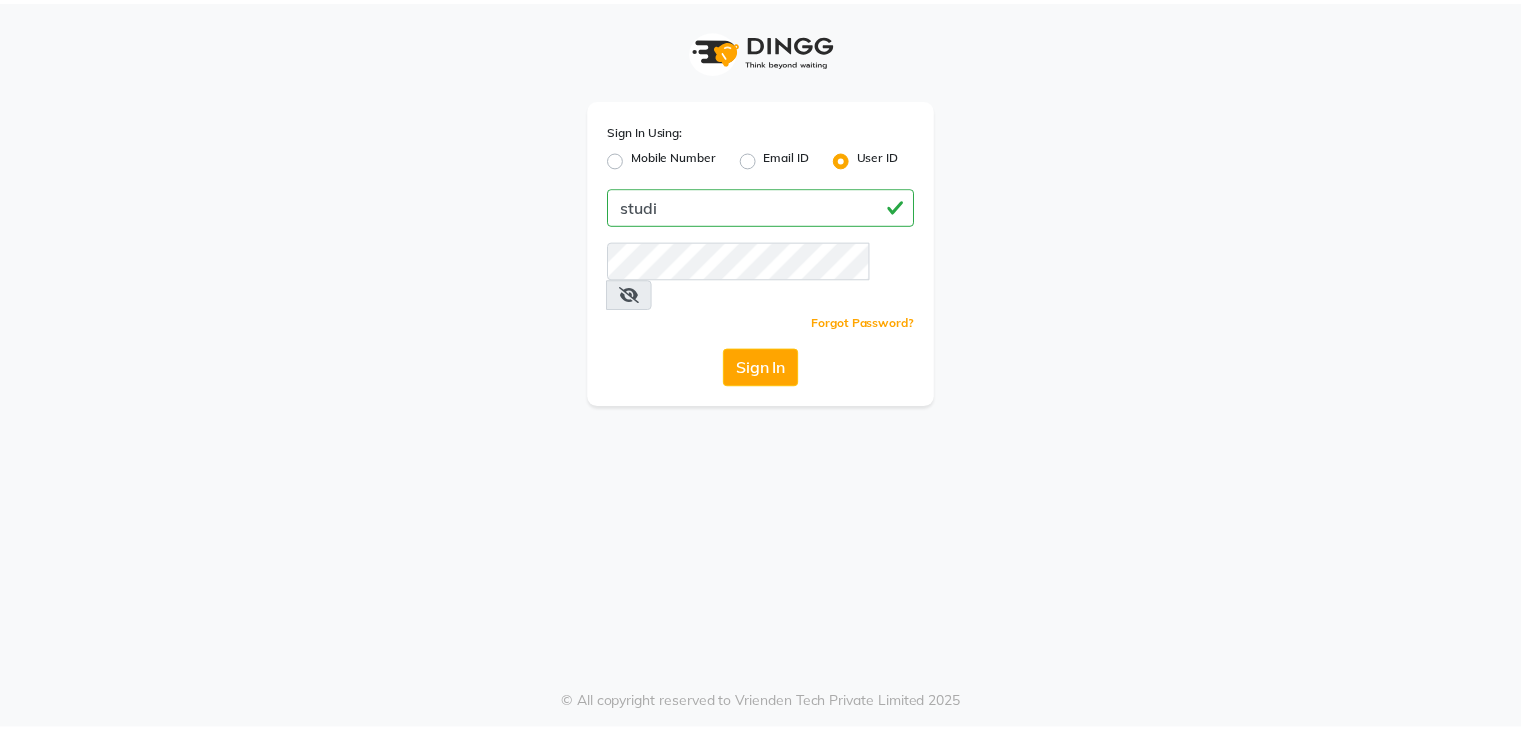 scroll, scrollTop: 0, scrollLeft: 0, axis: both 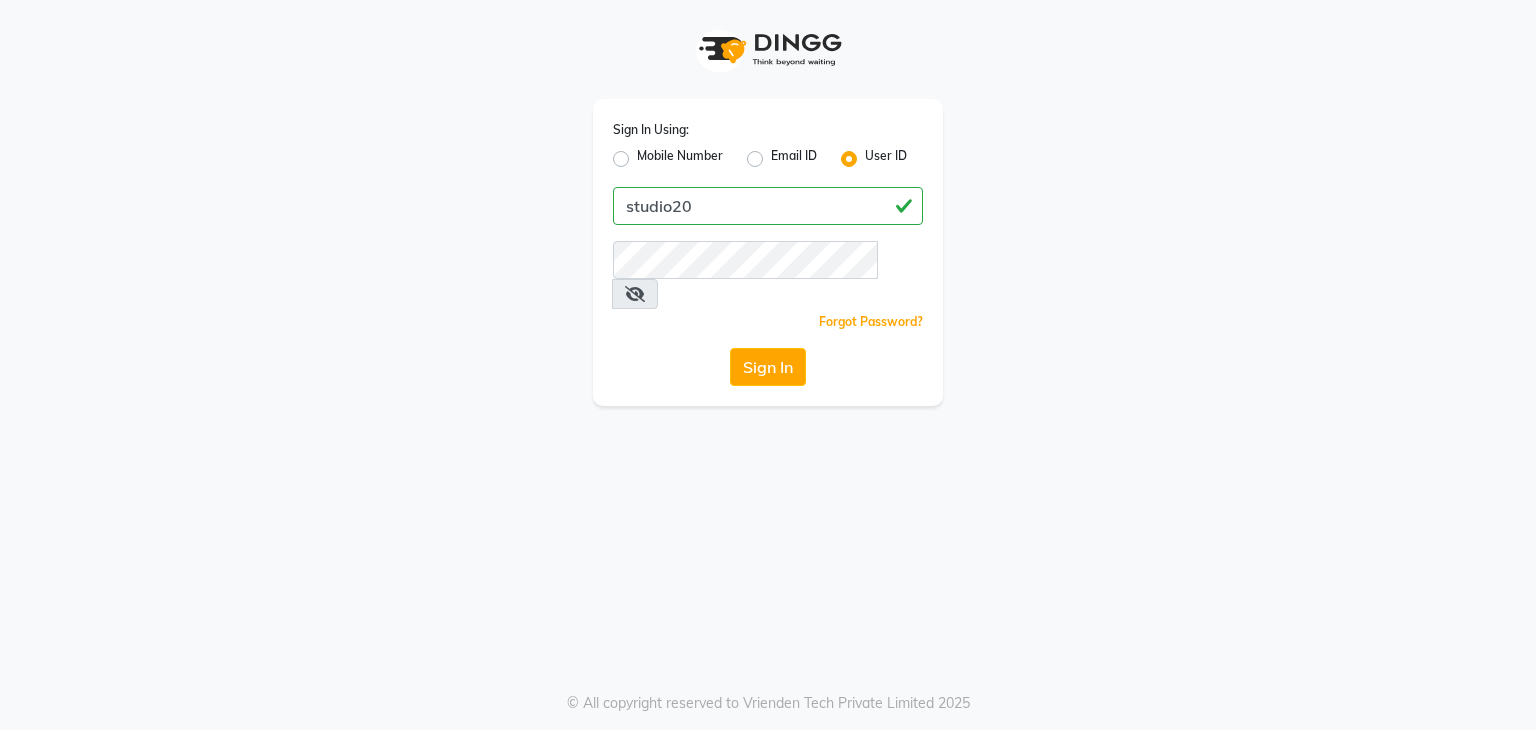 type on "studio20" 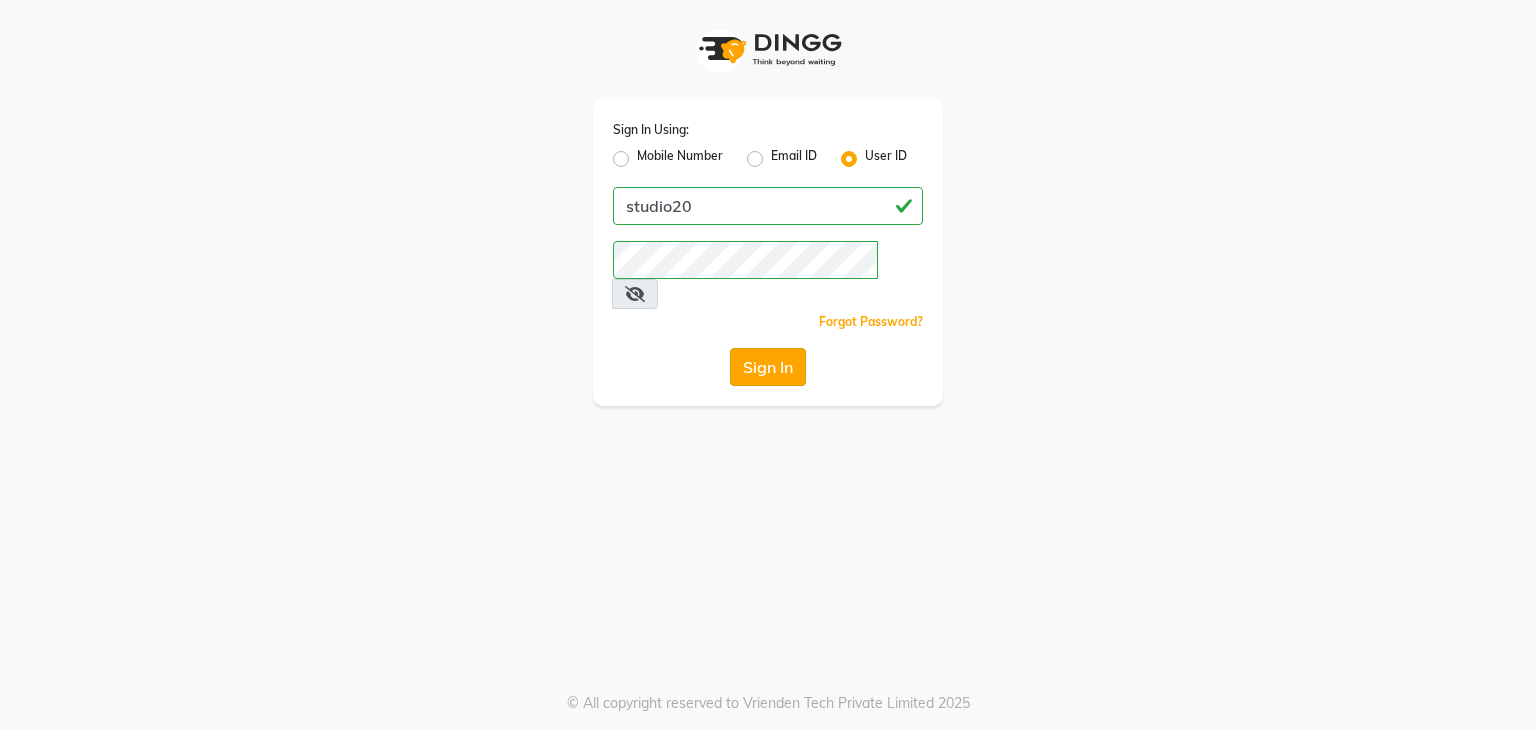 click on "Sign In" 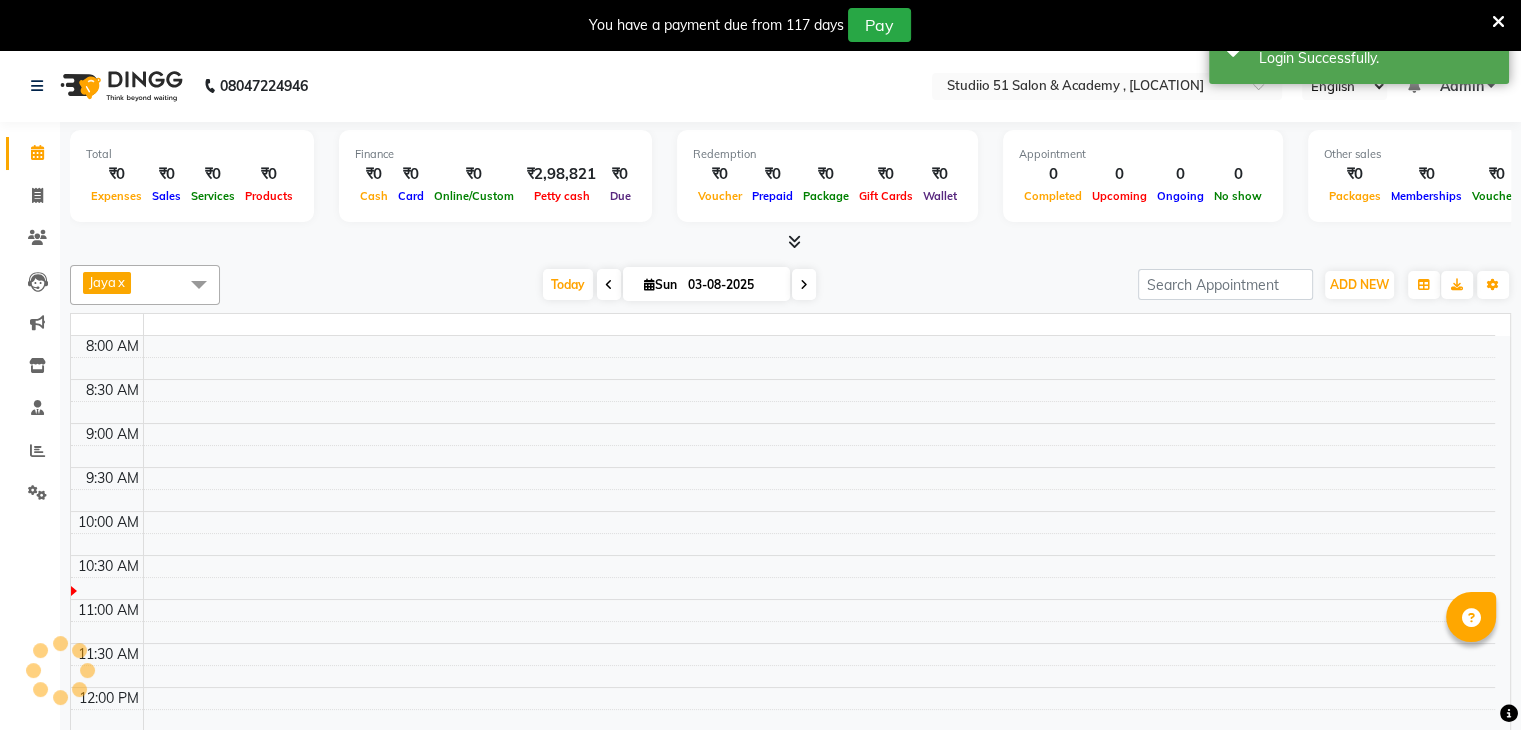 scroll, scrollTop: 0, scrollLeft: 0, axis: both 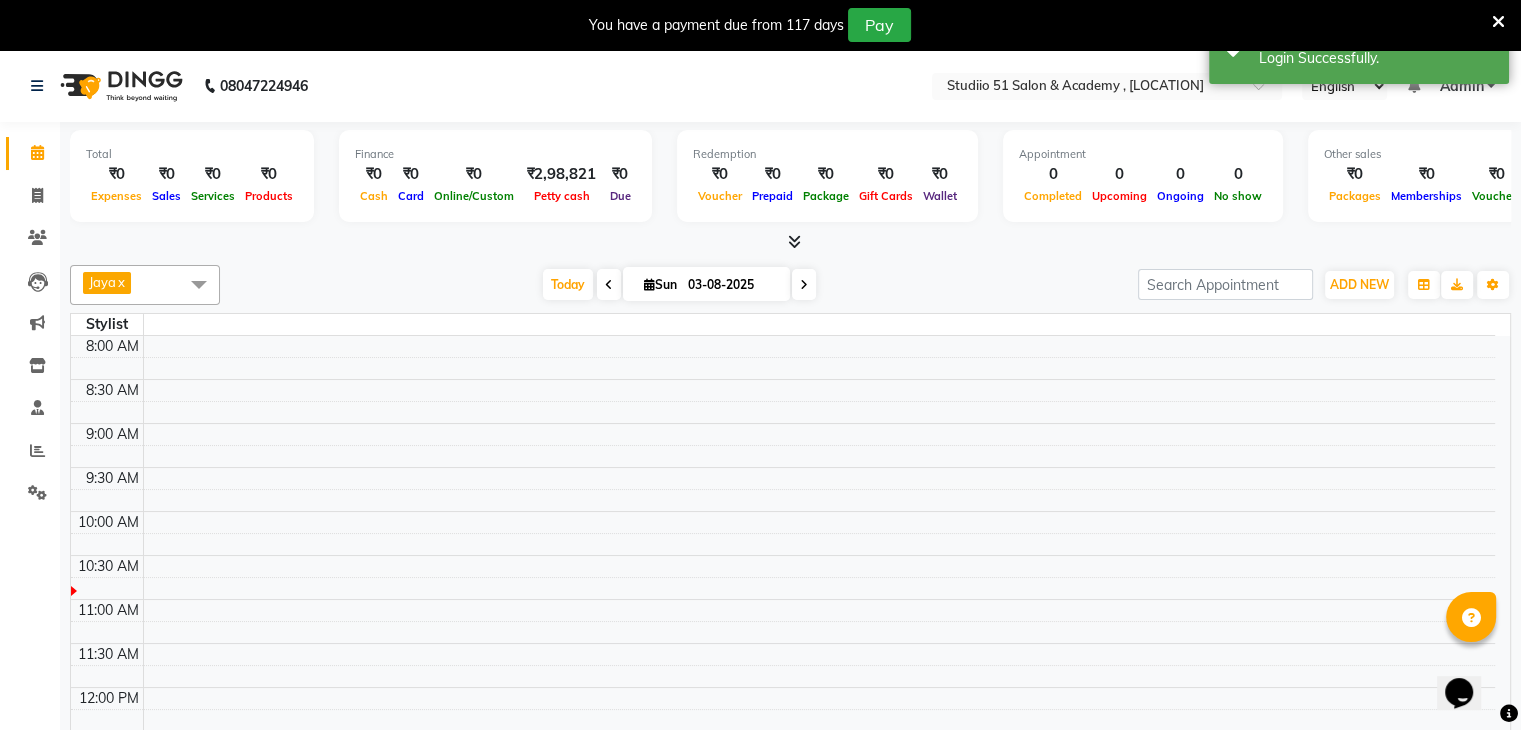 click on "03-08-2025" at bounding box center (732, 285) 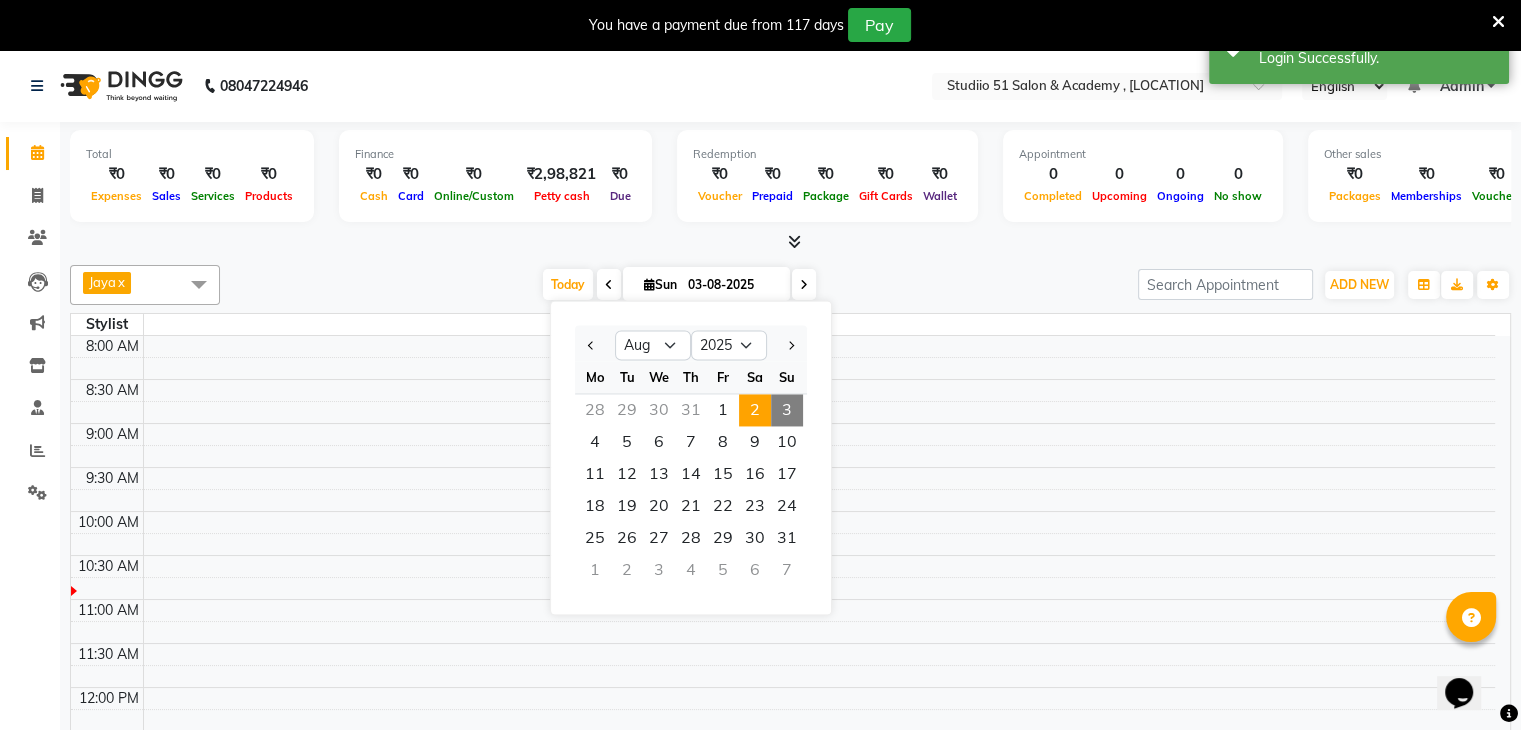 click on "2" at bounding box center [755, 410] 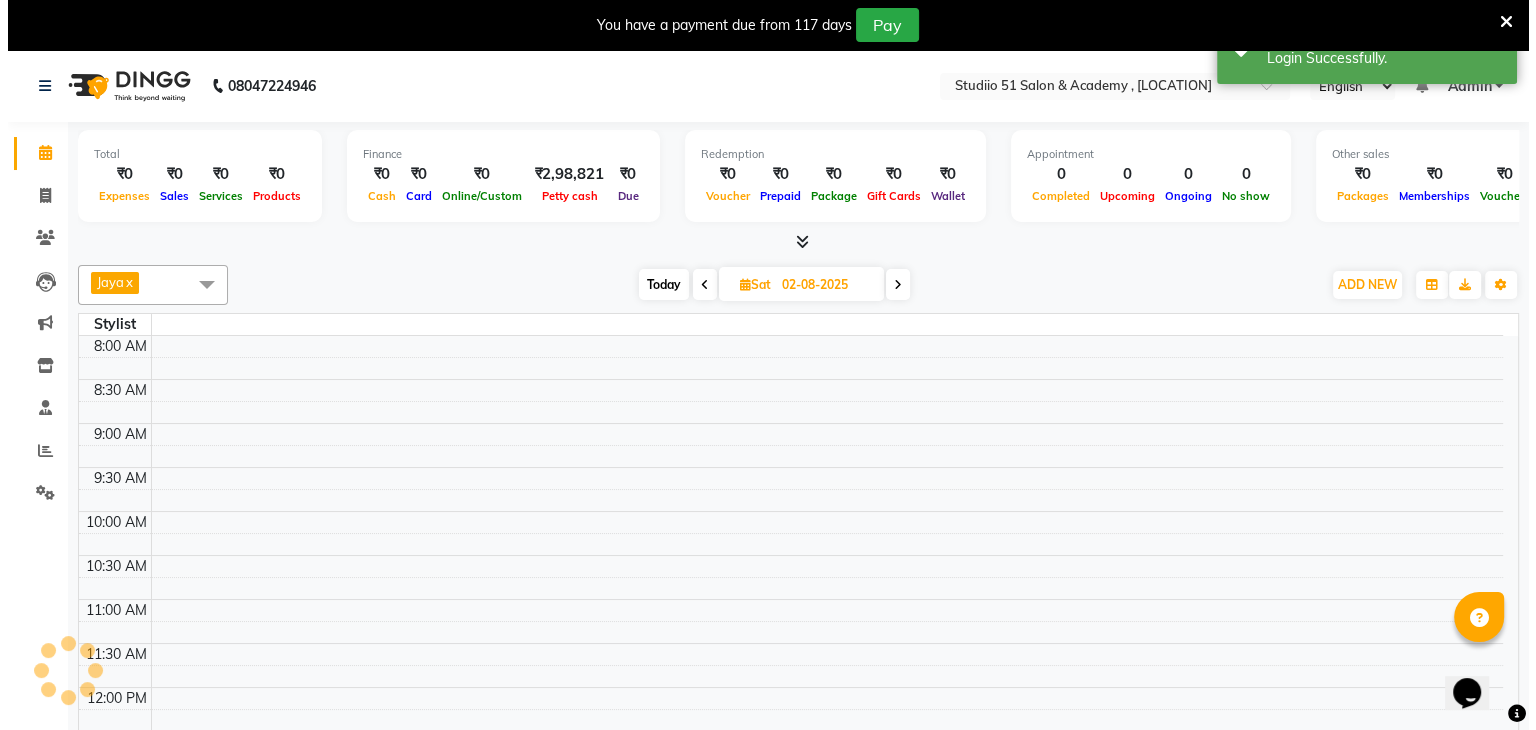 scroll, scrollTop: 175, scrollLeft: 0, axis: vertical 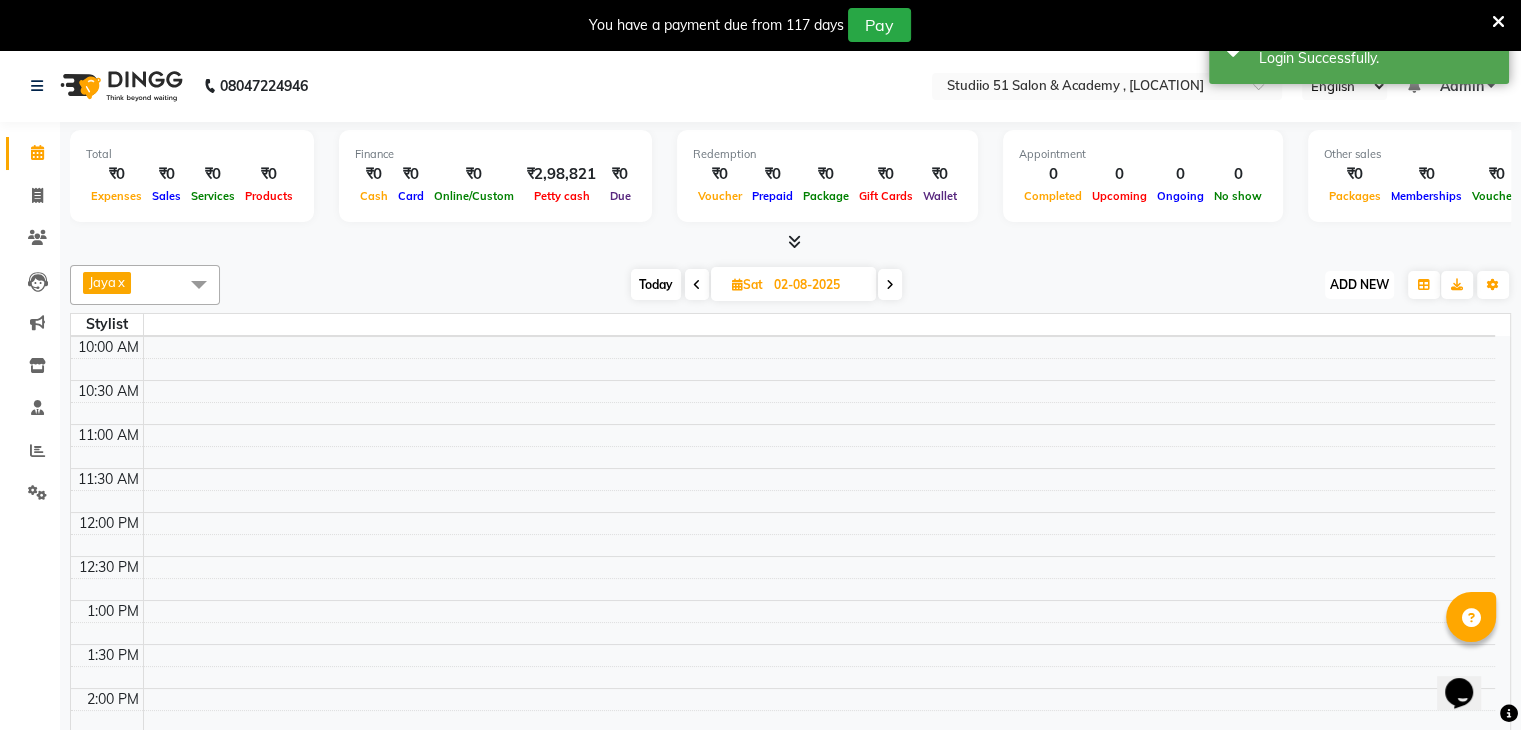 click on "ADD NEW" at bounding box center (1359, 284) 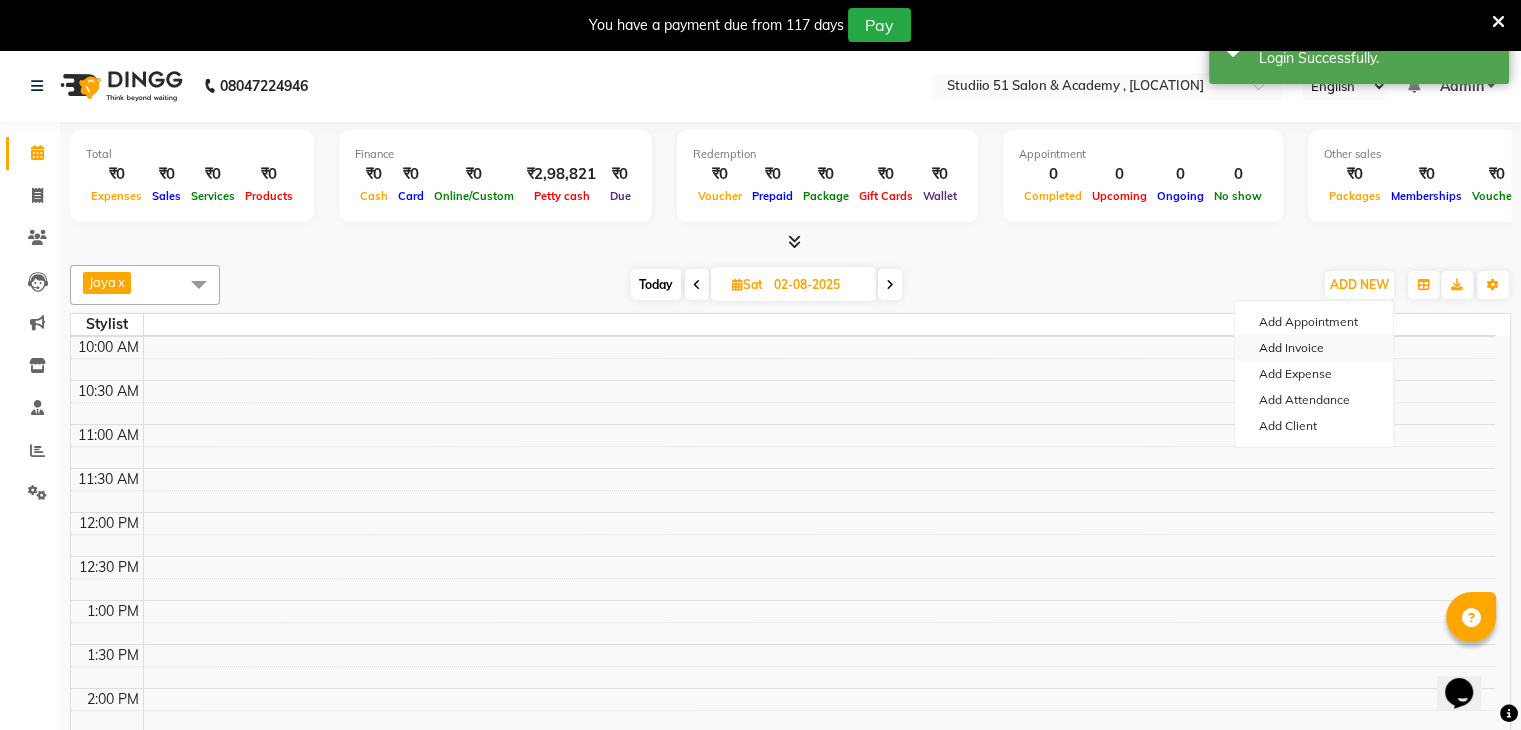 click on "Add Invoice" at bounding box center (1314, 348) 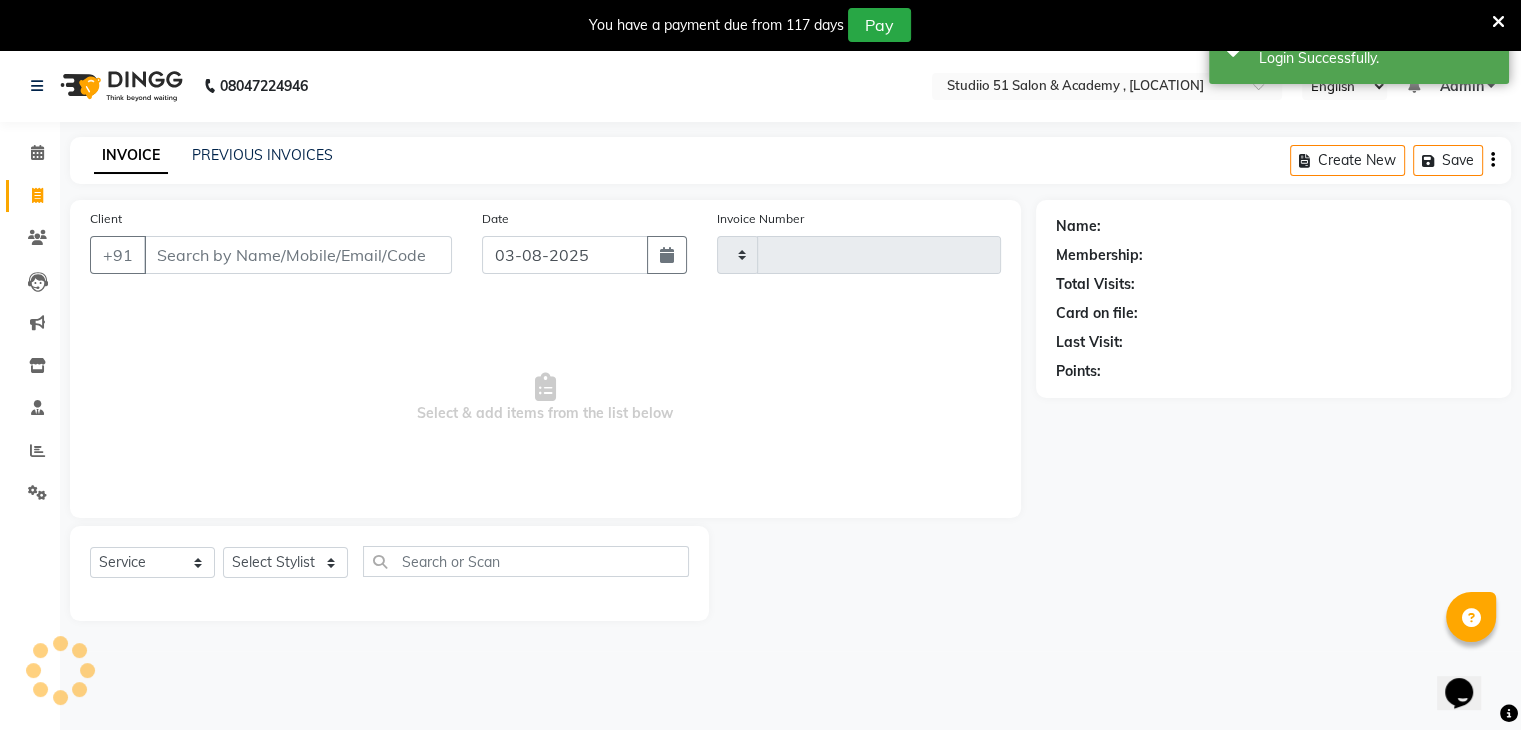 type on "0410" 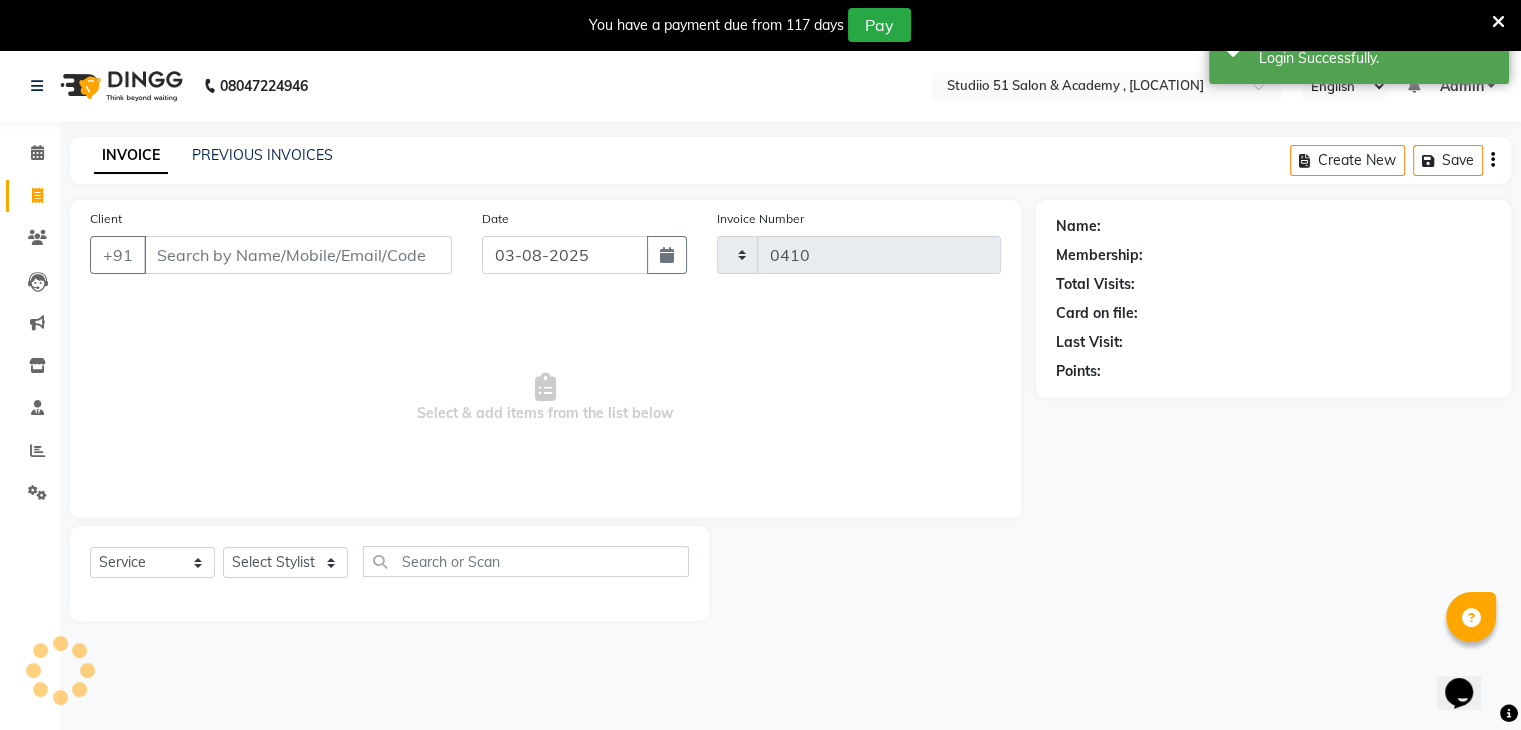 select on "638" 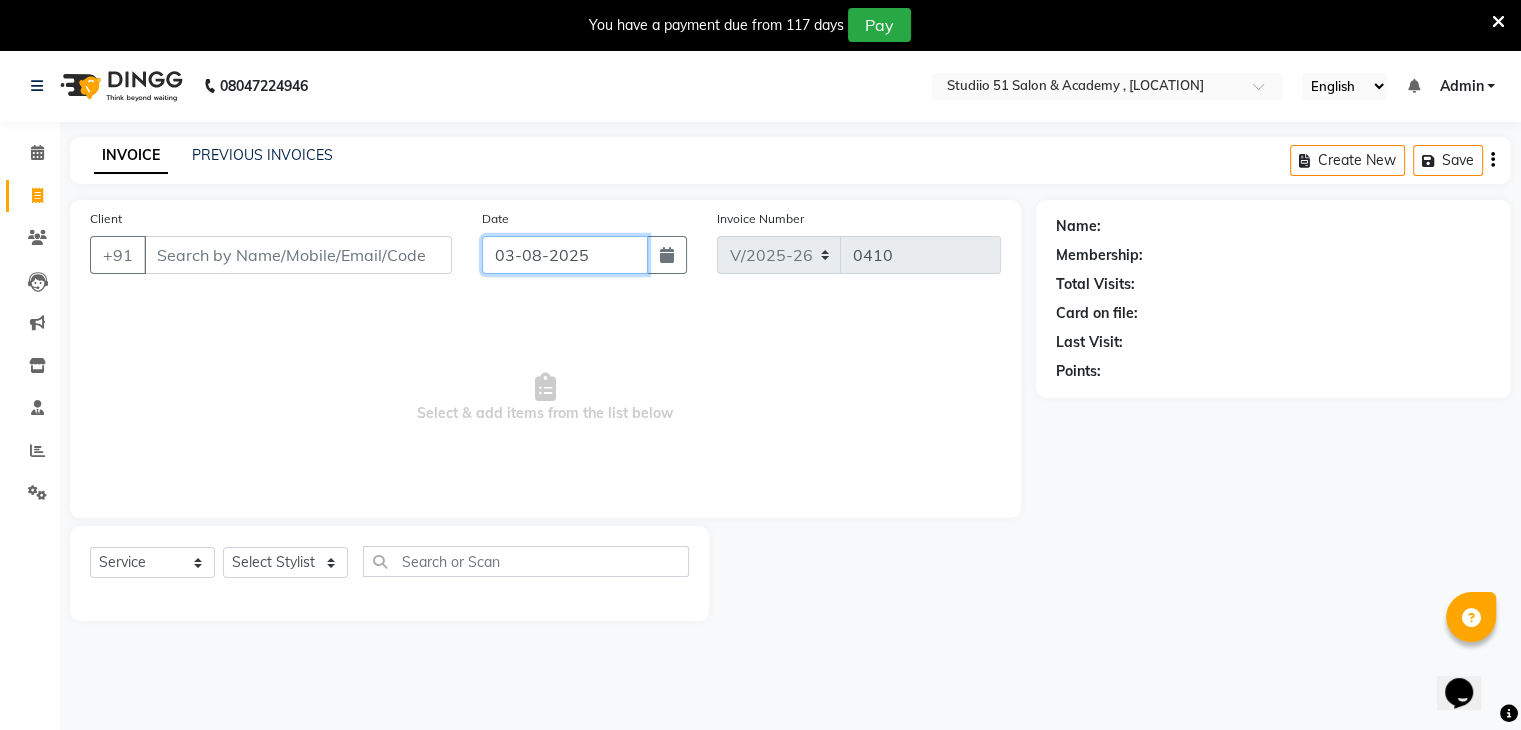 click on "03-08-2025" 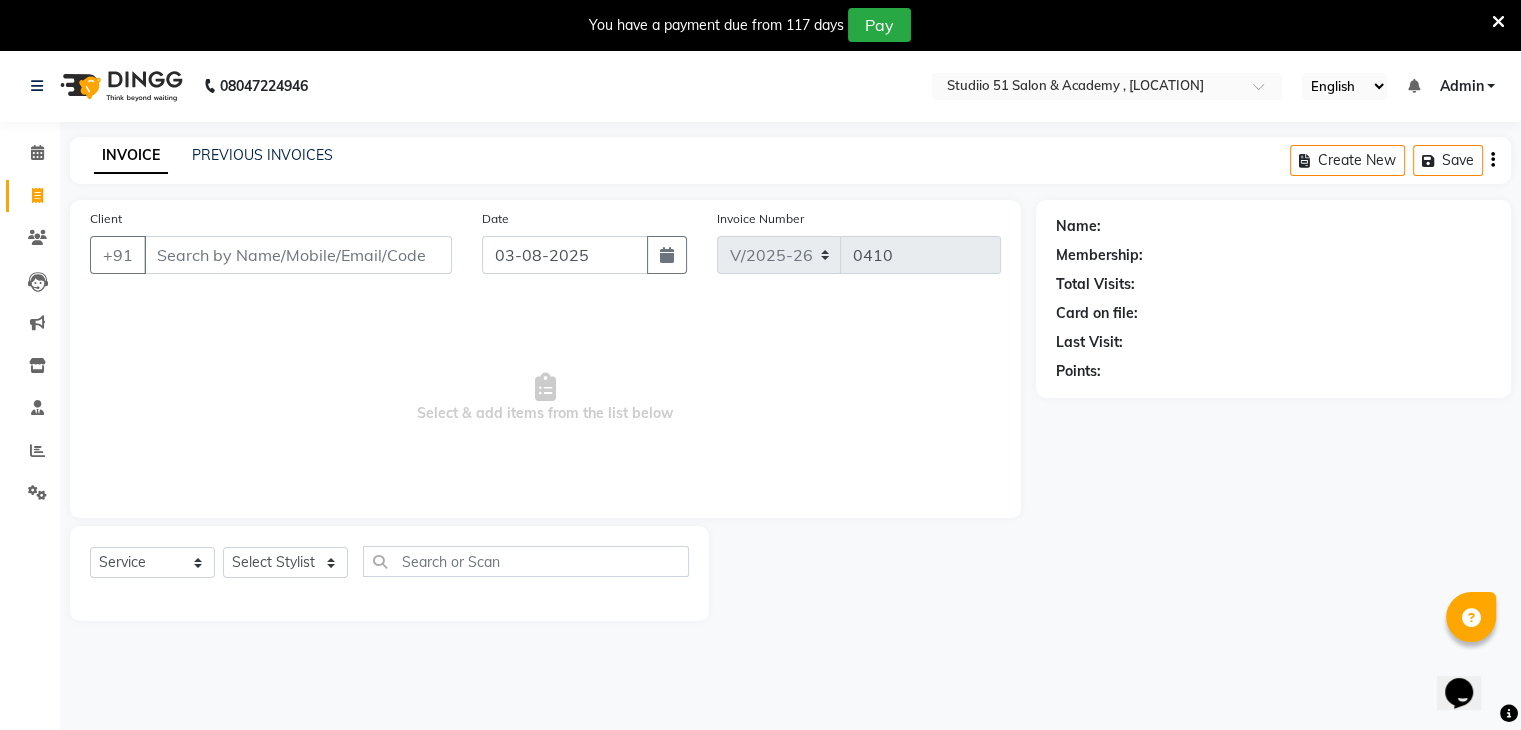 select on "8" 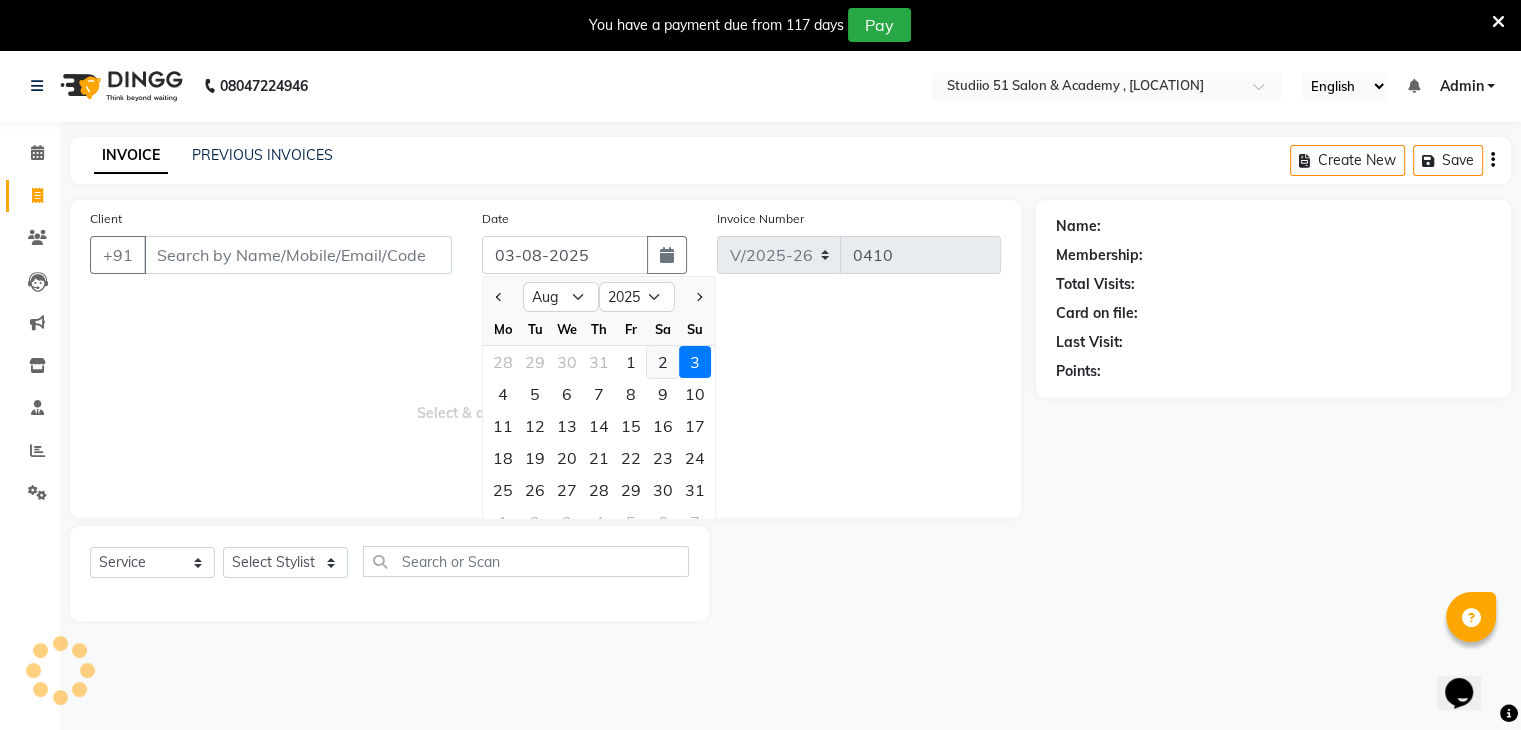 click on "2" 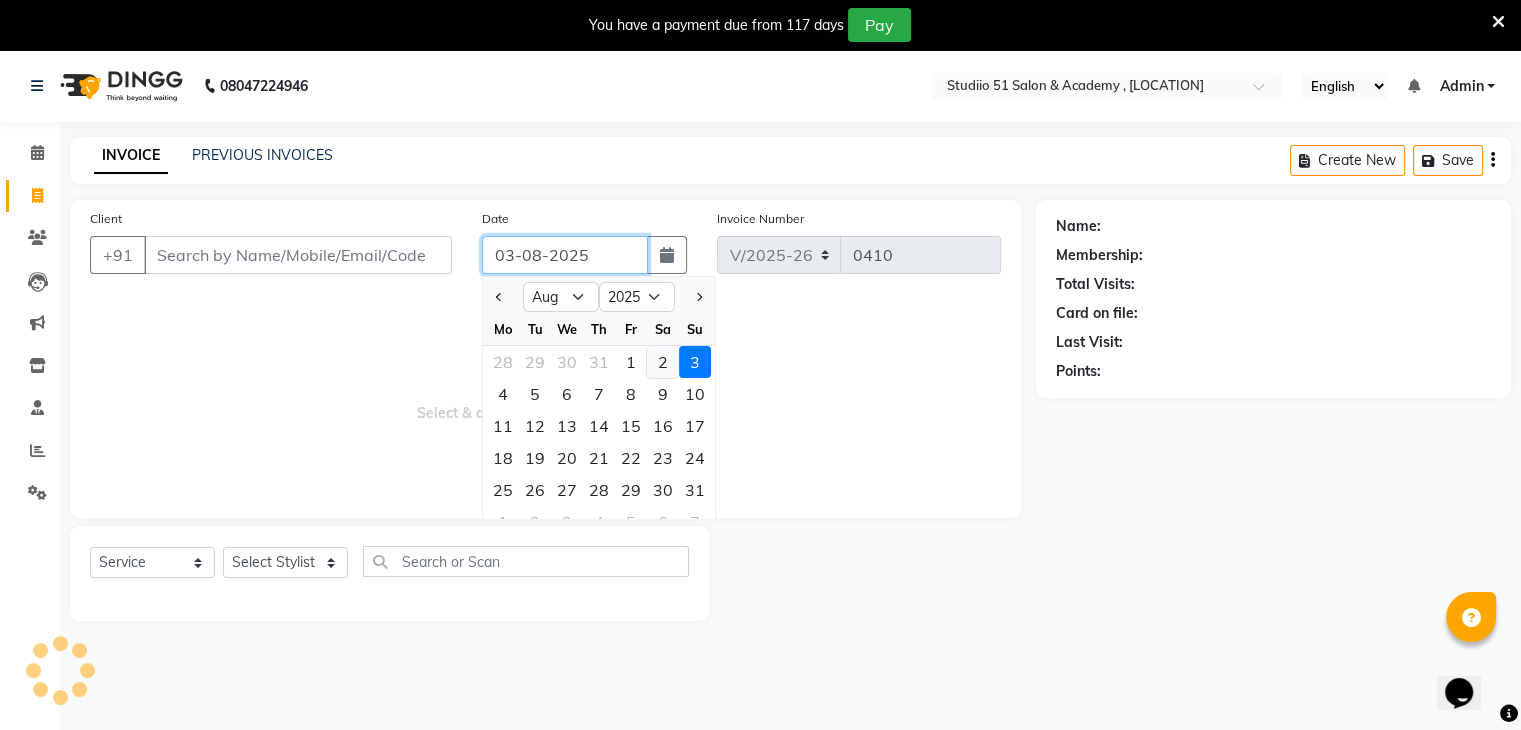 type on "02-08-2025" 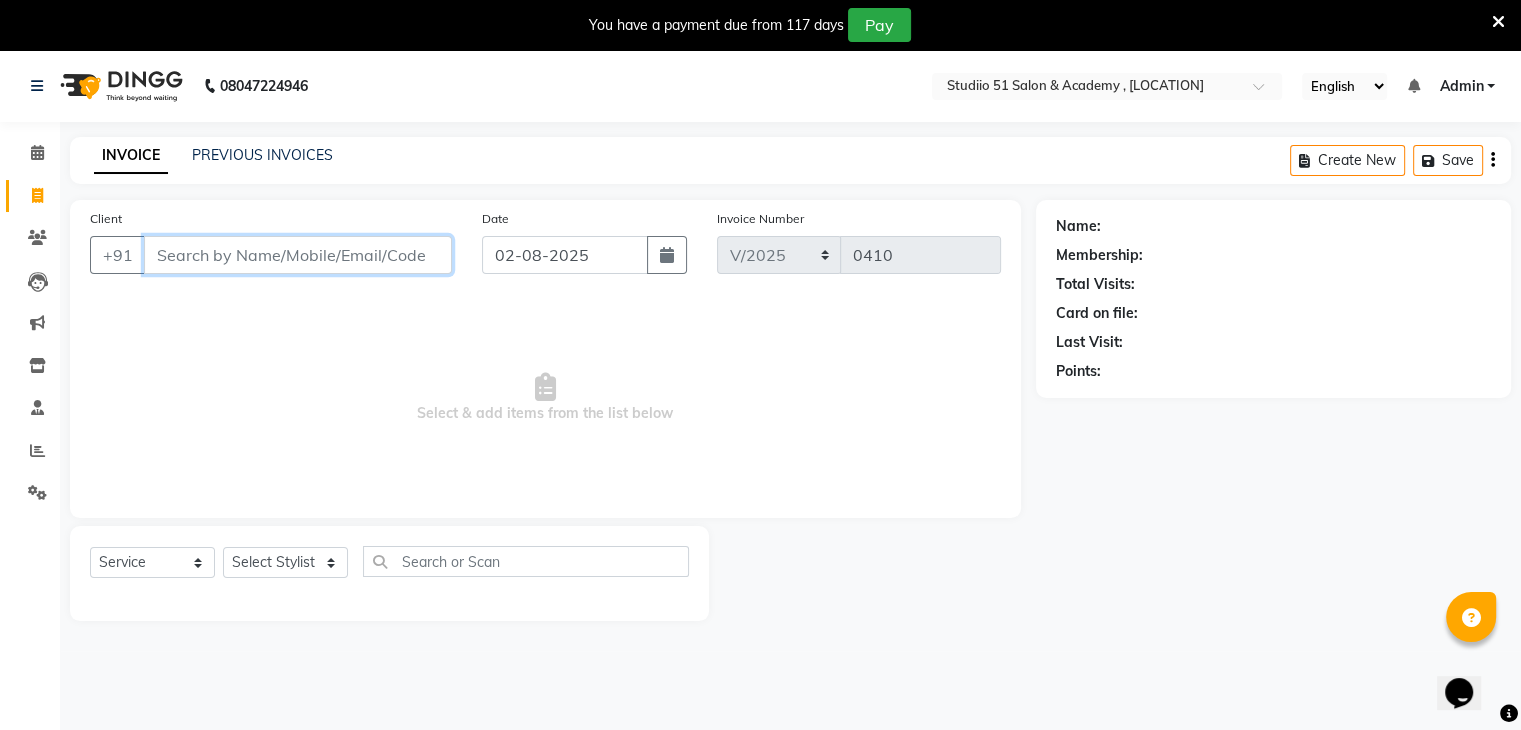 click on "Client" at bounding box center (298, 255) 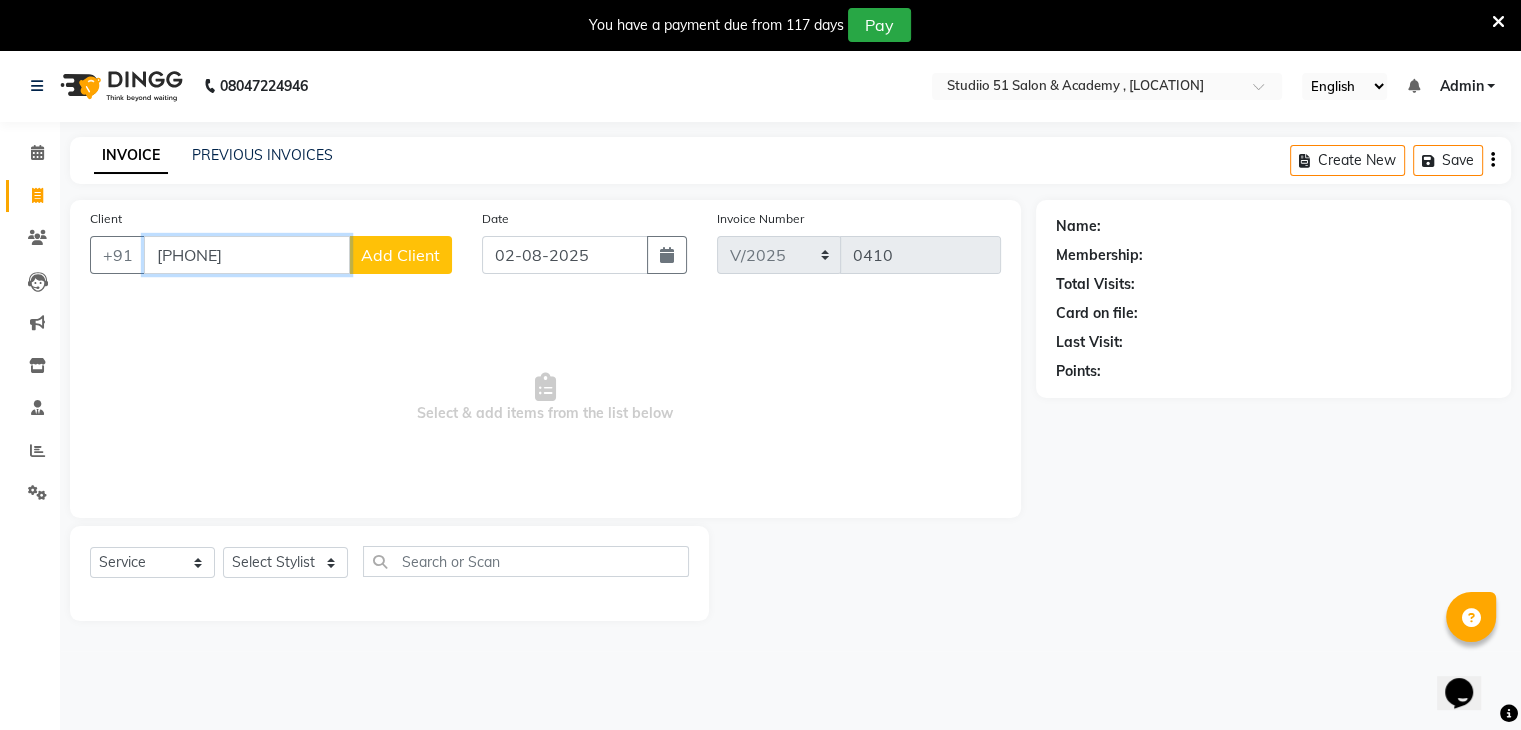 type on "[PHONE]" 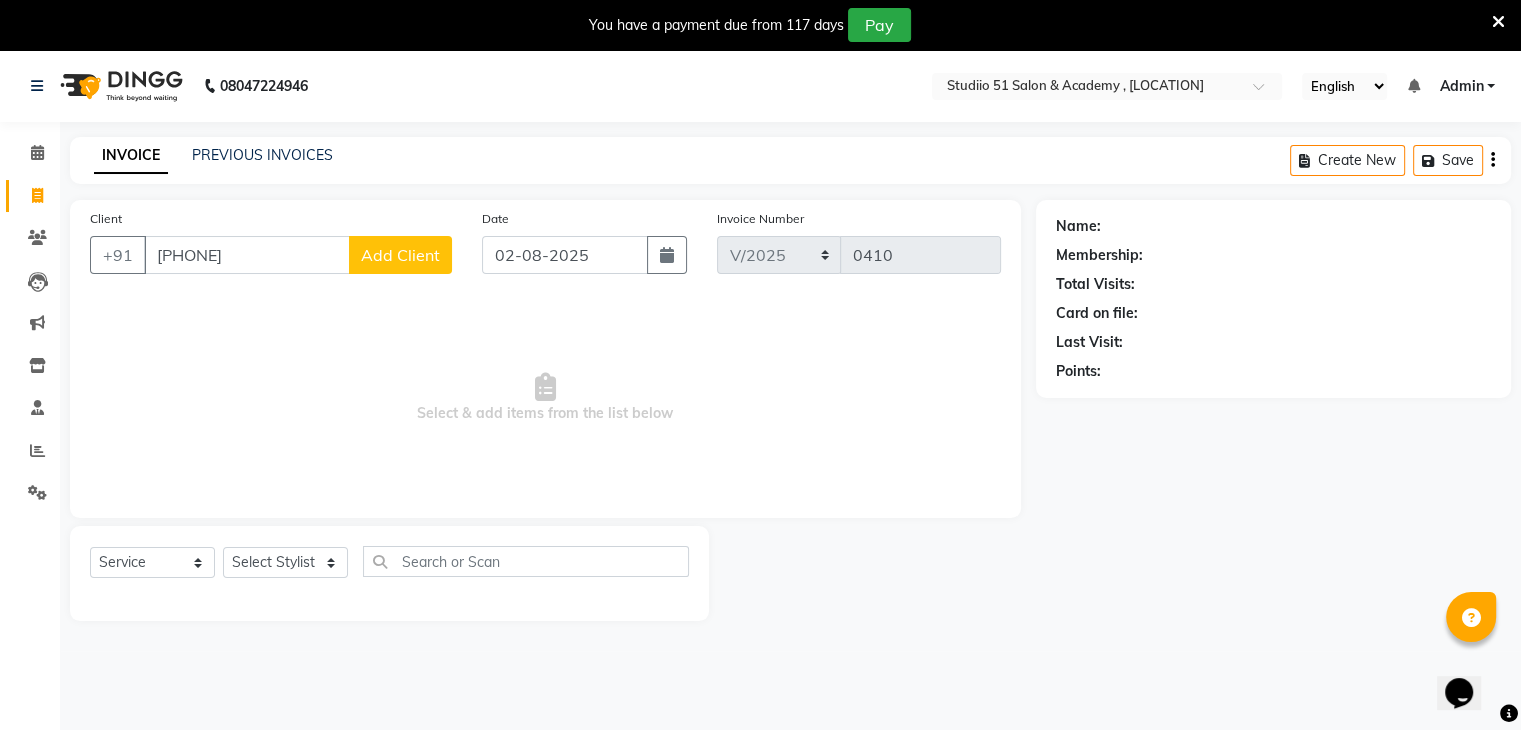 click on "Add Client" 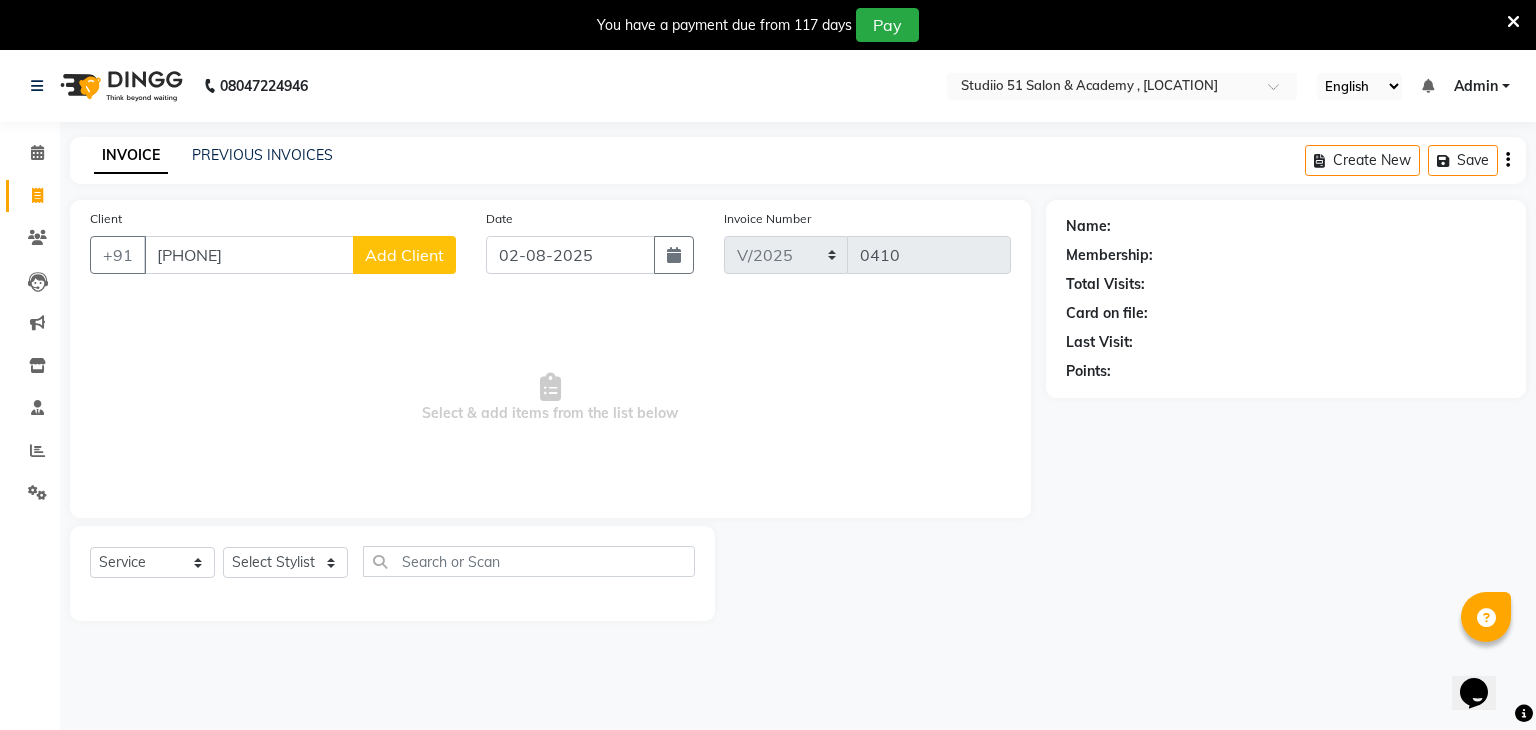 select on "22" 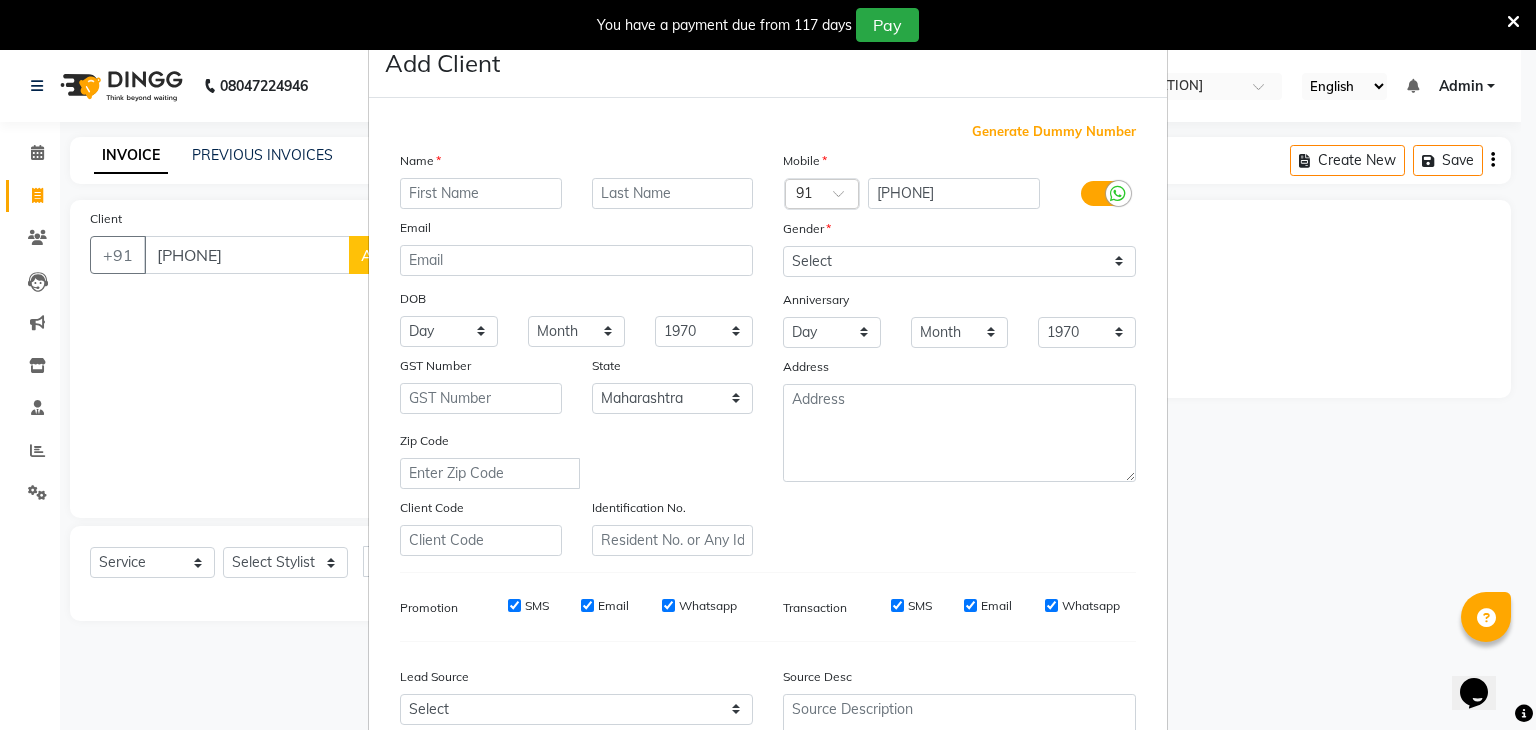 click at bounding box center [481, 193] 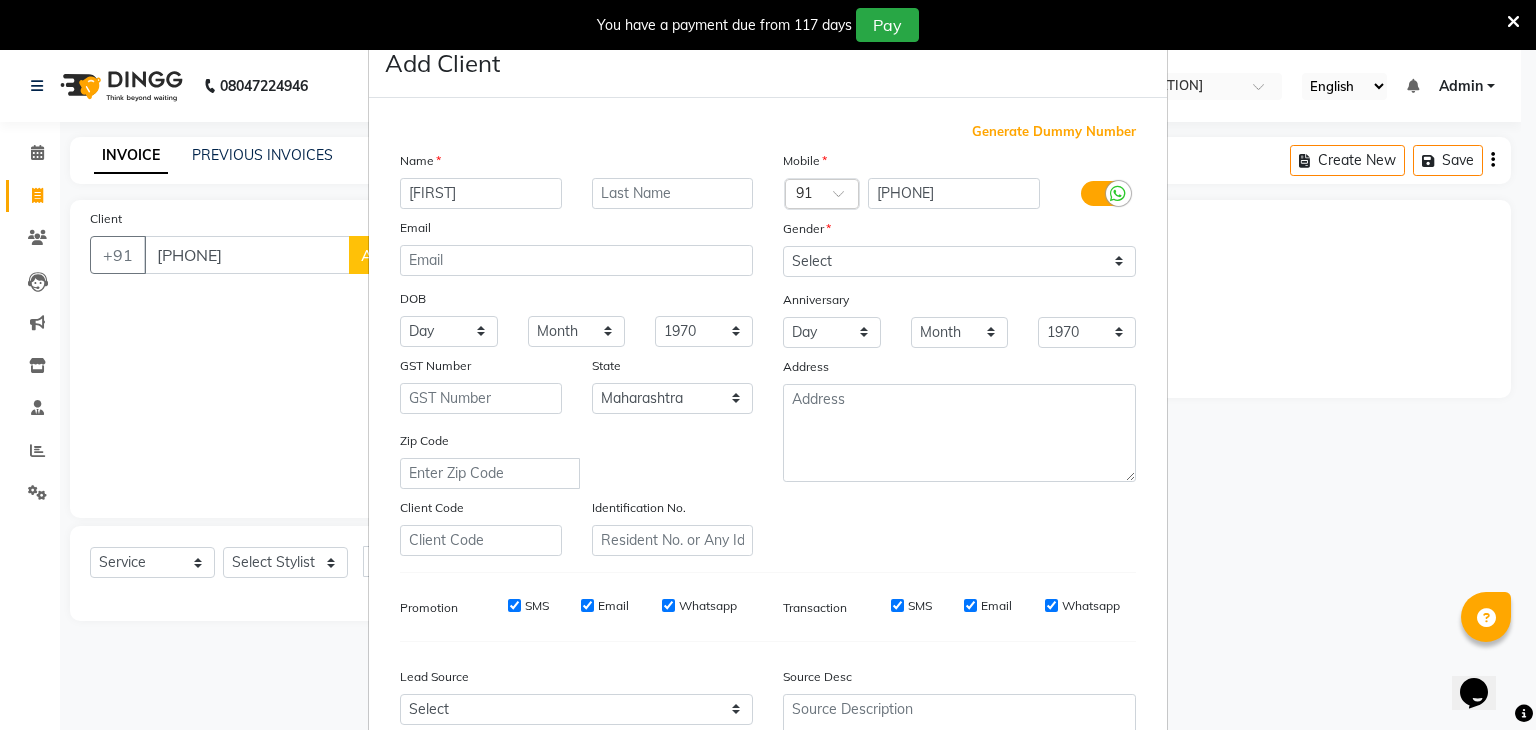 type on "[FIRST]" 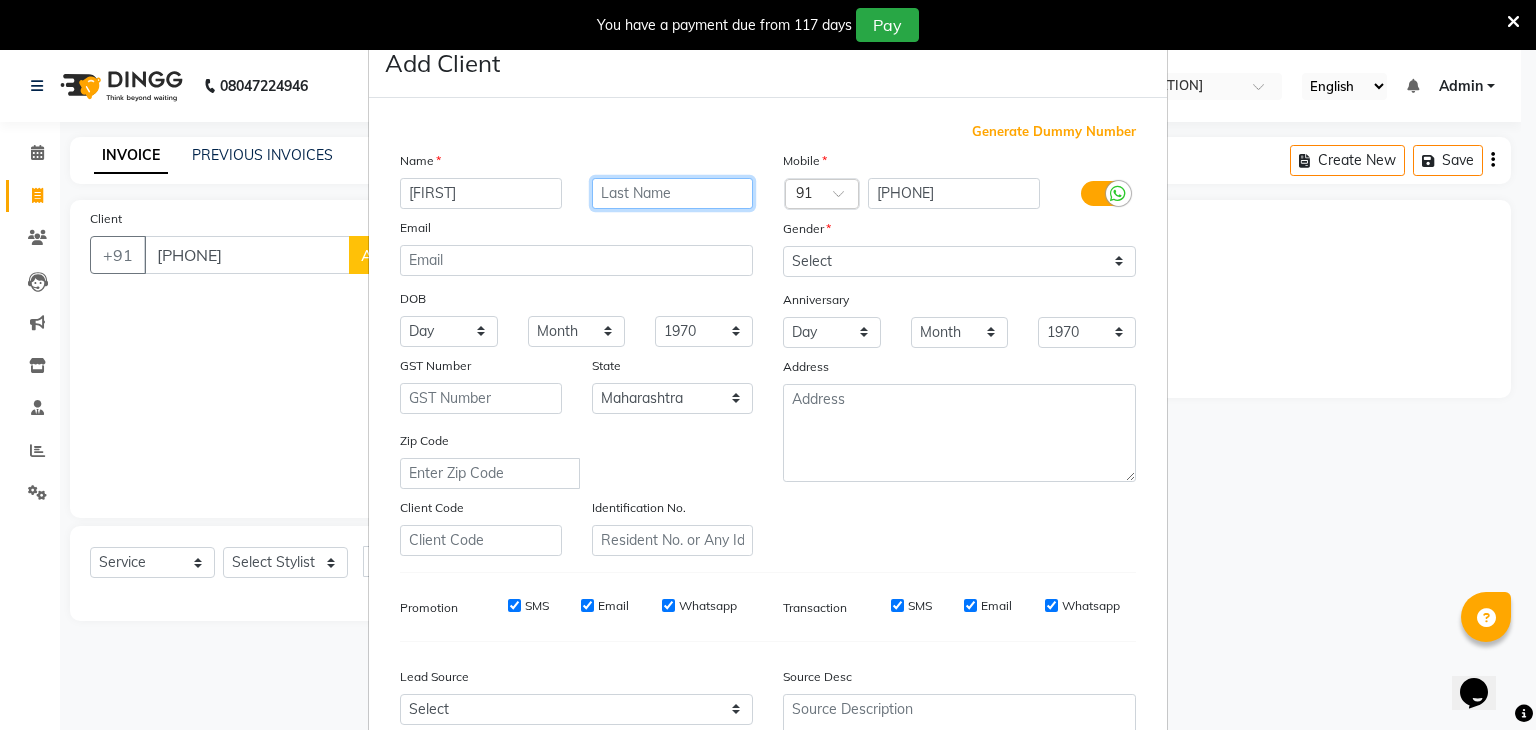 click at bounding box center (673, 193) 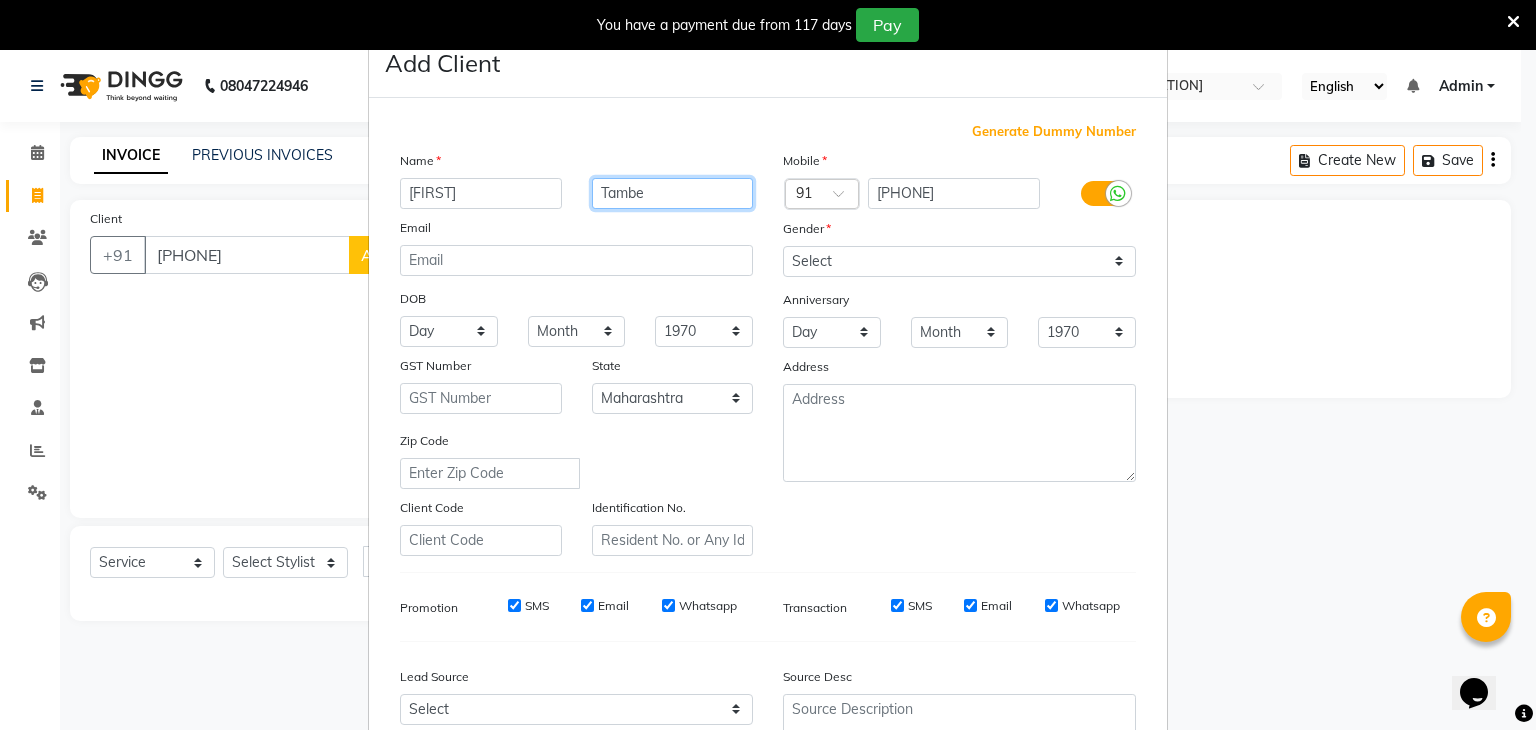type on "Tambe" 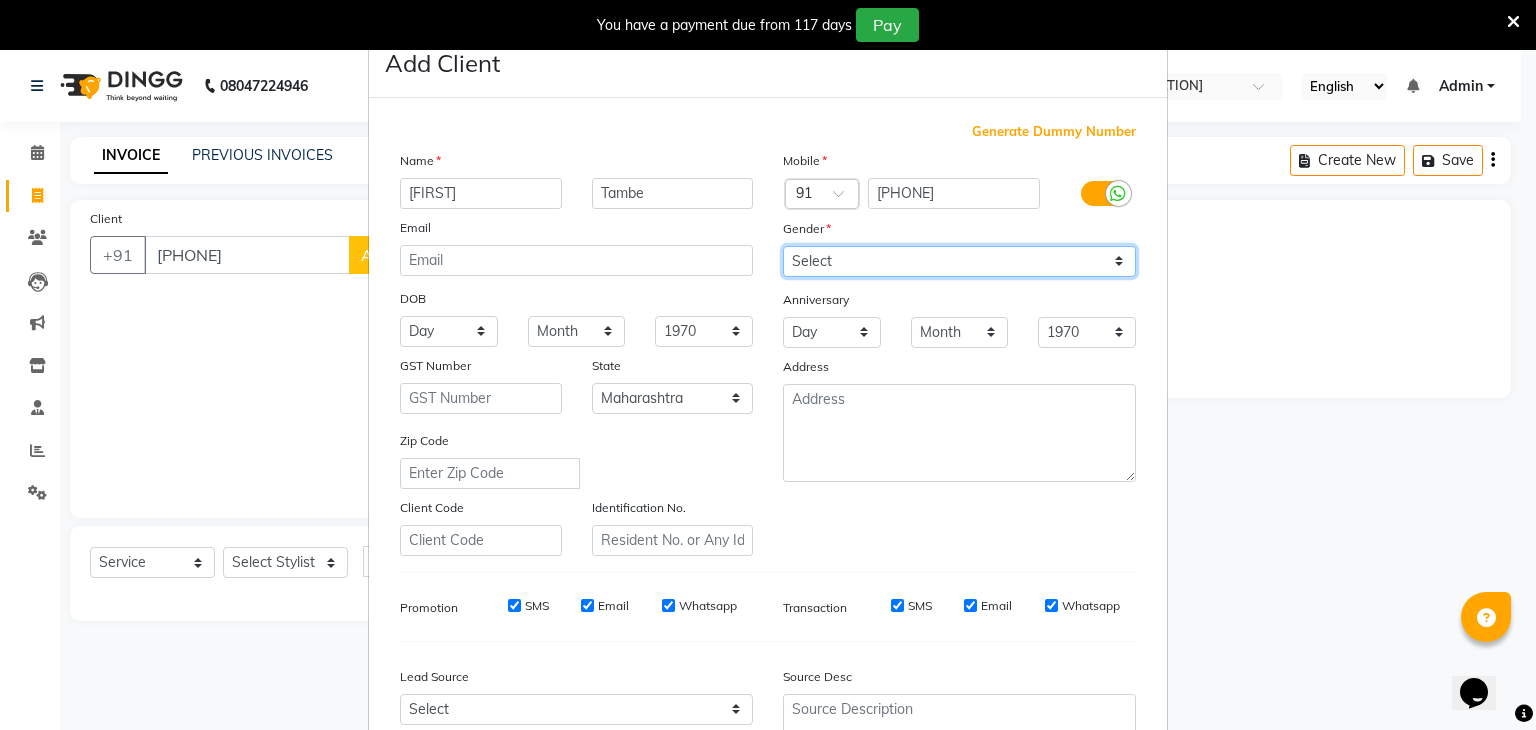click on "Select Male Female Other Prefer Not To Say" at bounding box center [959, 261] 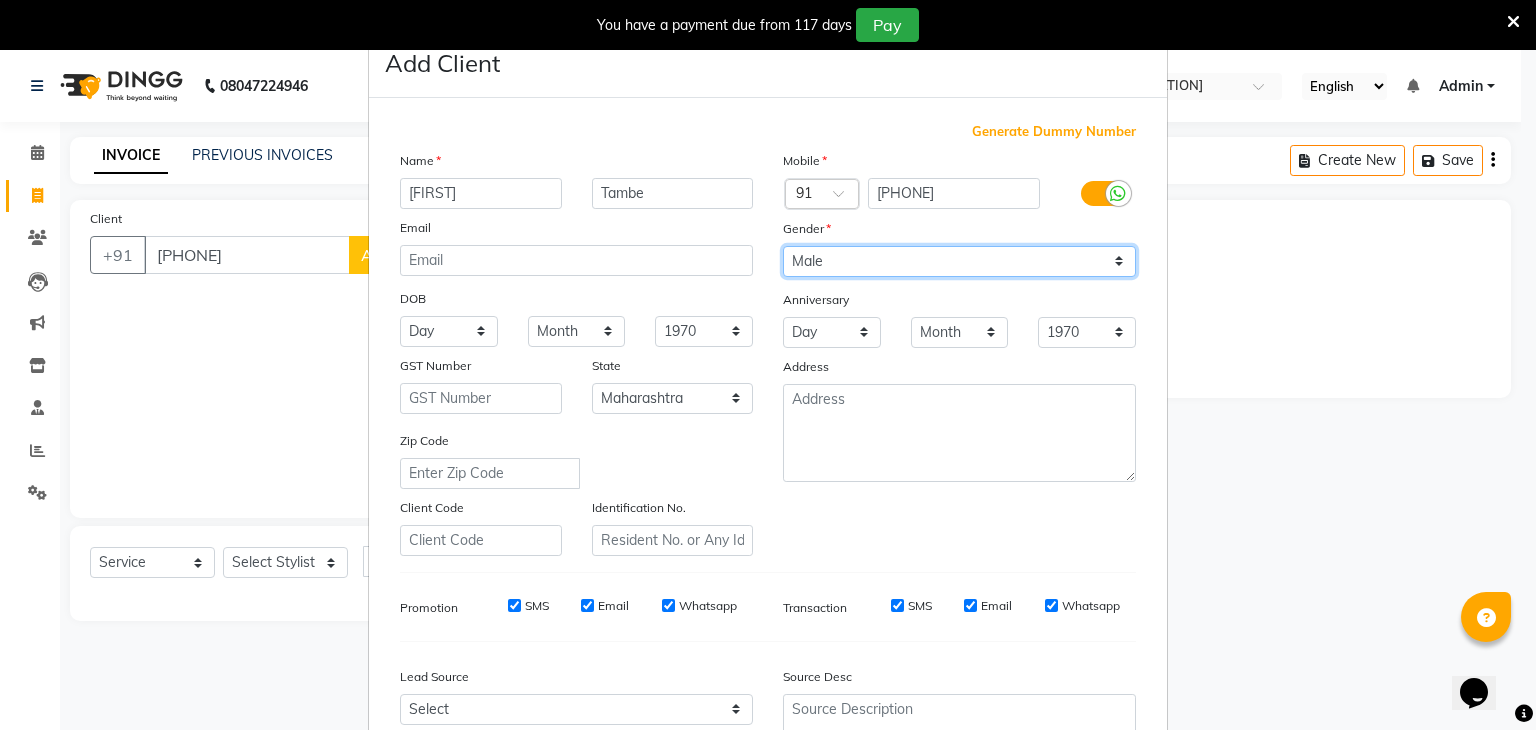 click on "Select Male Female Other Prefer Not To Say" at bounding box center (959, 261) 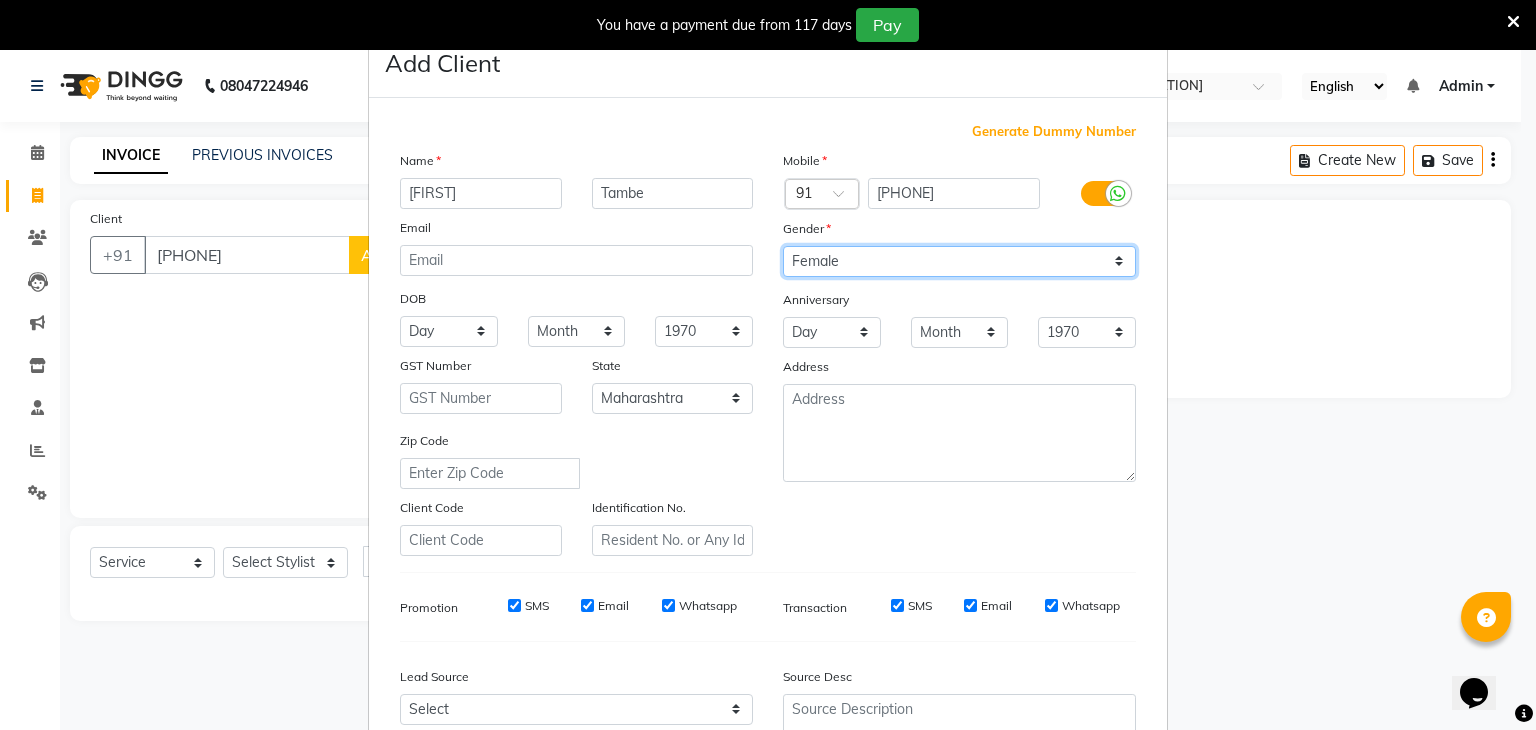 click on "Select Male Female Other Prefer Not To Say" at bounding box center [959, 261] 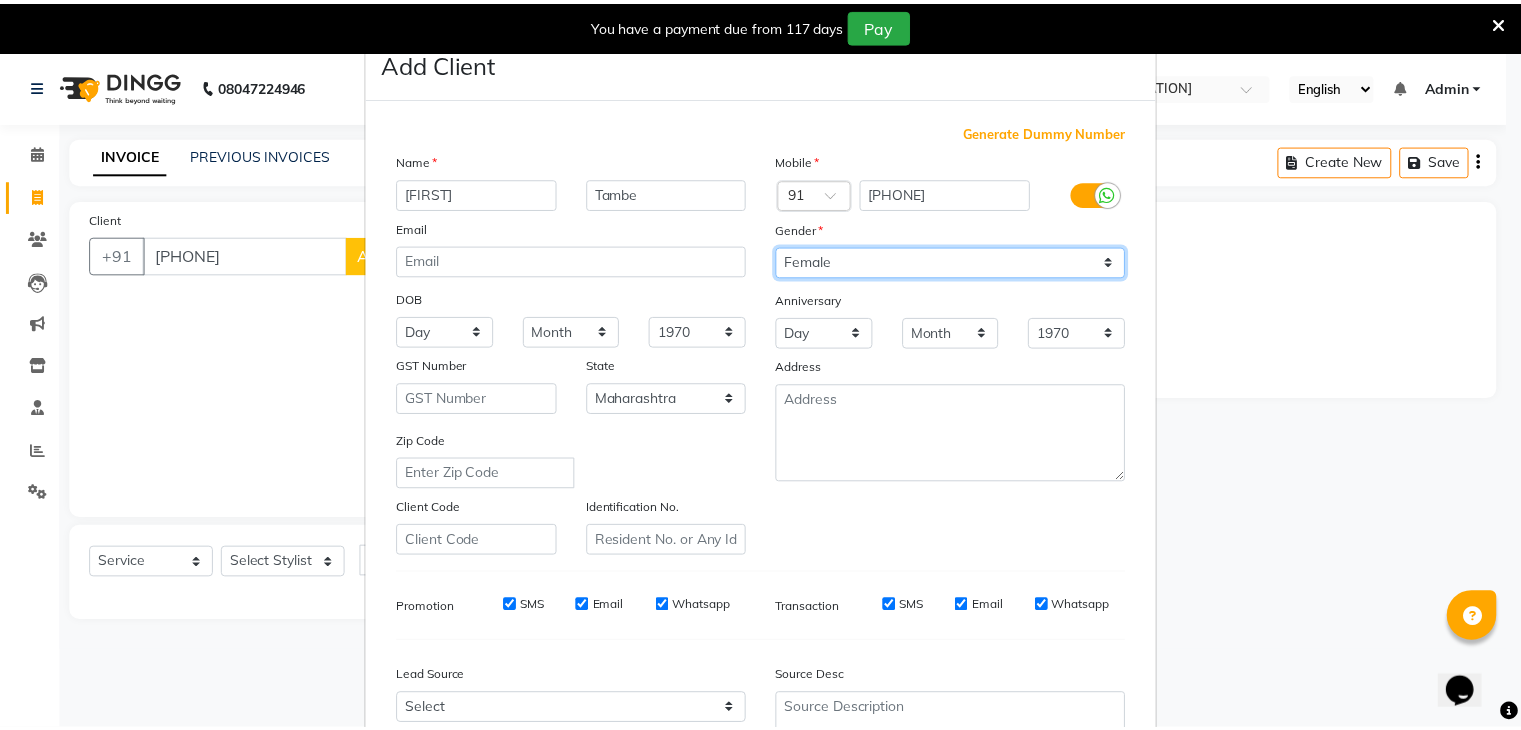 scroll, scrollTop: 203, scrollLeft: 0, axis: vertical 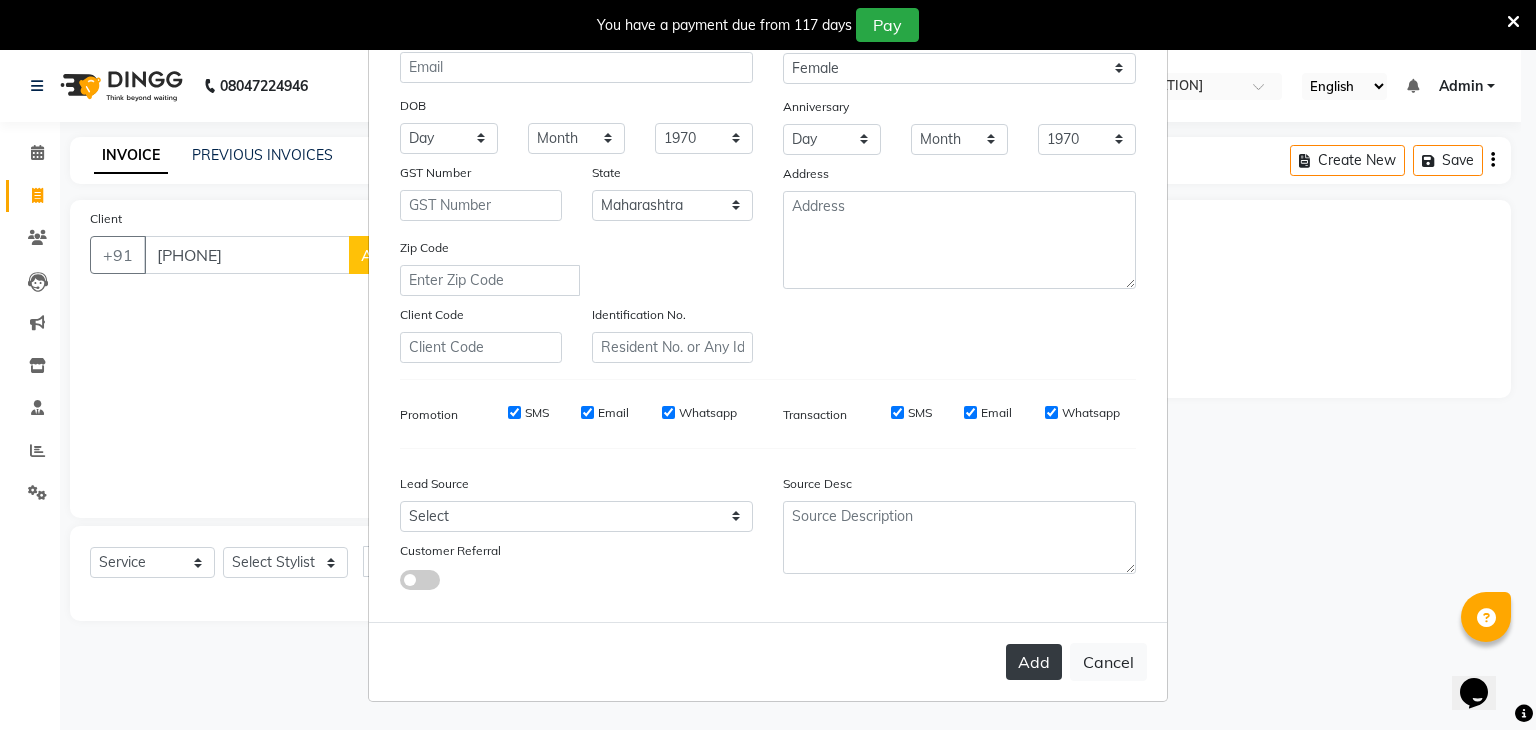 click on "Add" at bounding box center [1034, 662] 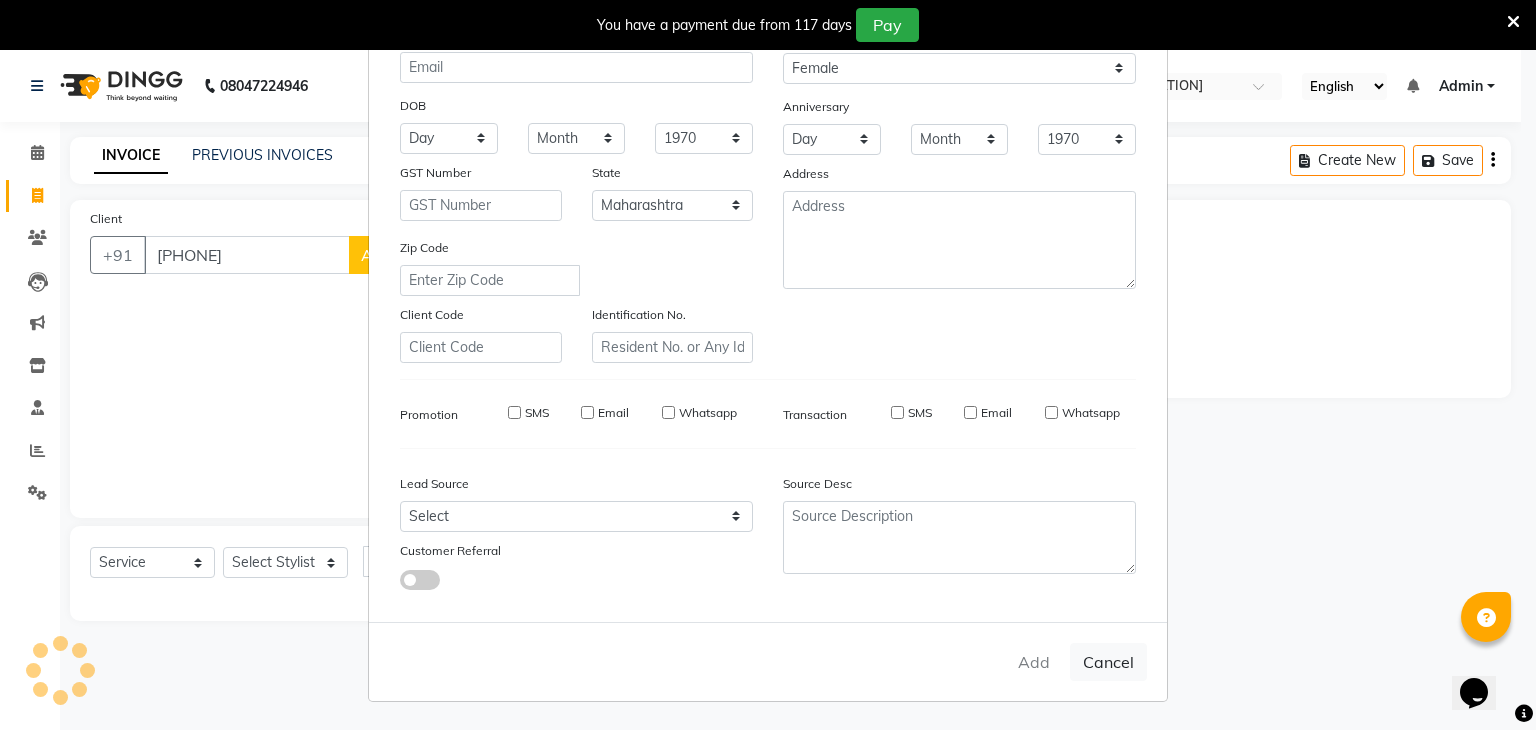 type 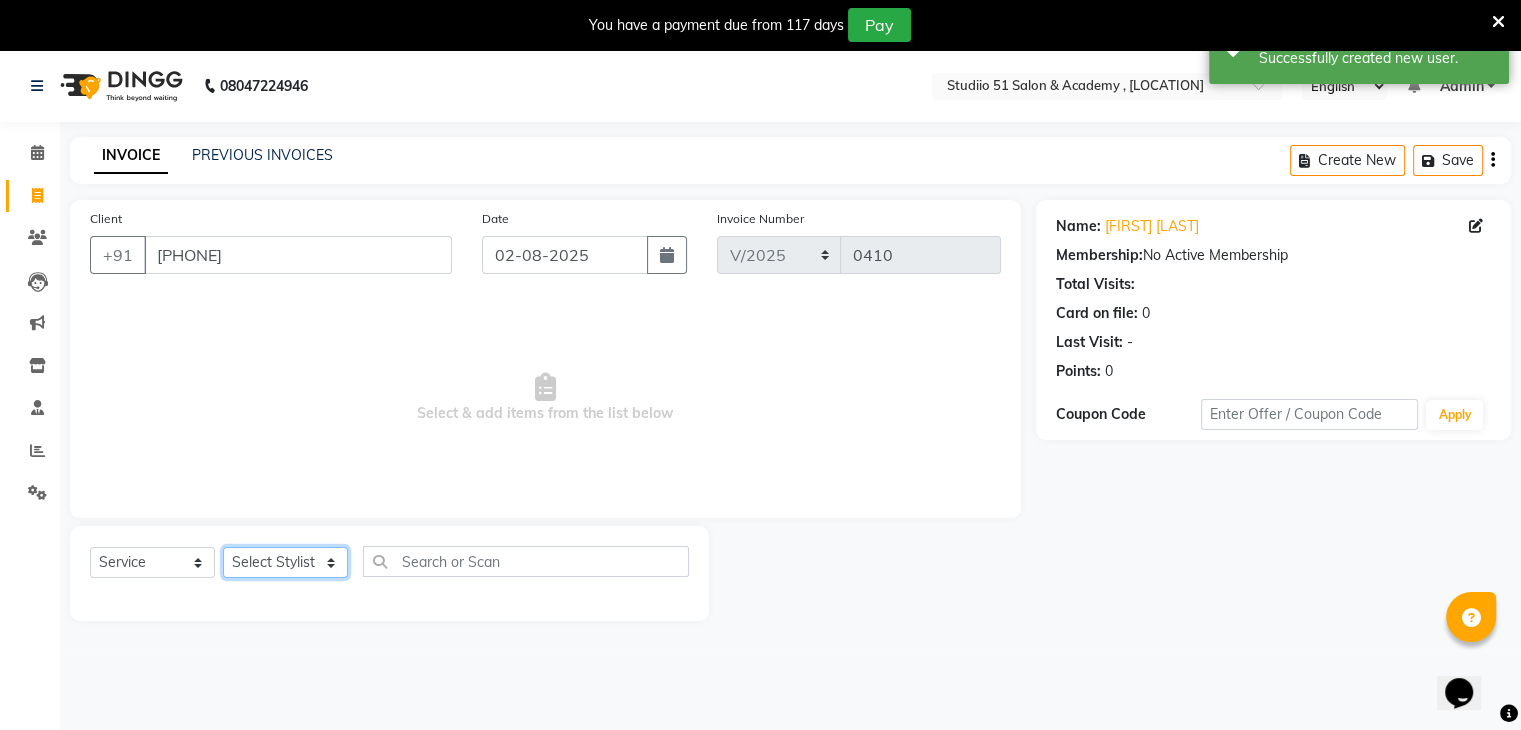 click on "Select Stylist [FIRST] [LAST] [FIRST] [LAST] [FIRST] [LAST] [FIRST] [LAST] [FIRST] [LAST] [FIRST] [LAST] [FIRST] [LAST] [FIRST] [LAST]" 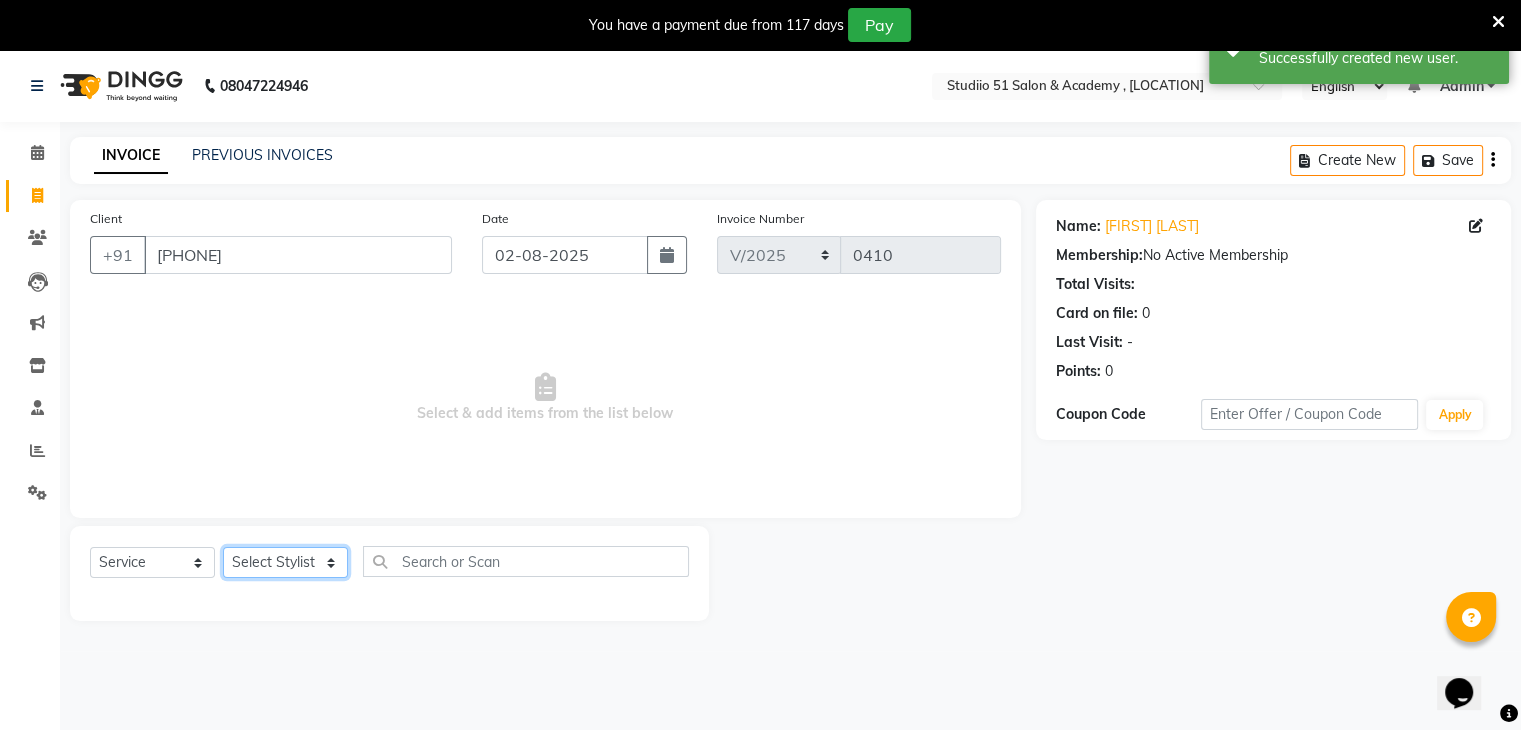select on "[NUMBER]" 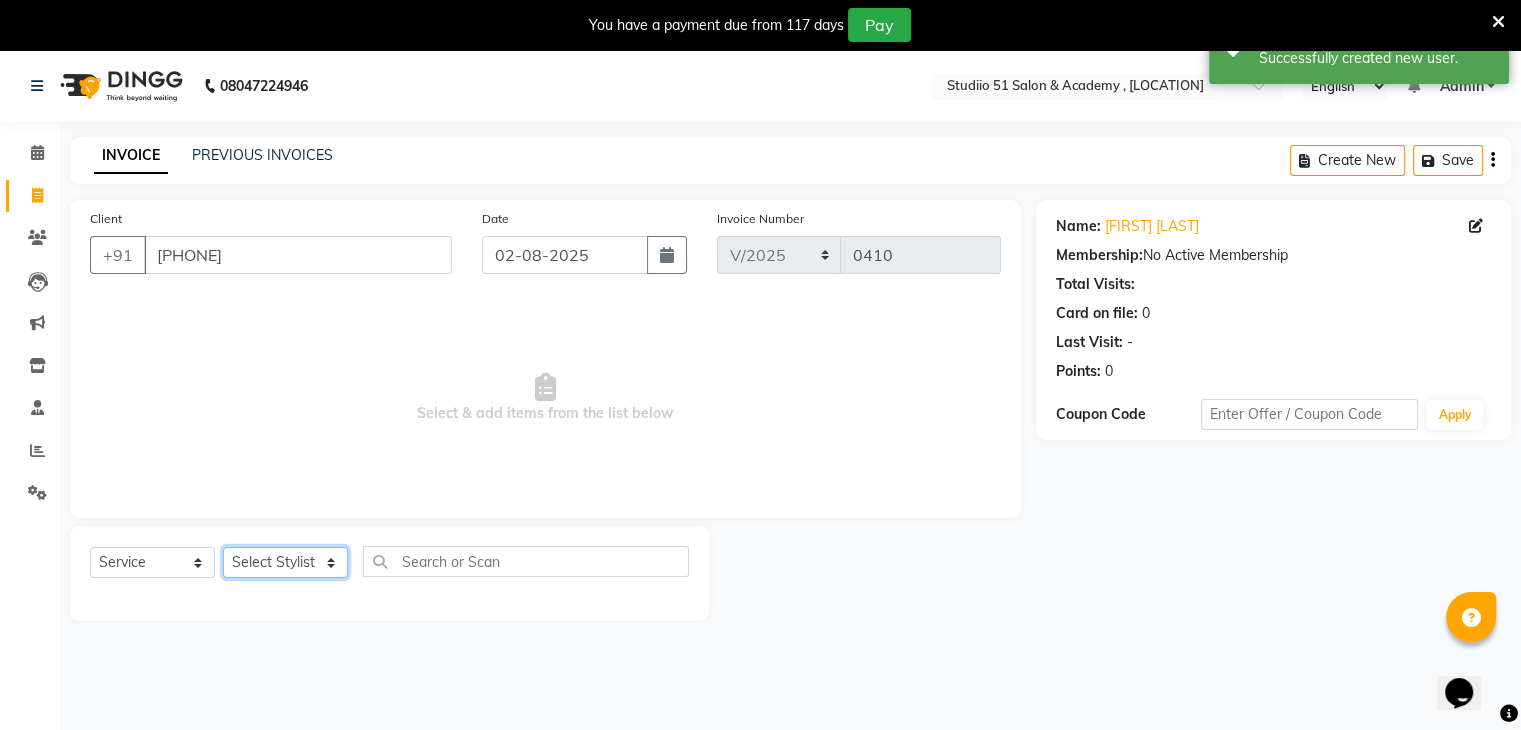 click on "Select Stylist [FIRST] [LAST] [FIRST] [LAST] [FIRST] [LAST] [FIRST] [LAST] [FIRST] [LAST] [FIRST] [LAST] [FIRST] [LAST] [FIRST] [LAST]" 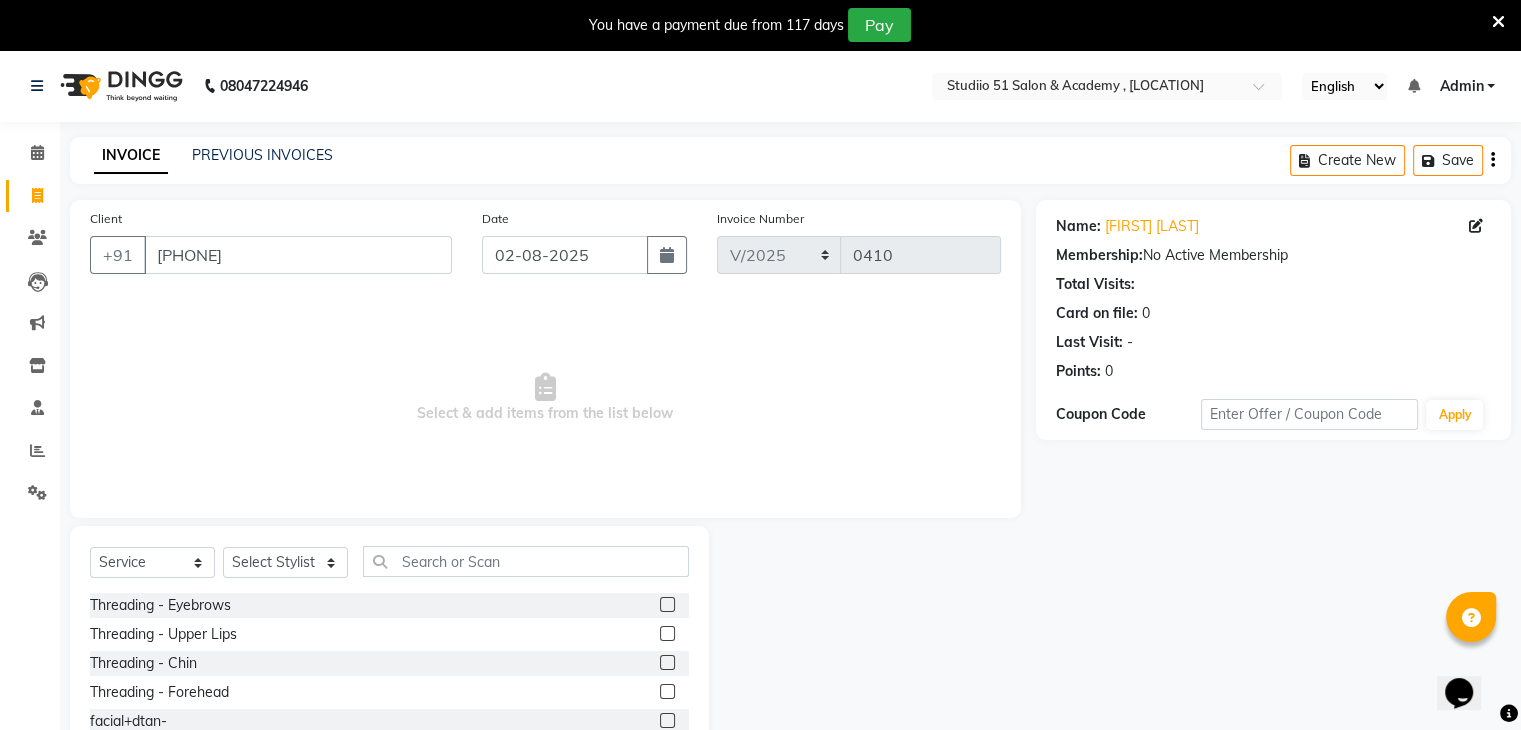 click 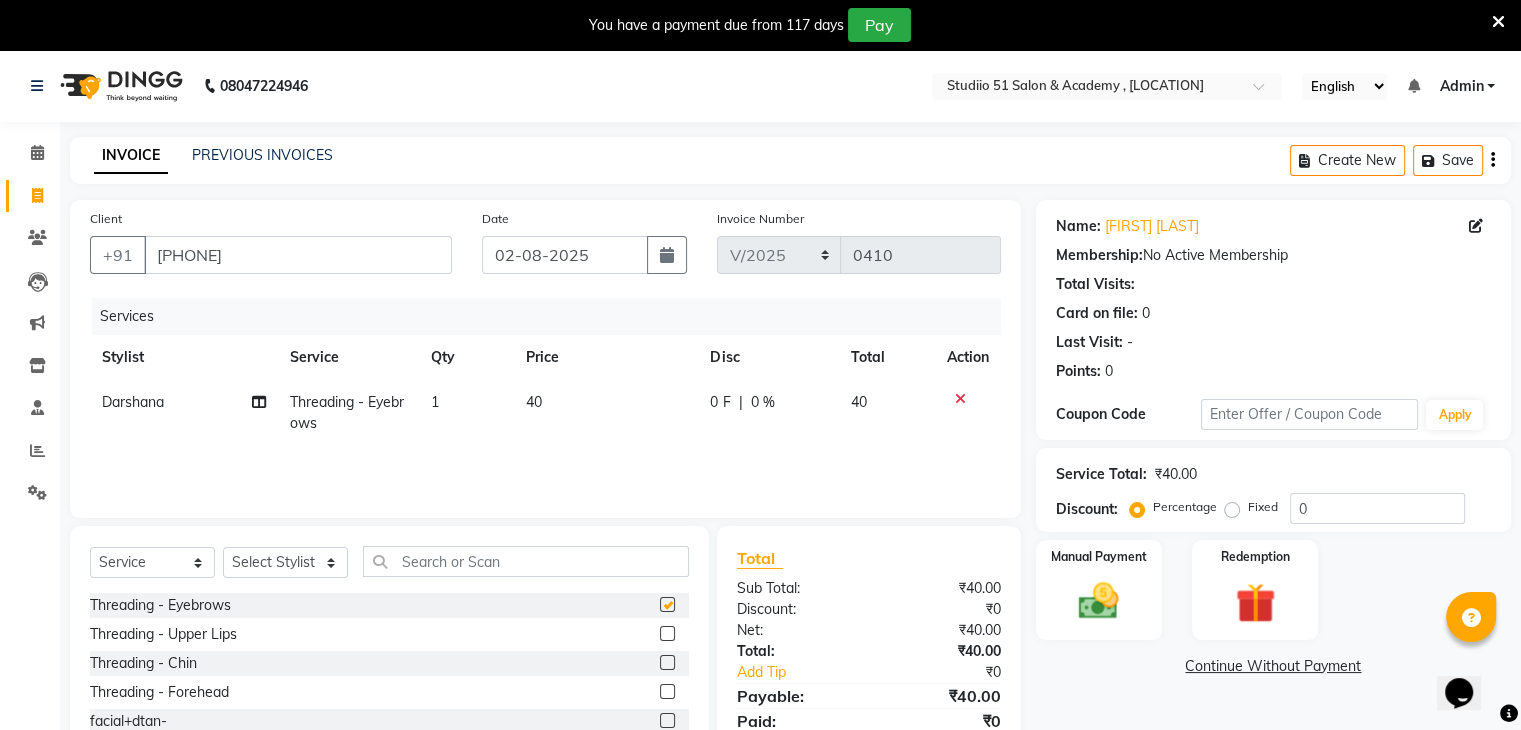 checkbox on "false" 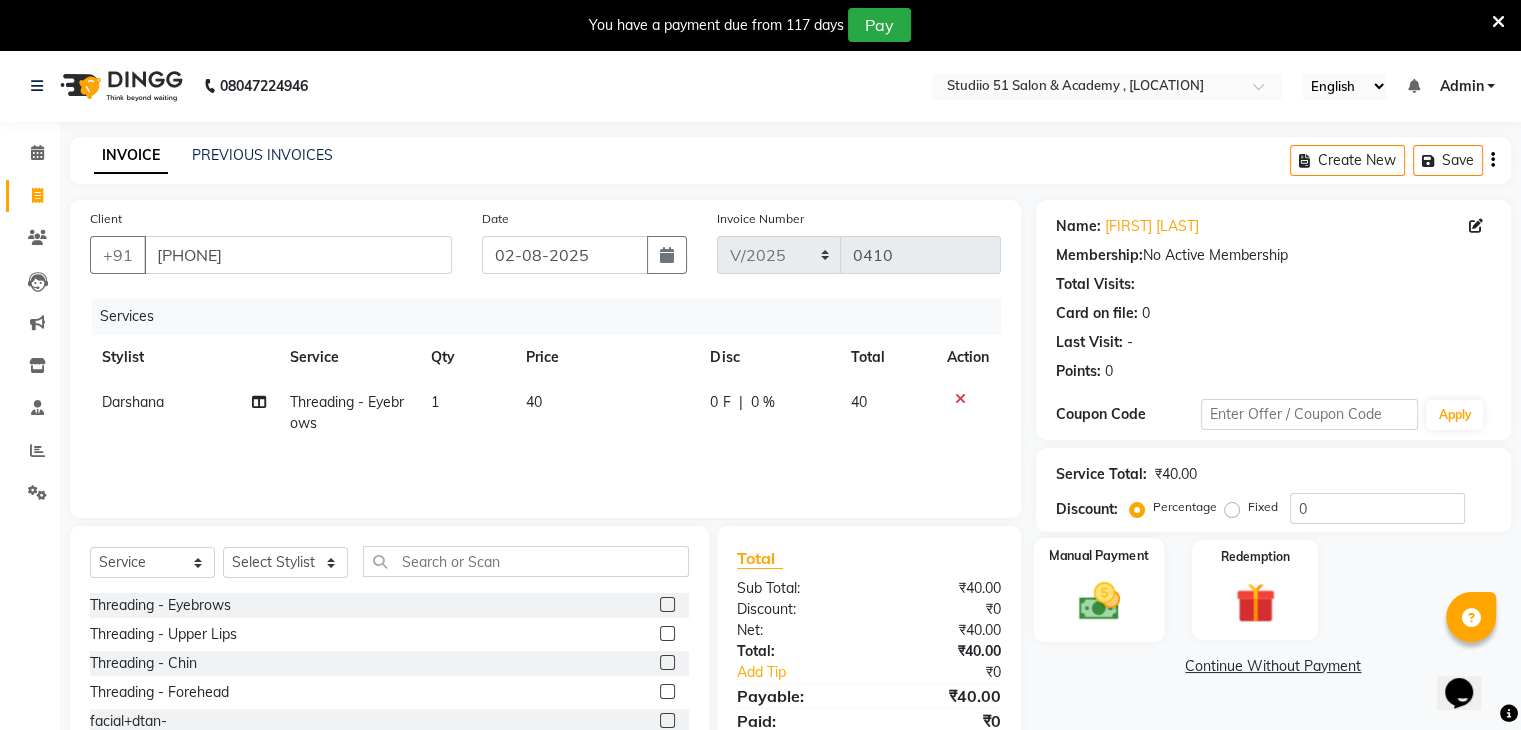 click 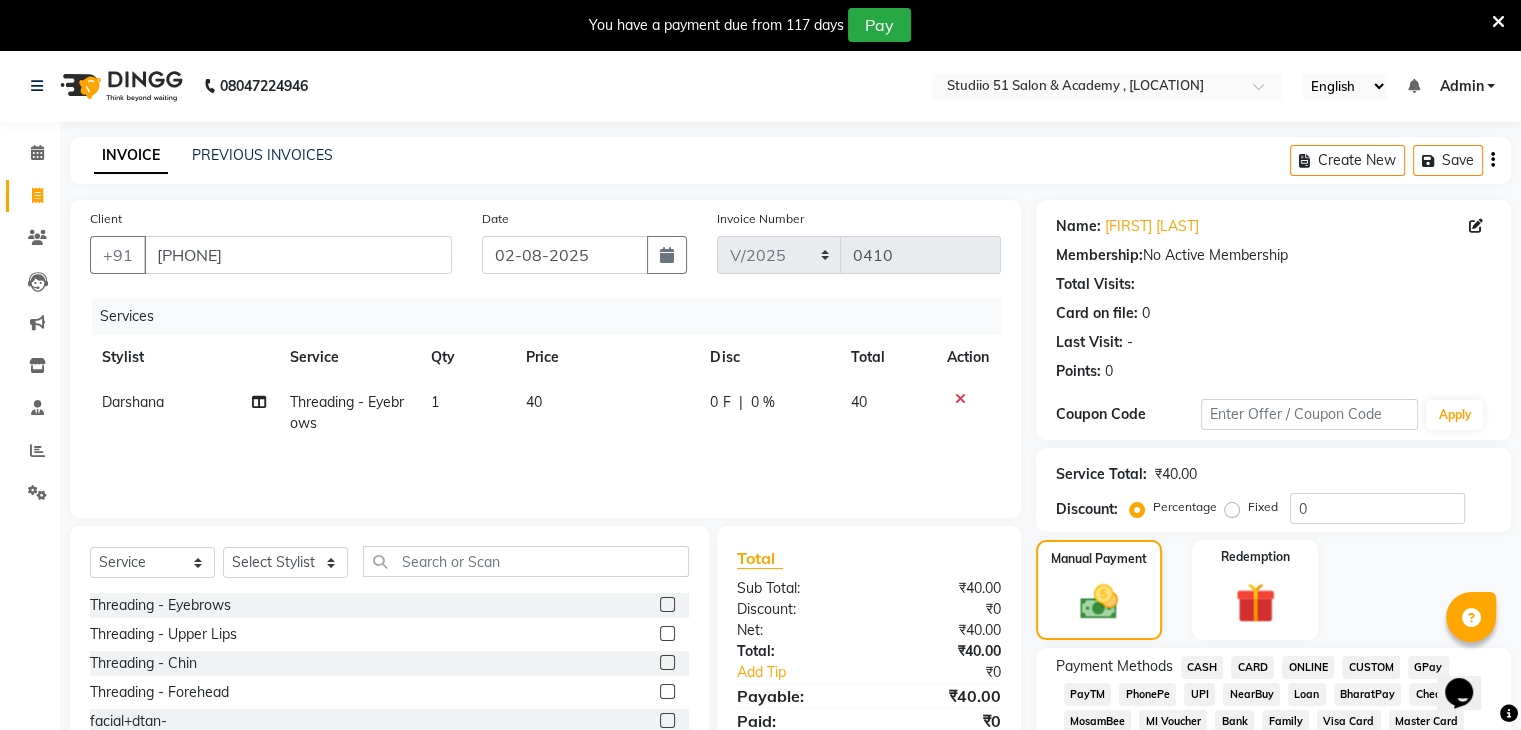 click on "CASH" 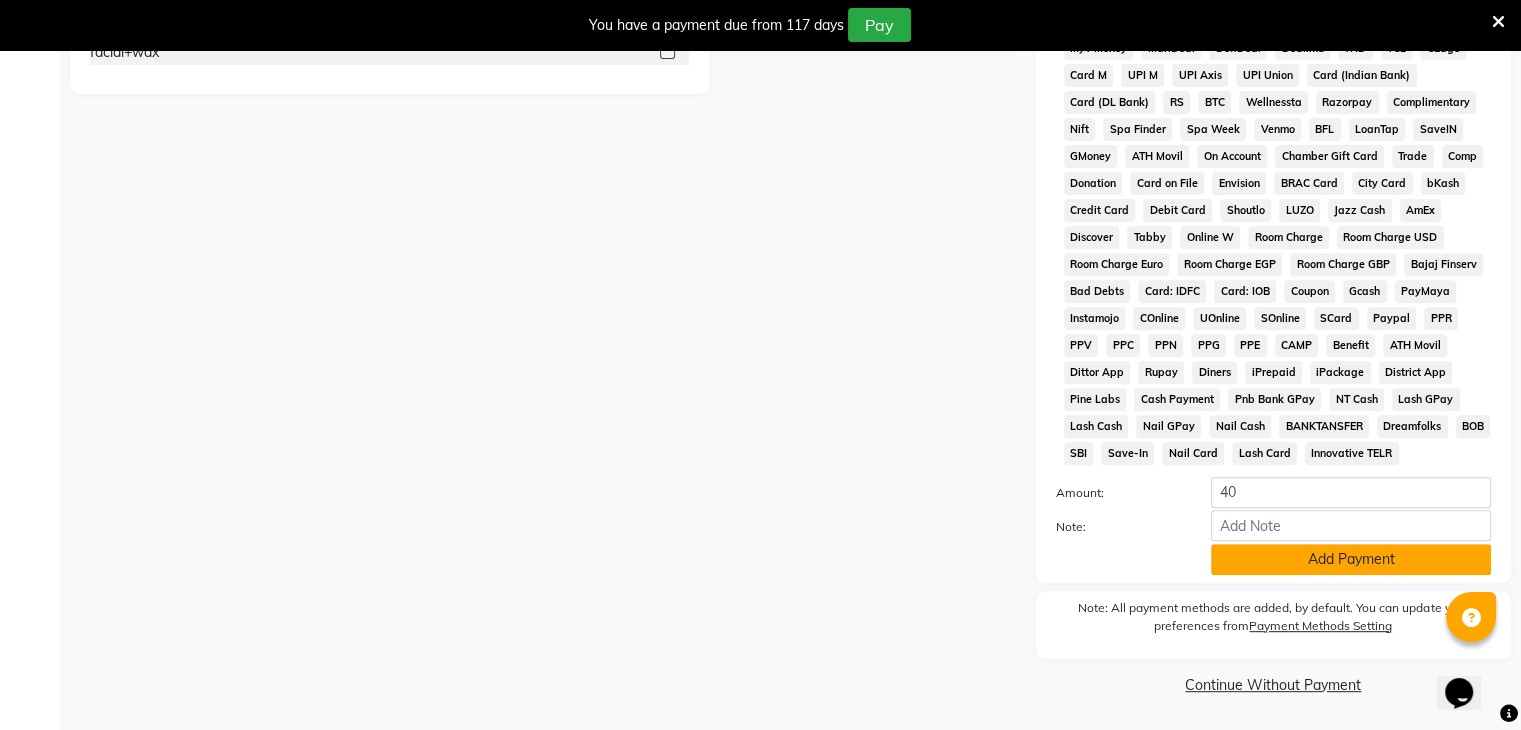 scroll, scrollTop: 743, scrollLeft: 0, axis: vertical 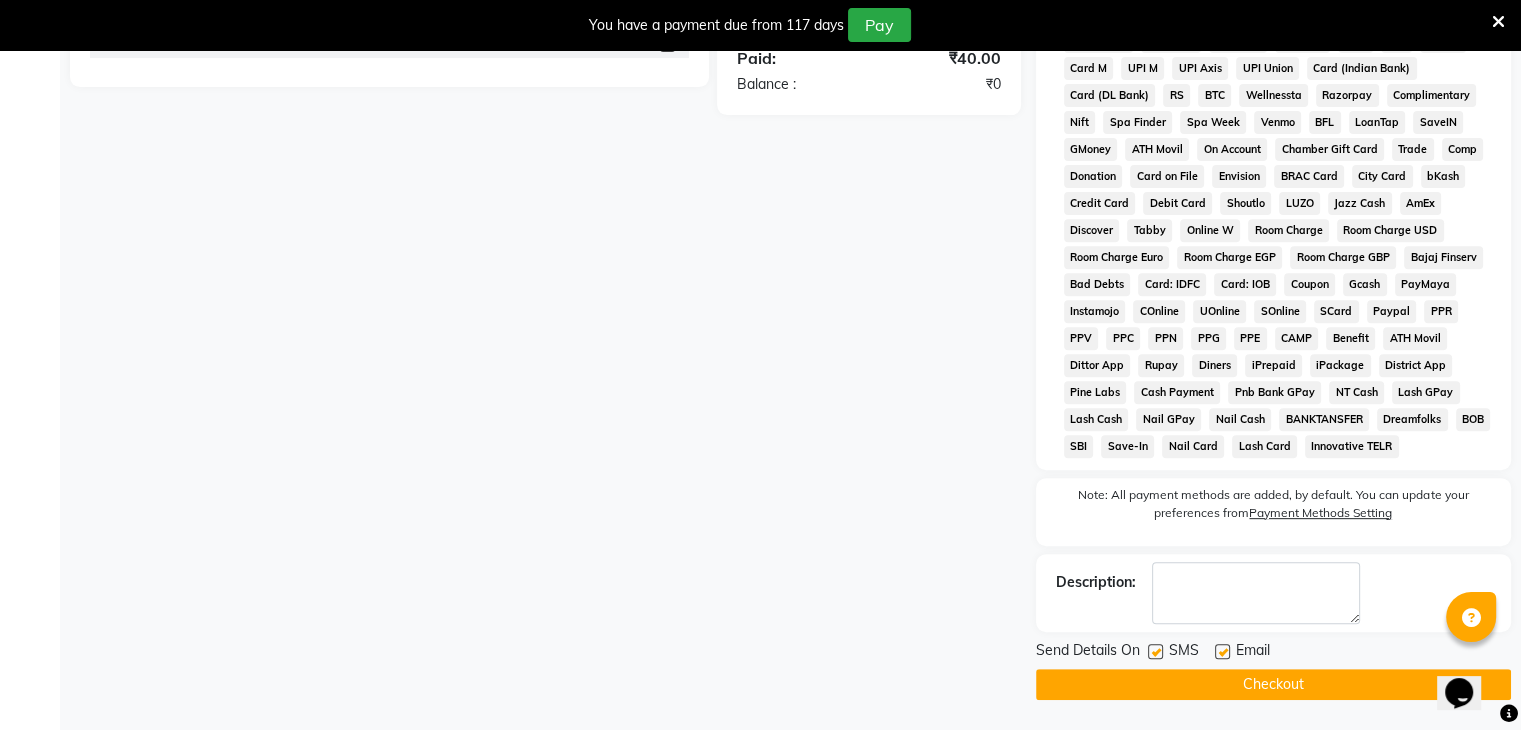 click on "Checkout" 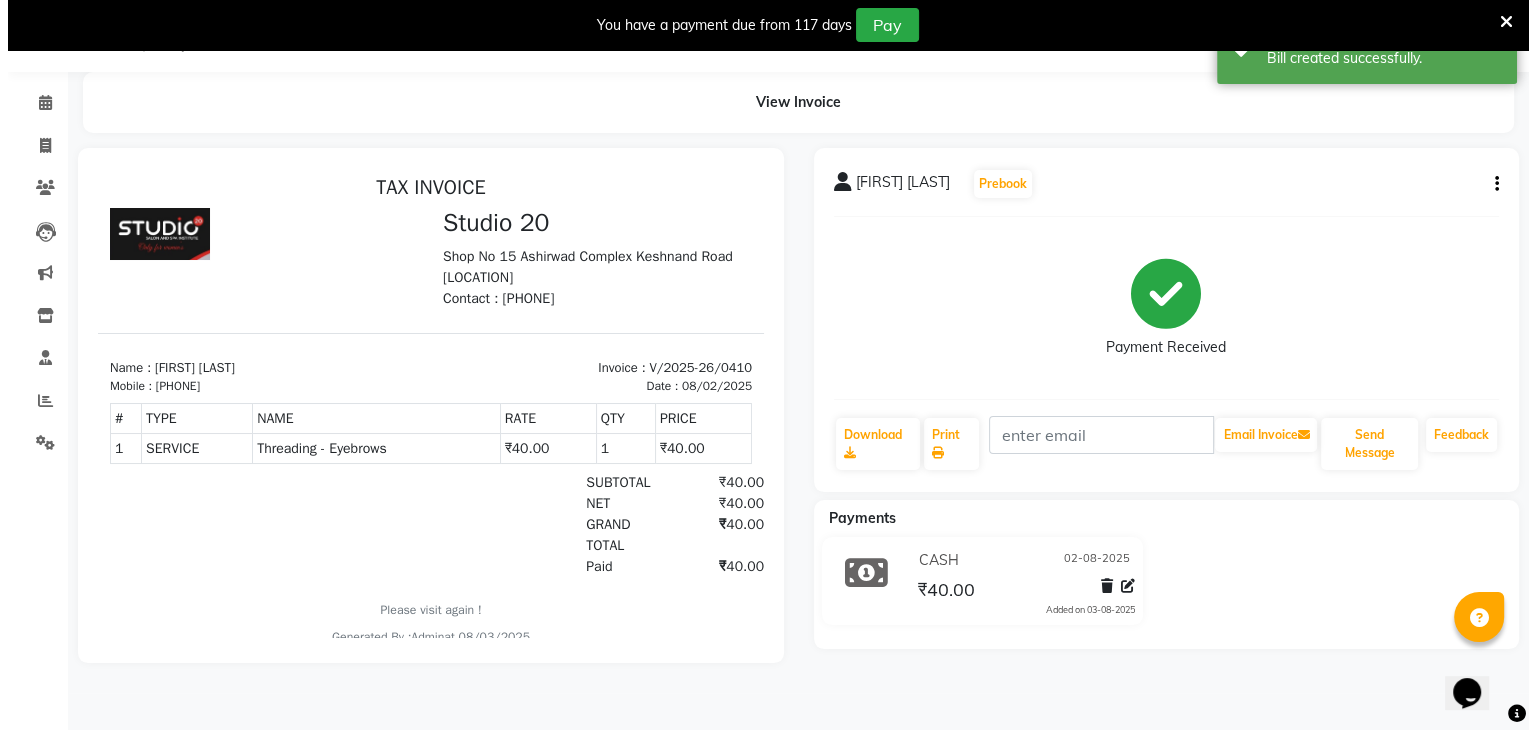 scroll, scrollTop: 0, scrollLeft: 0, axis: both 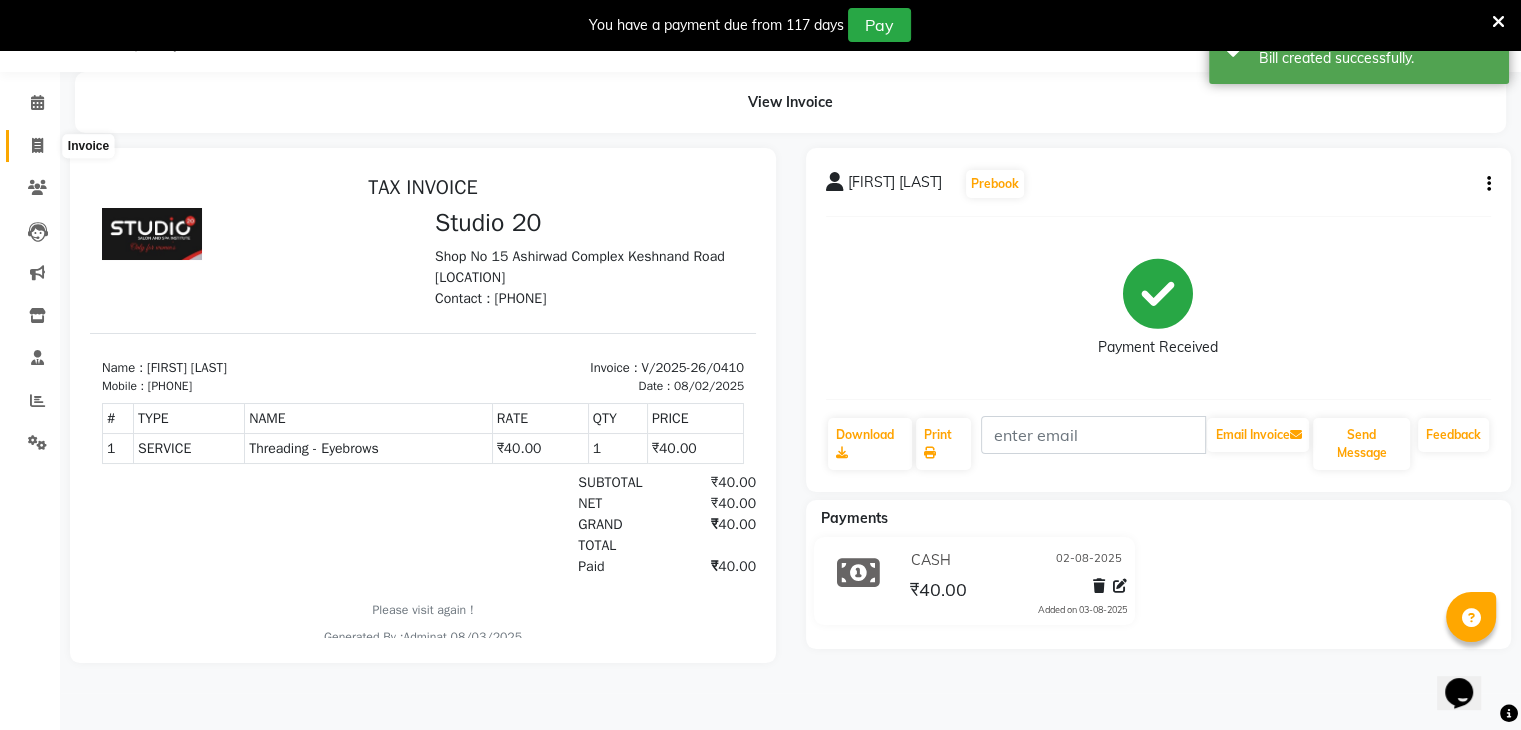 click 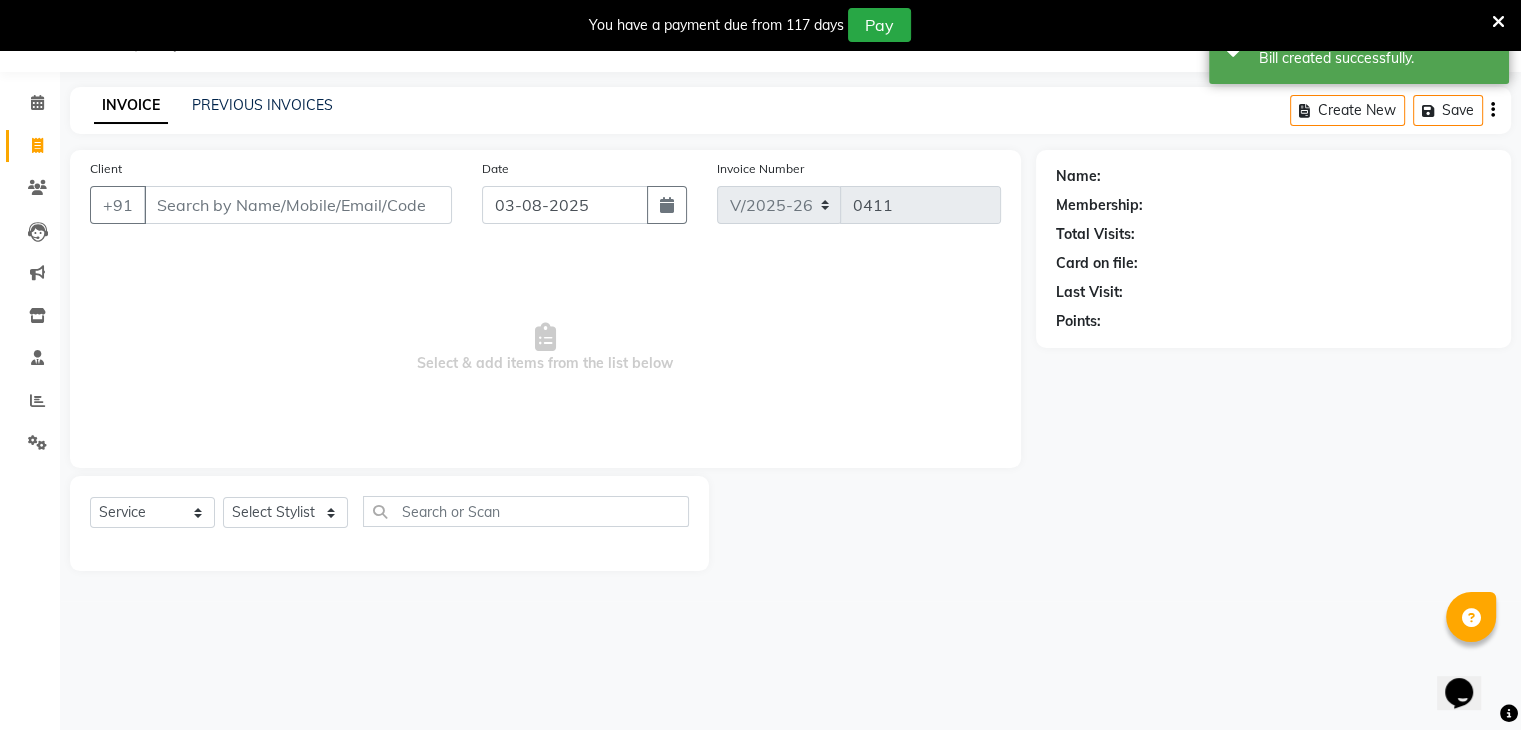 click on "Client" at bounding box center (298, 205) 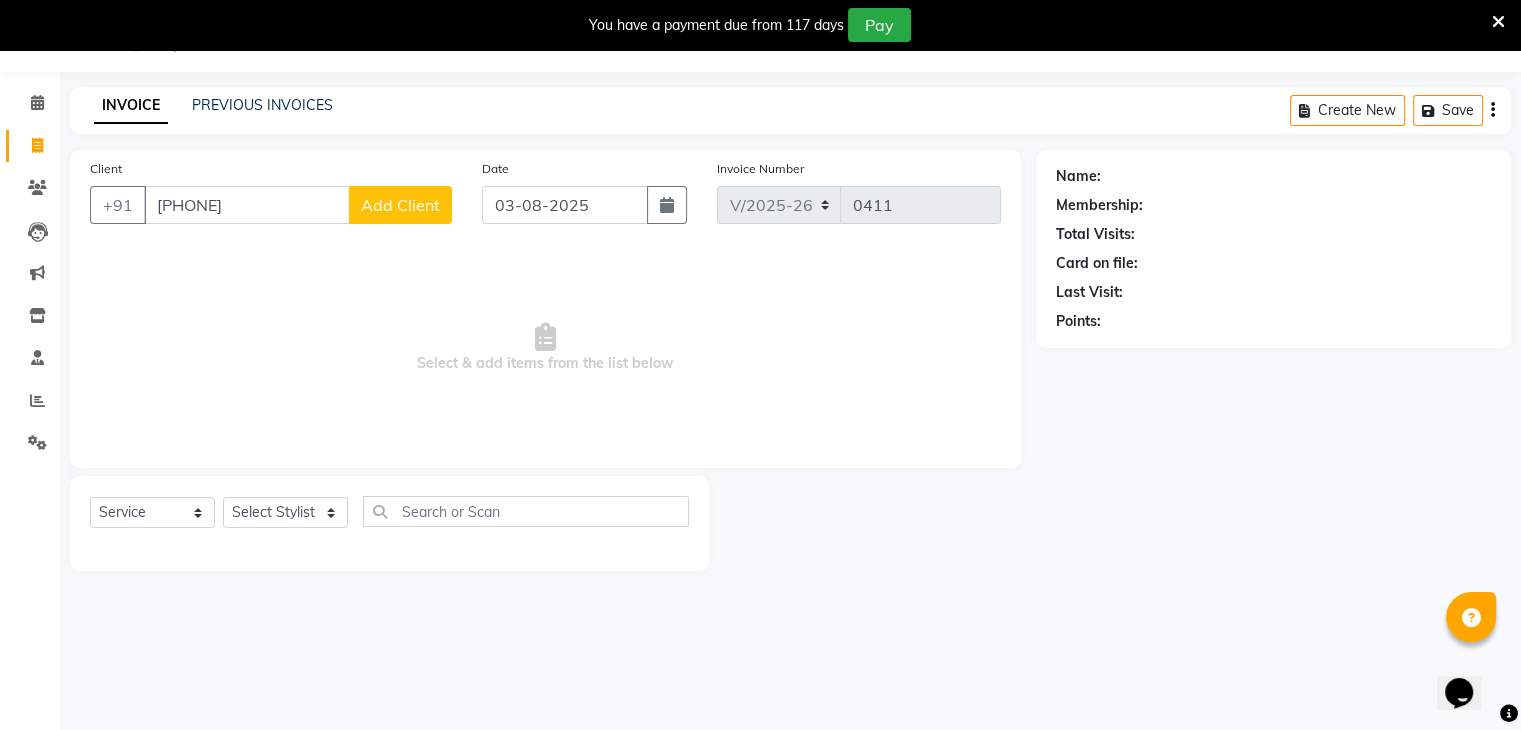 type on "[PHONE]" 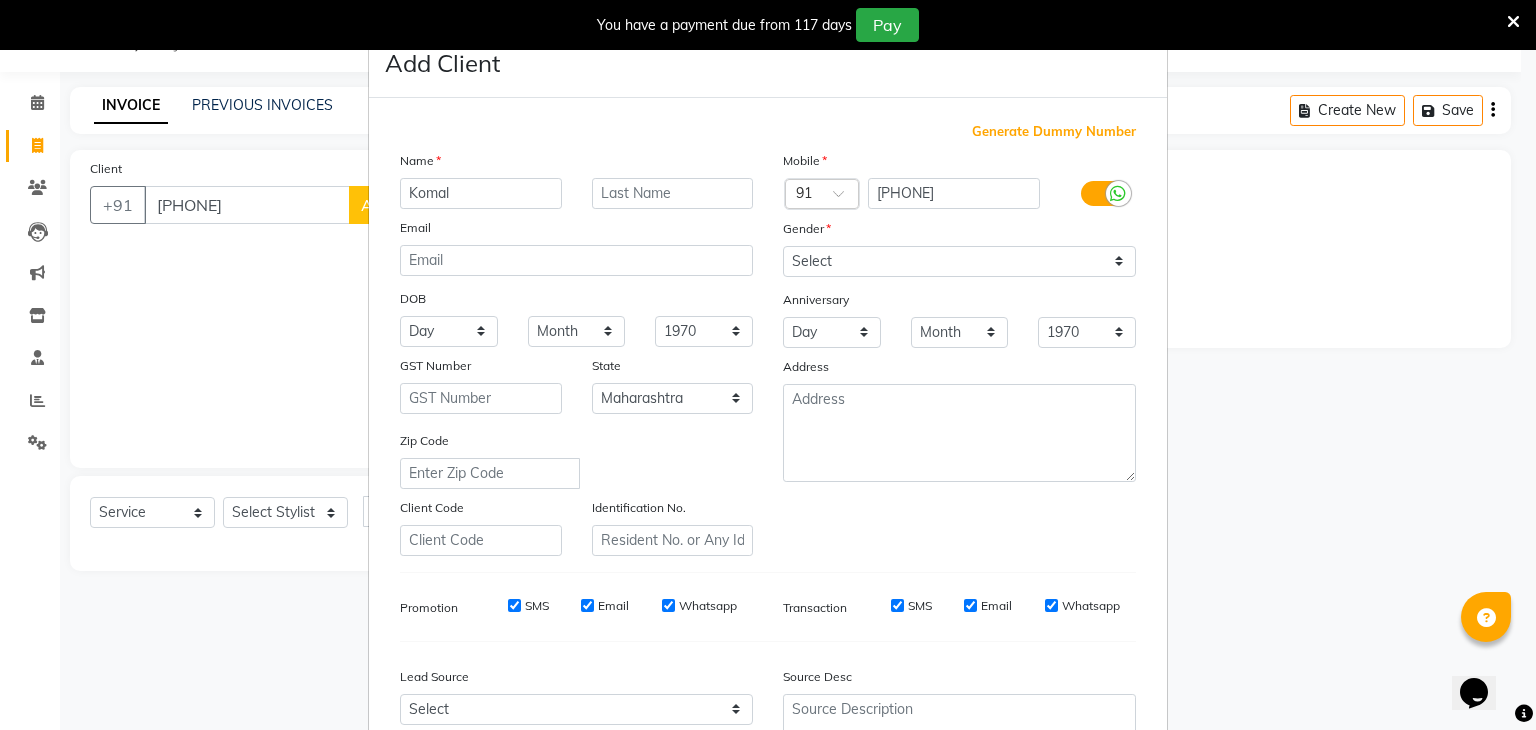 type on "Komal" 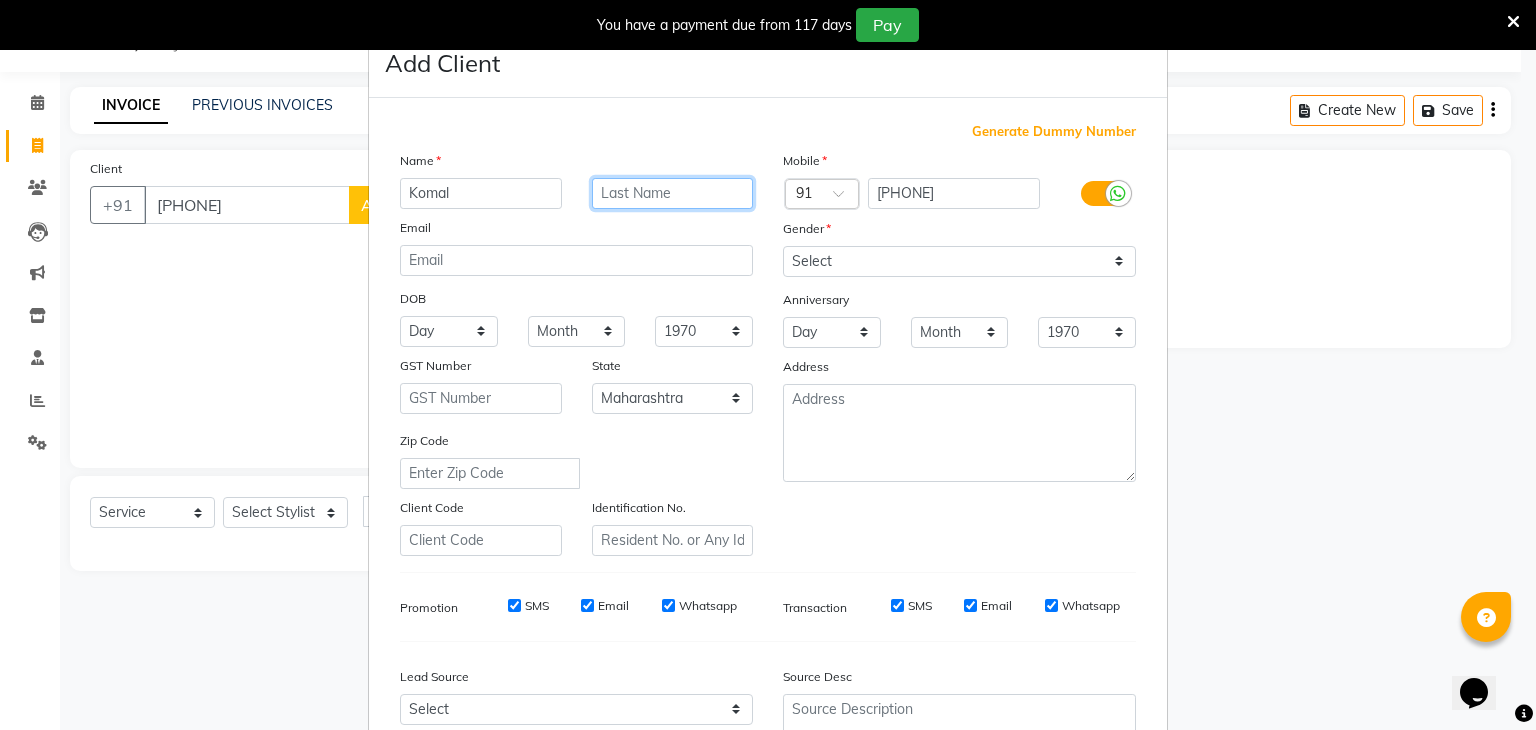 click at bounding box center (673, 193) 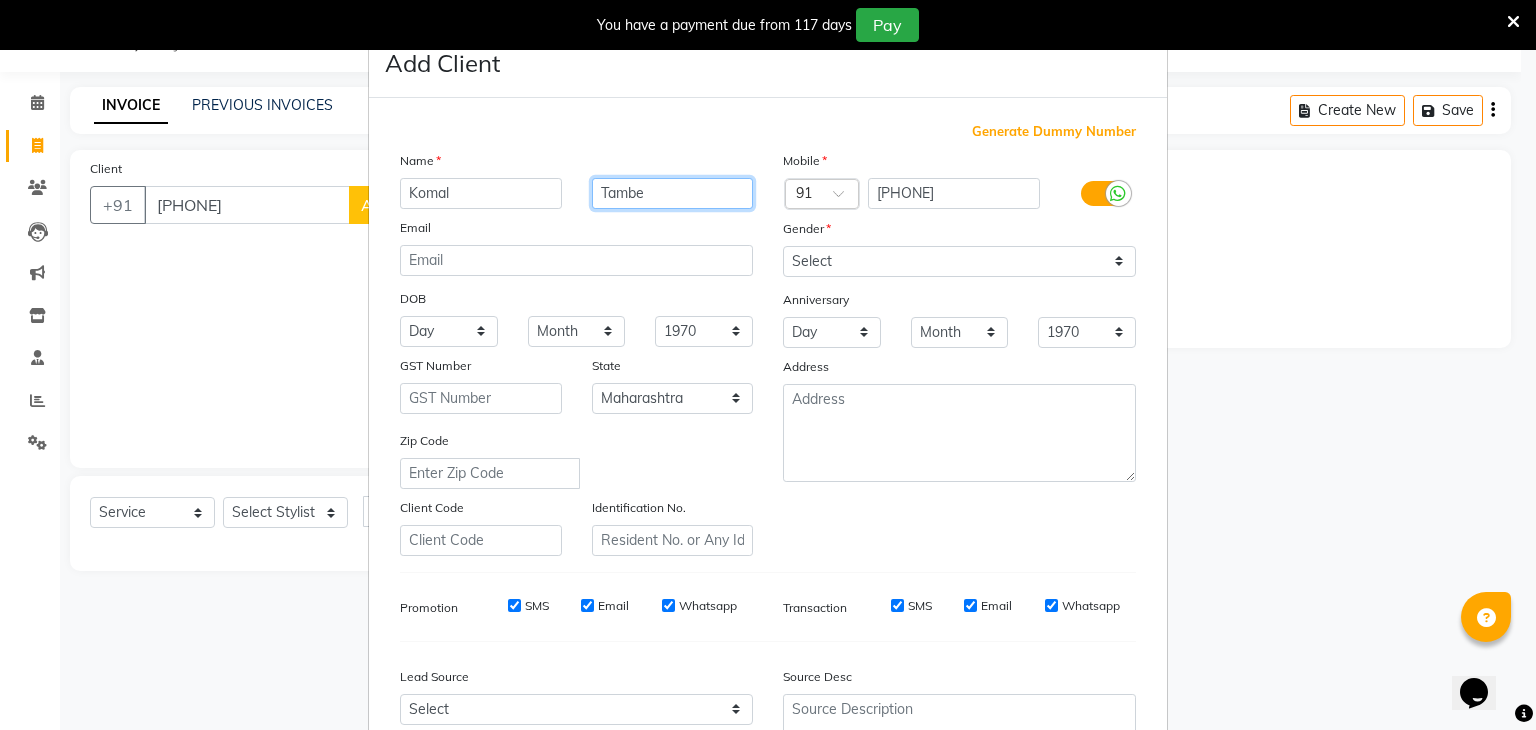 type on "Tambe" 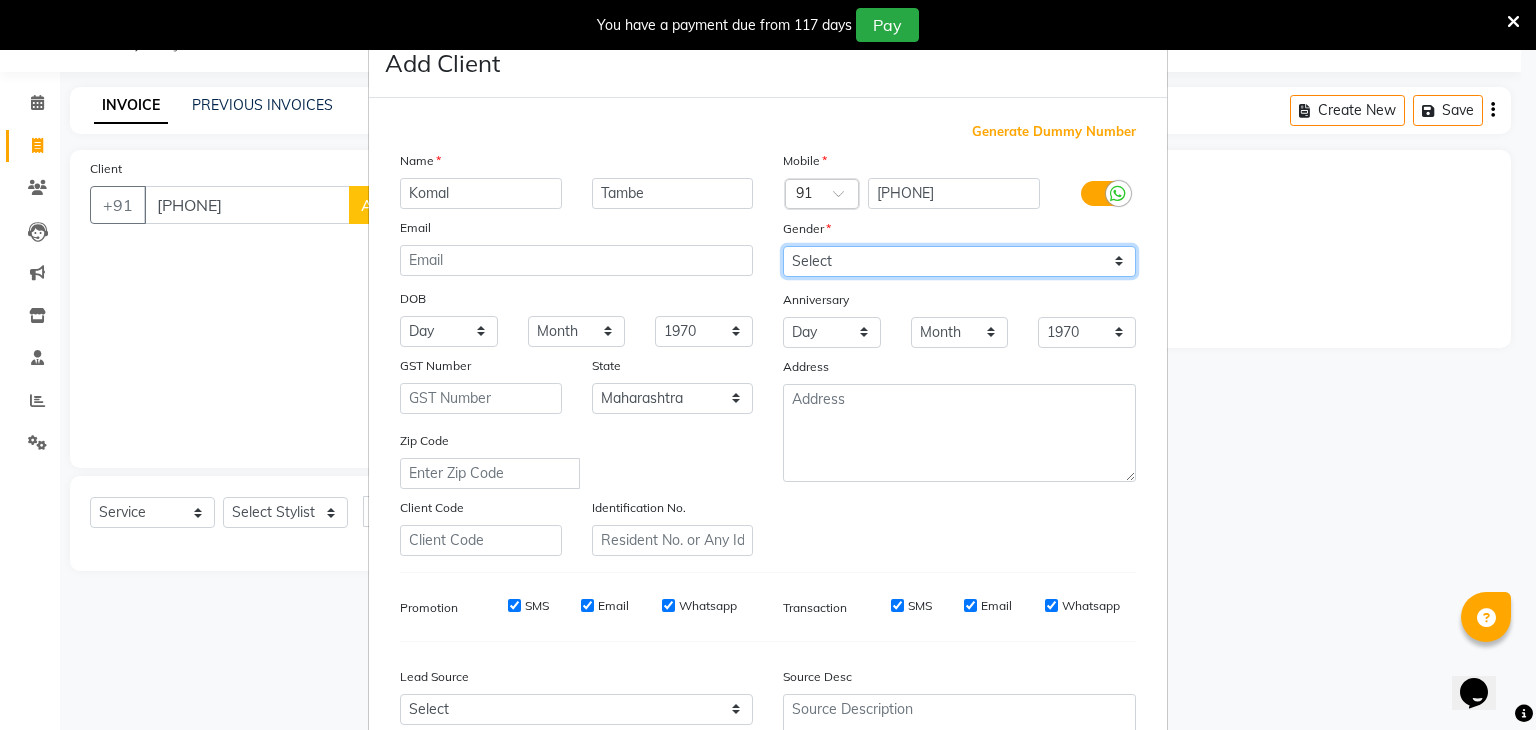 click on "Select Male Female Other Prefer Not To Say" at bounding box center [959, 261] 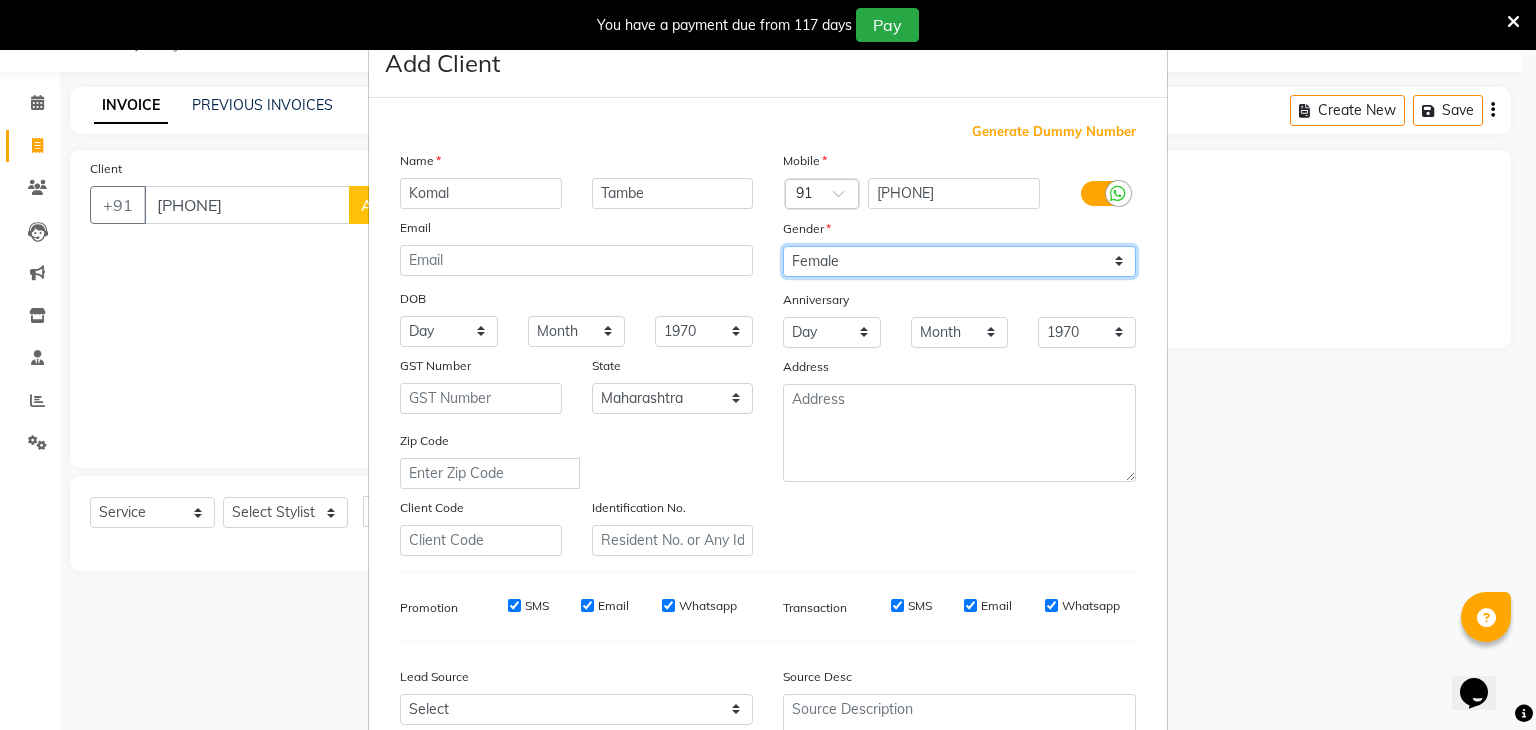 click on "Select Male Female Other Prefer Not To Say" at bounding box center (959, 261) 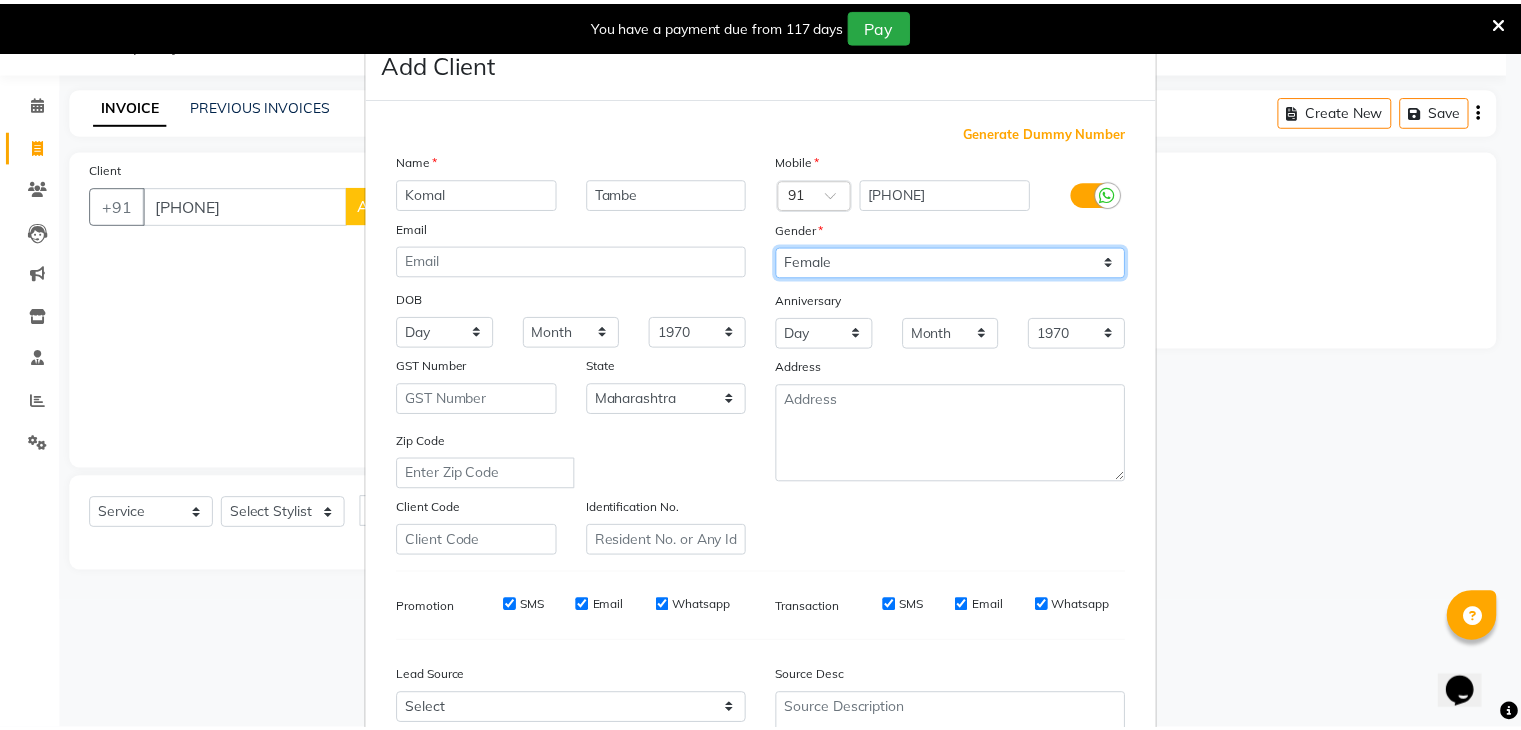 scroll, scrollTop: 203, scrollLeft: 0, axis: vertical 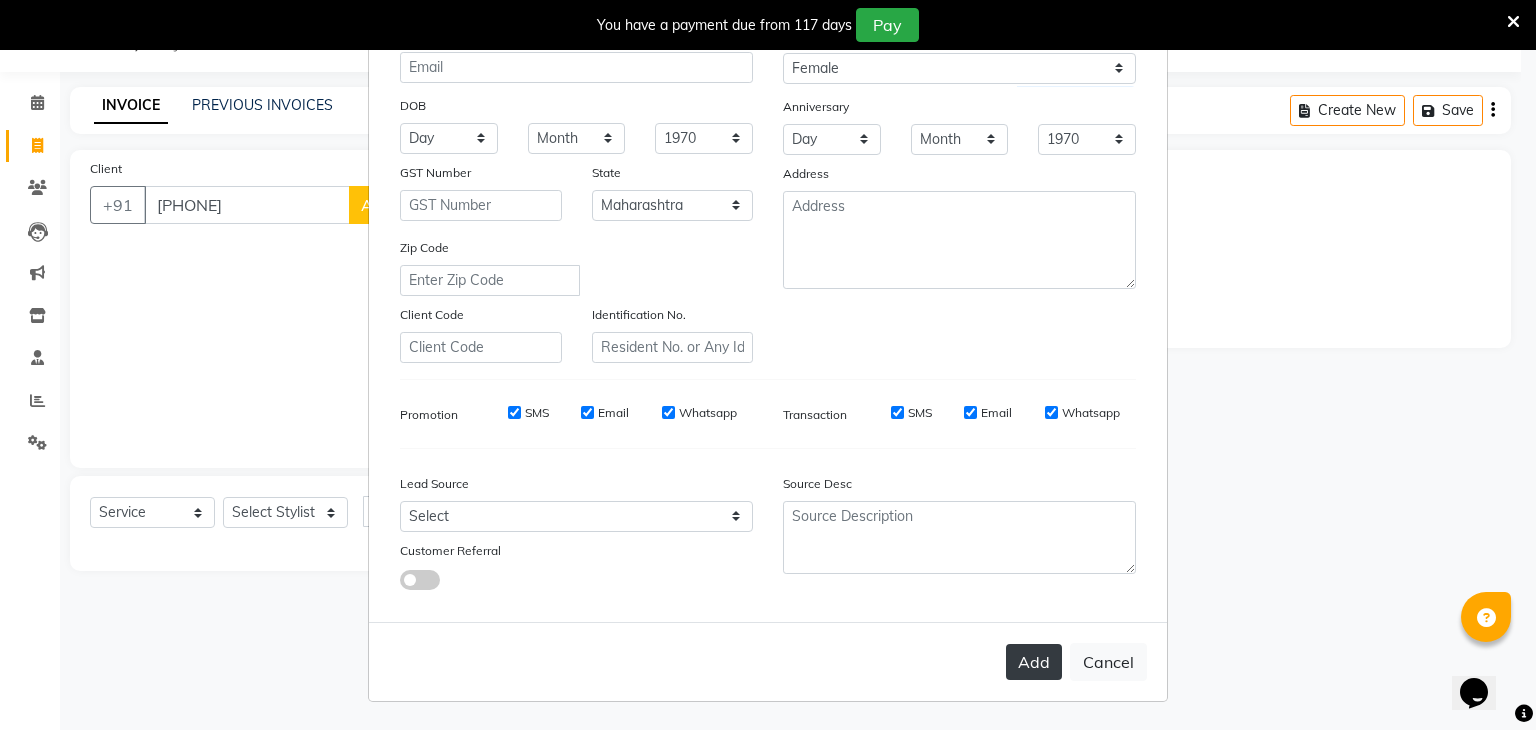 click on "Add" at bounding box center (1034, 662) 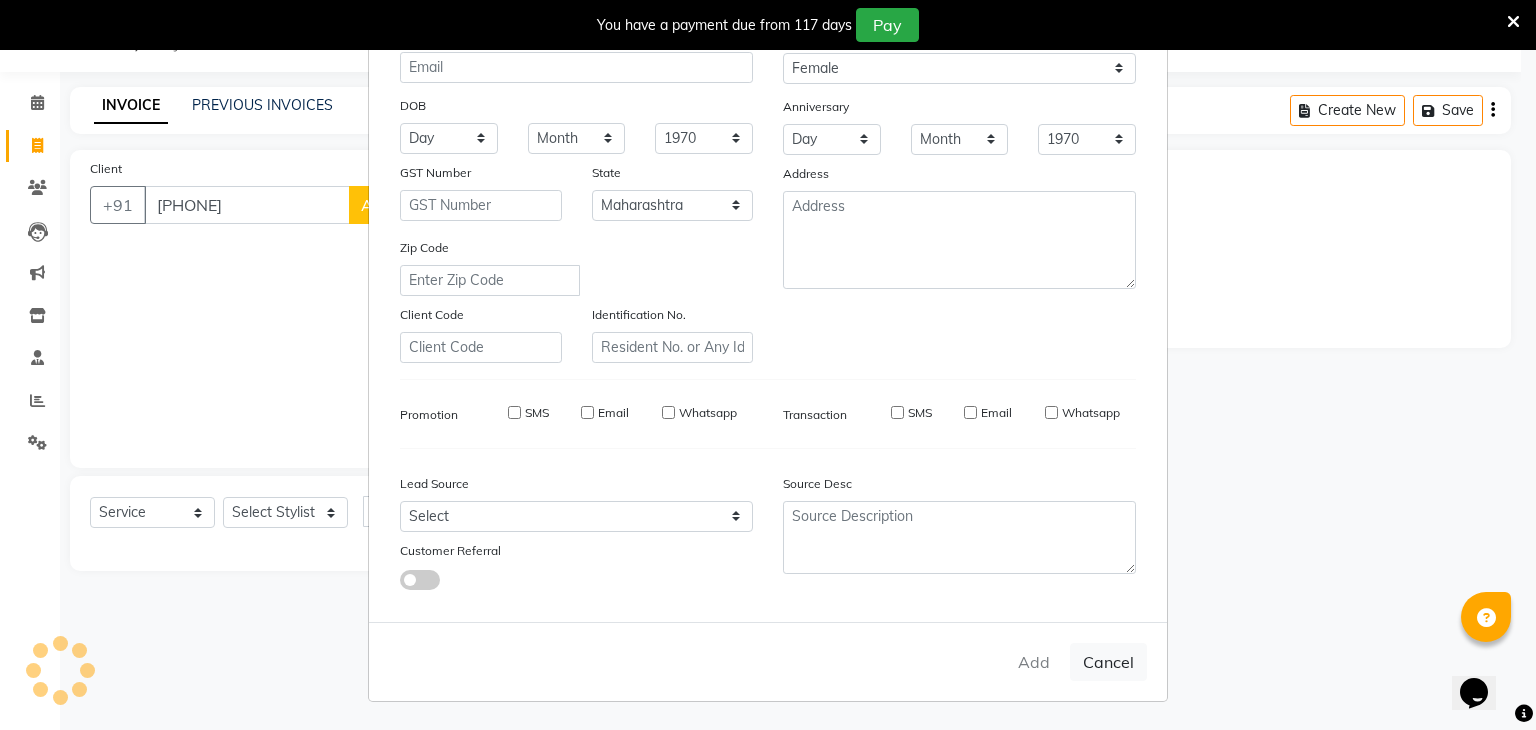 type 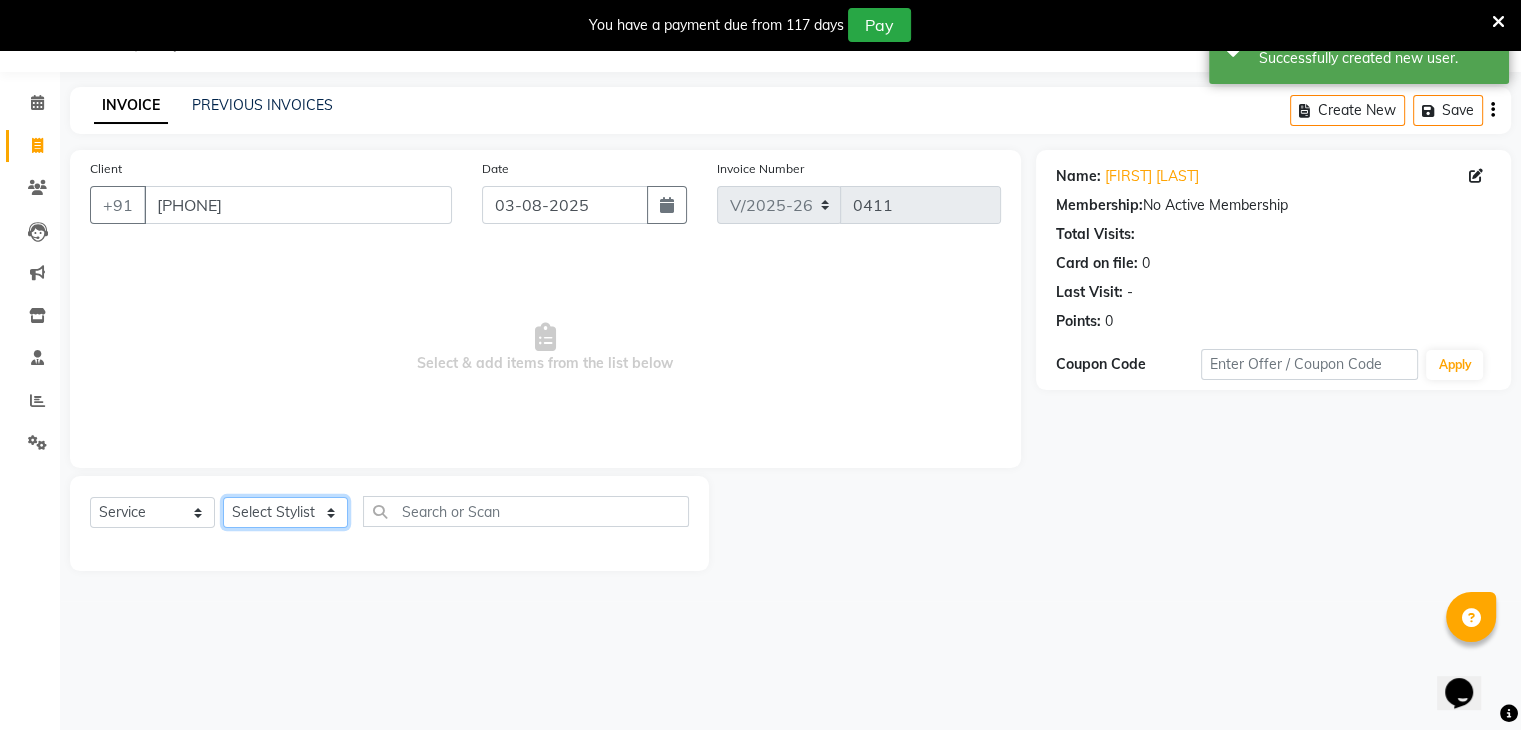 click on "Select Stylist [FIRST] [LAST] [FIRST] [LAST] [FIRST] [LAST] [FIRST] [LAST] [FIRST] [LAST] [FIRST] [LAST] [FIRST] [LAST] [FIRST] [LAST]" 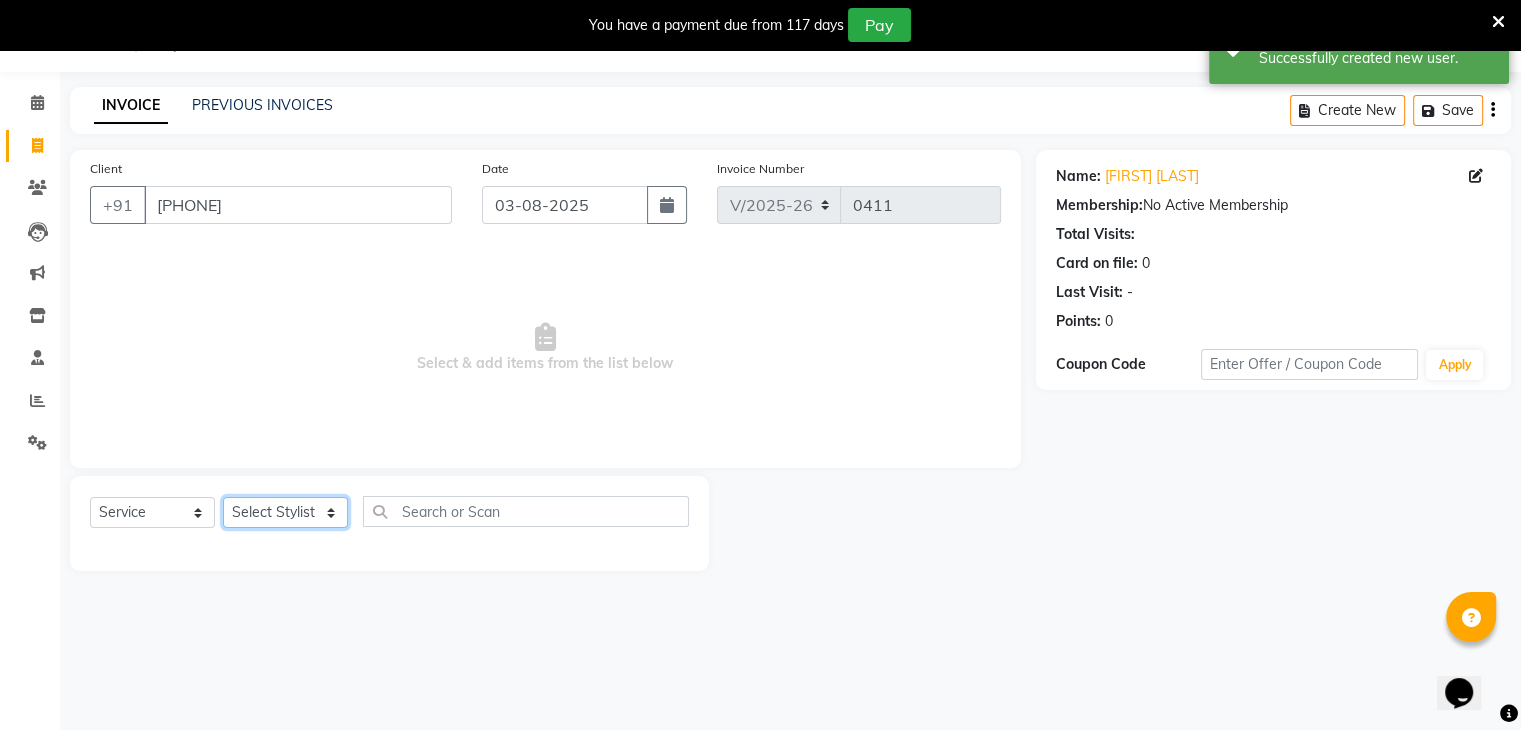 select on "[NUMBER]" 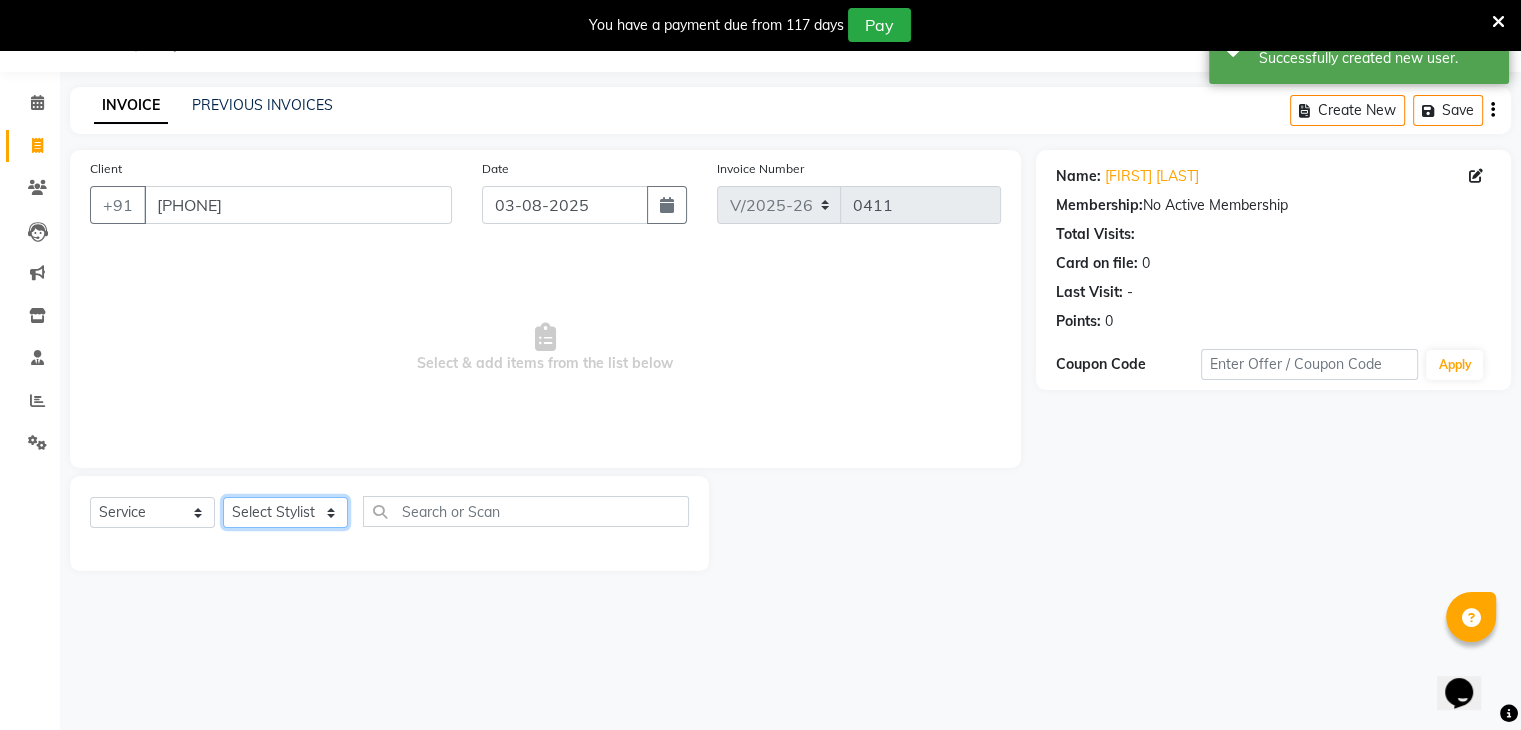 click on "Select Stylist [FIRST] [LAST] [FIRST] [LAST] [FIRST] [LAST] [FIRST] [LAST] [FIRST] [LAST] [FIRST] [LAST] [FIRST] [LAST] [FIRST] [LAST]" 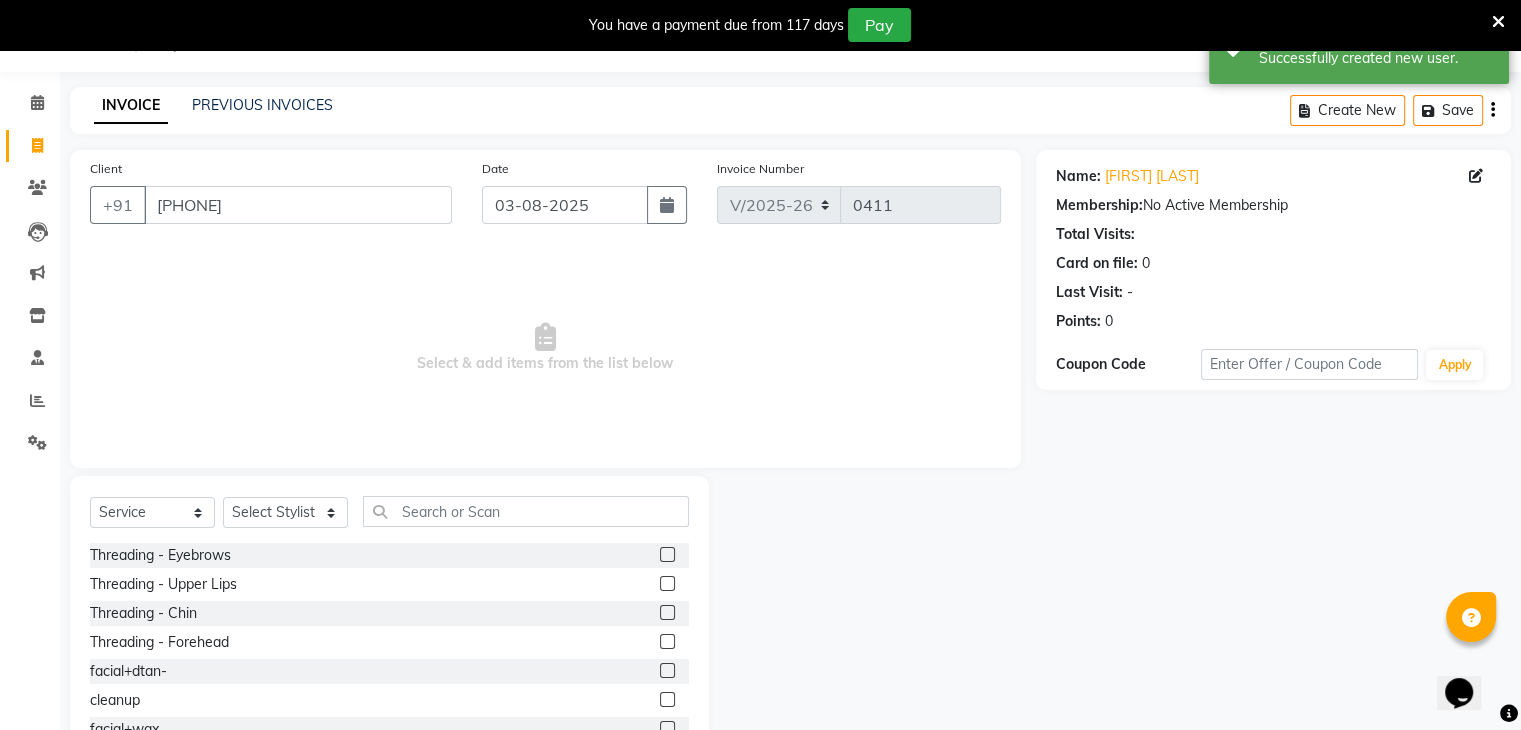 click 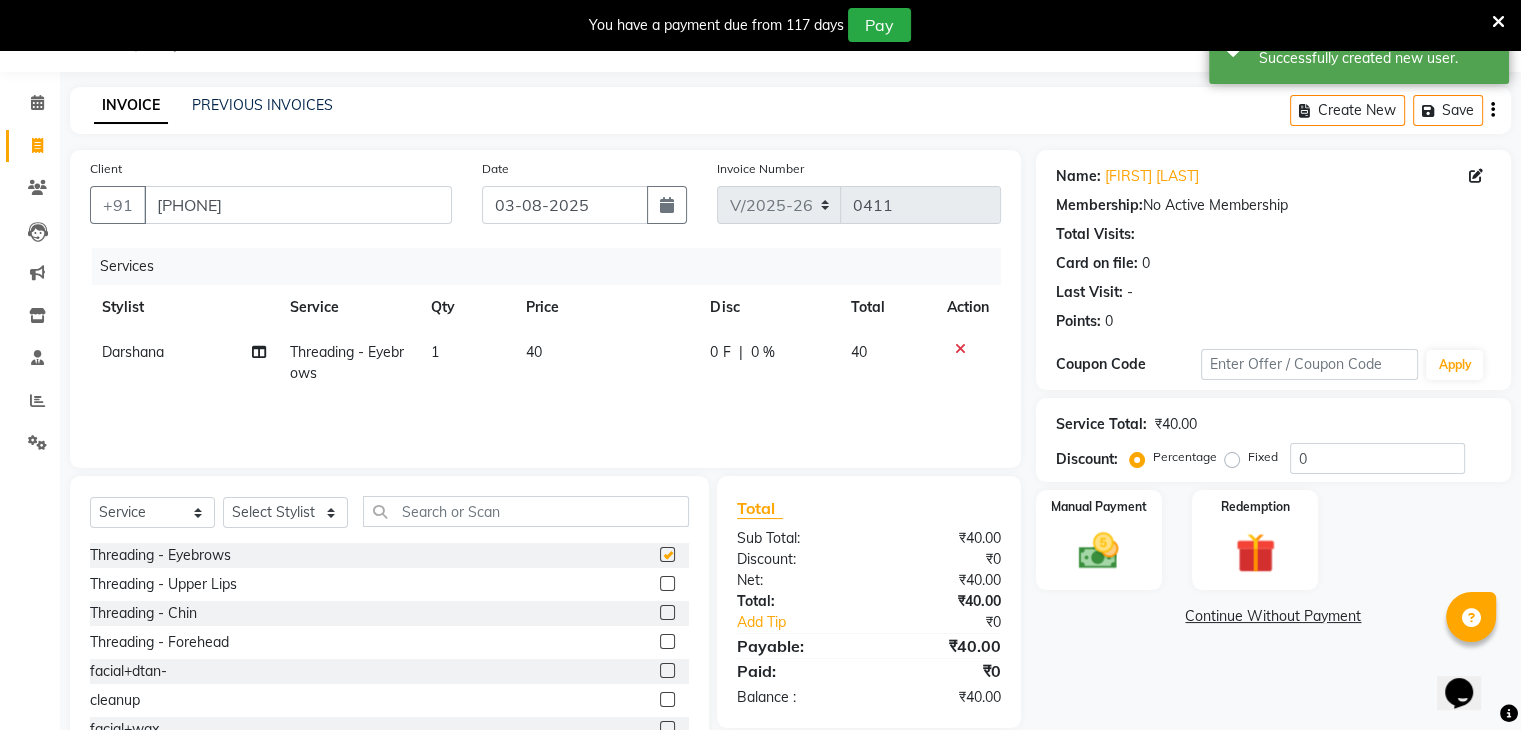 checkbox on "false" 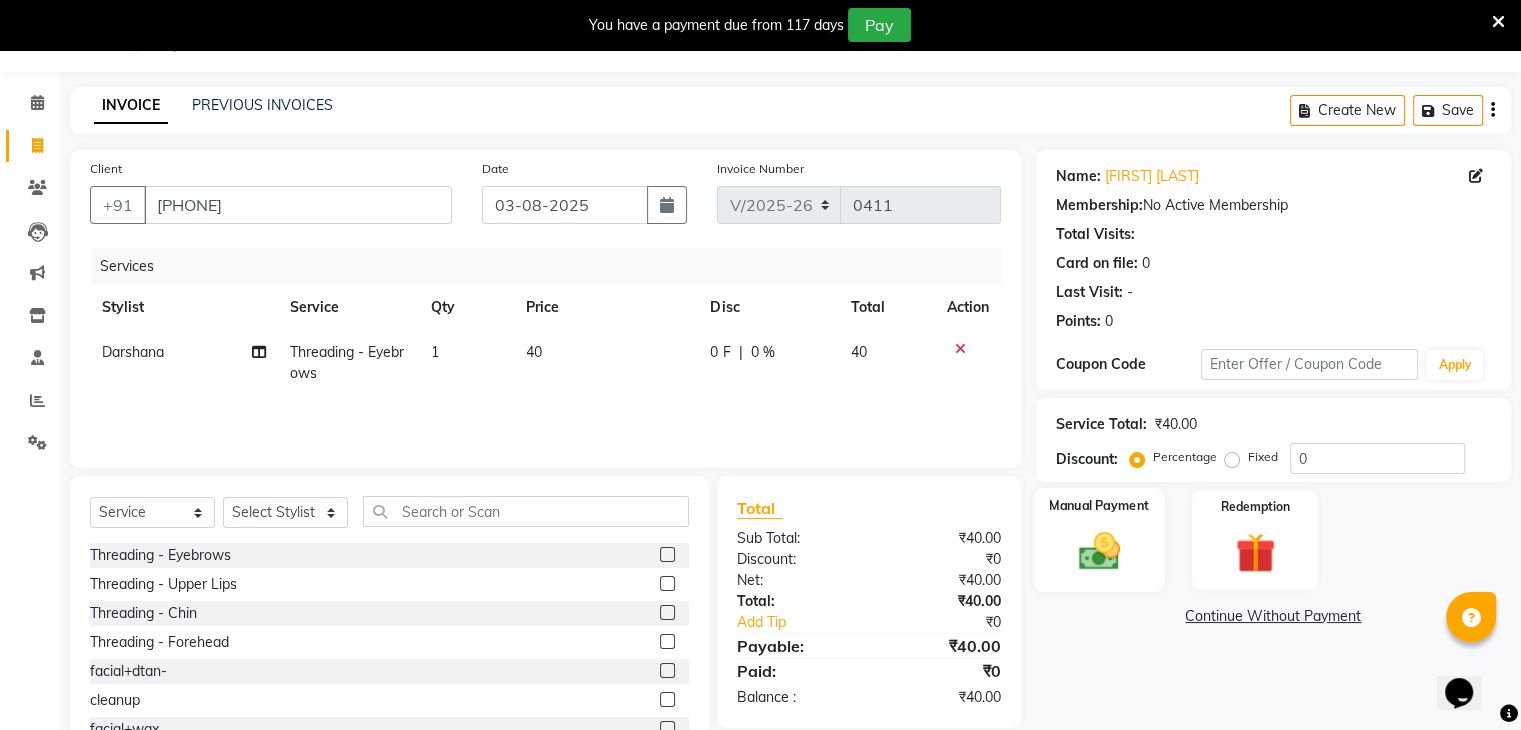 click 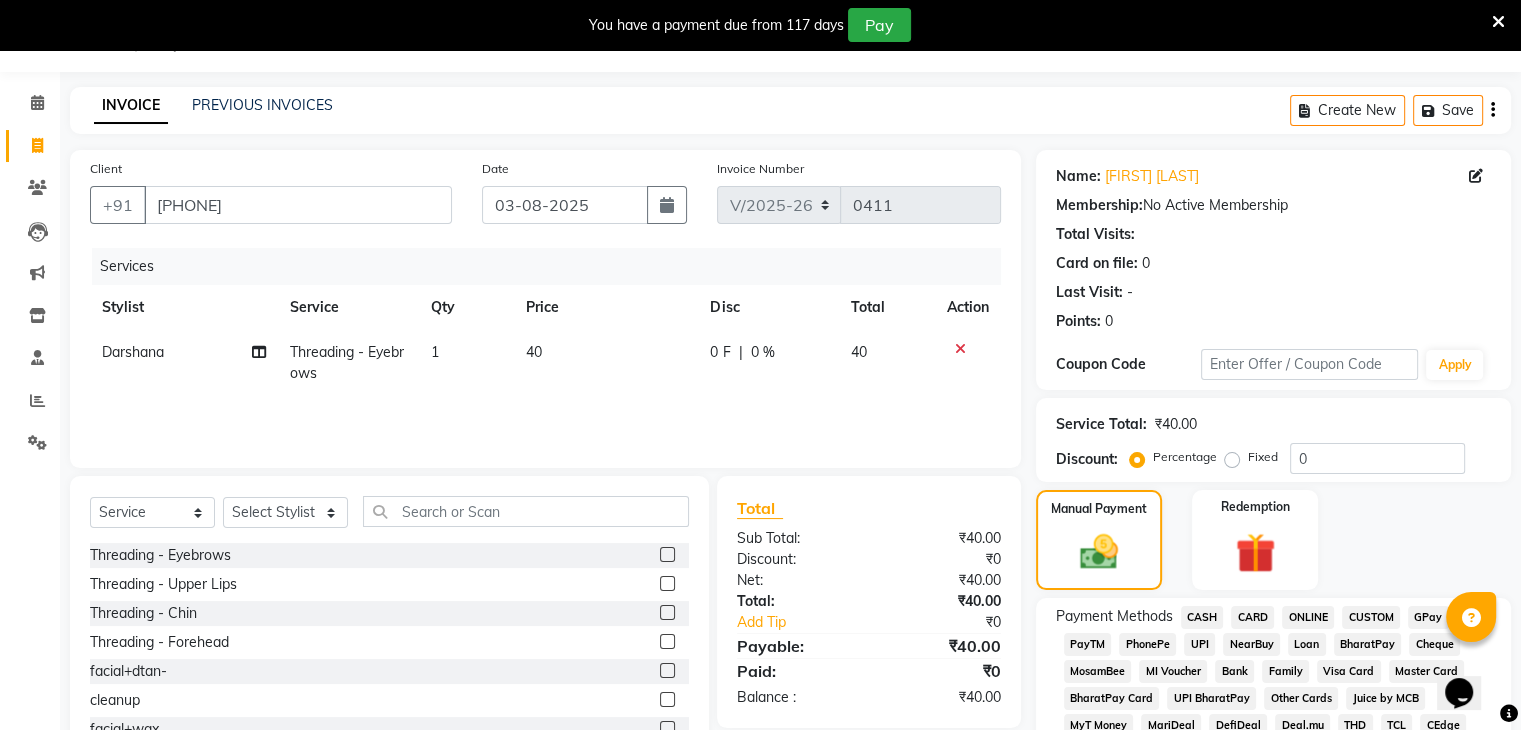 click on "GPay" 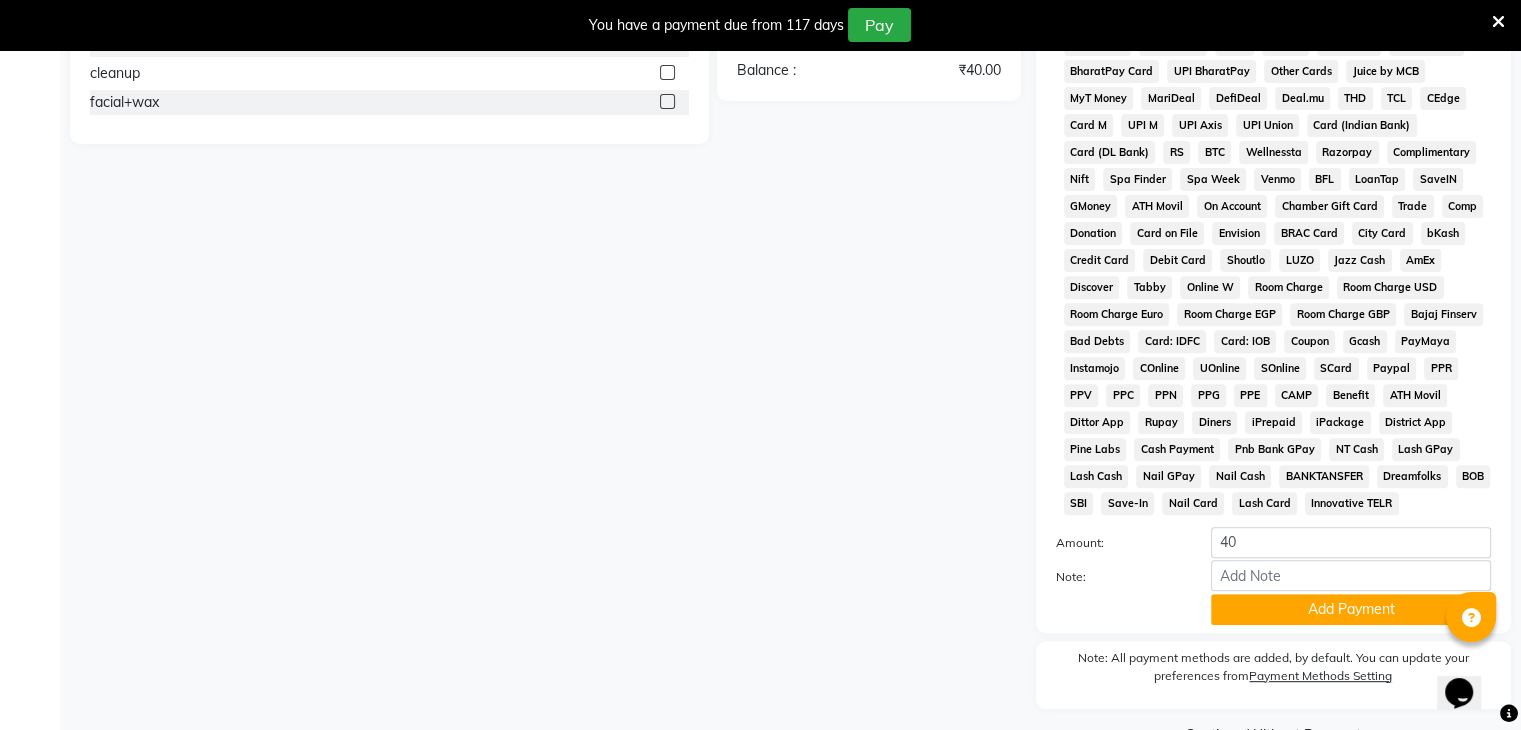 scroll, scrollTop: 738, scrollLeft: 0, axis: vertical 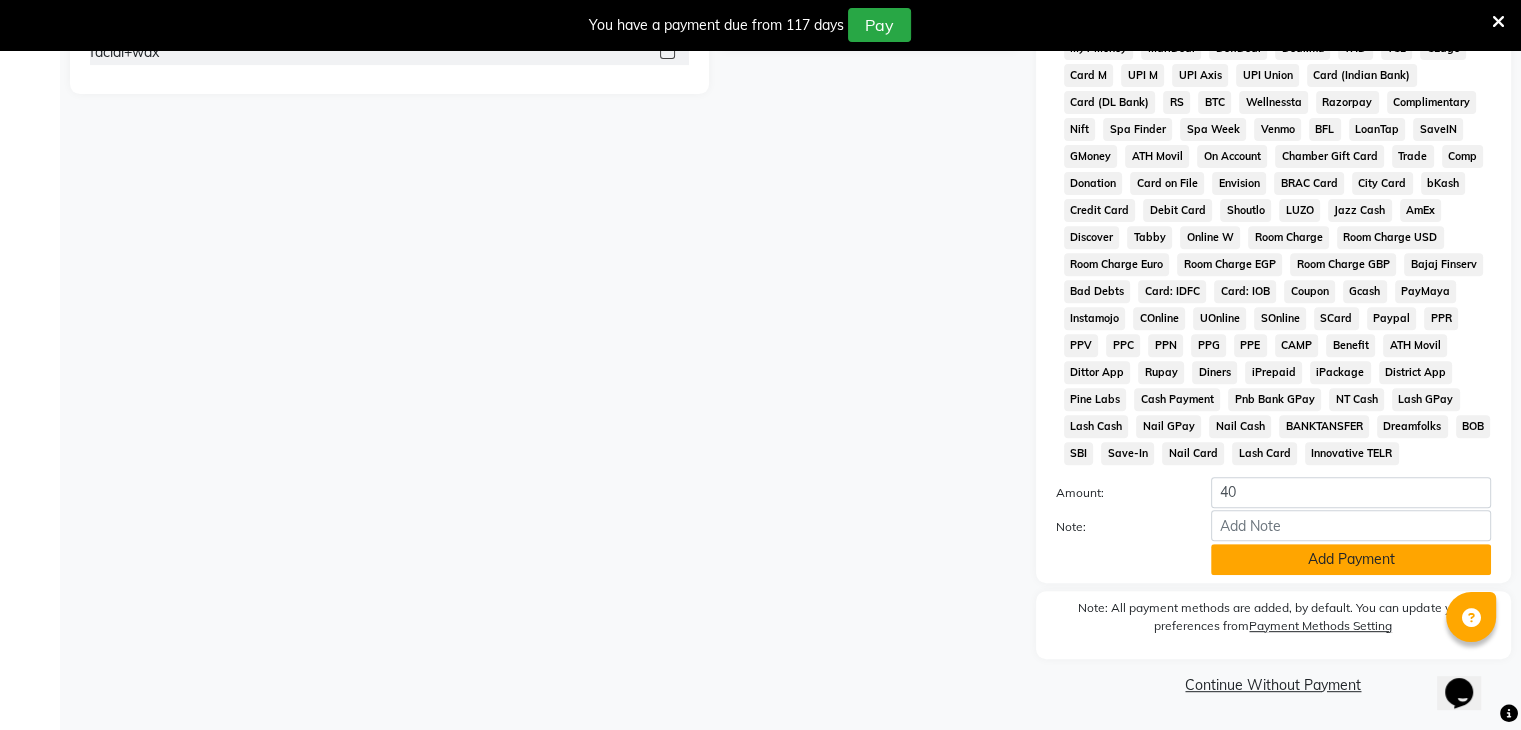 click on "Add Payment" 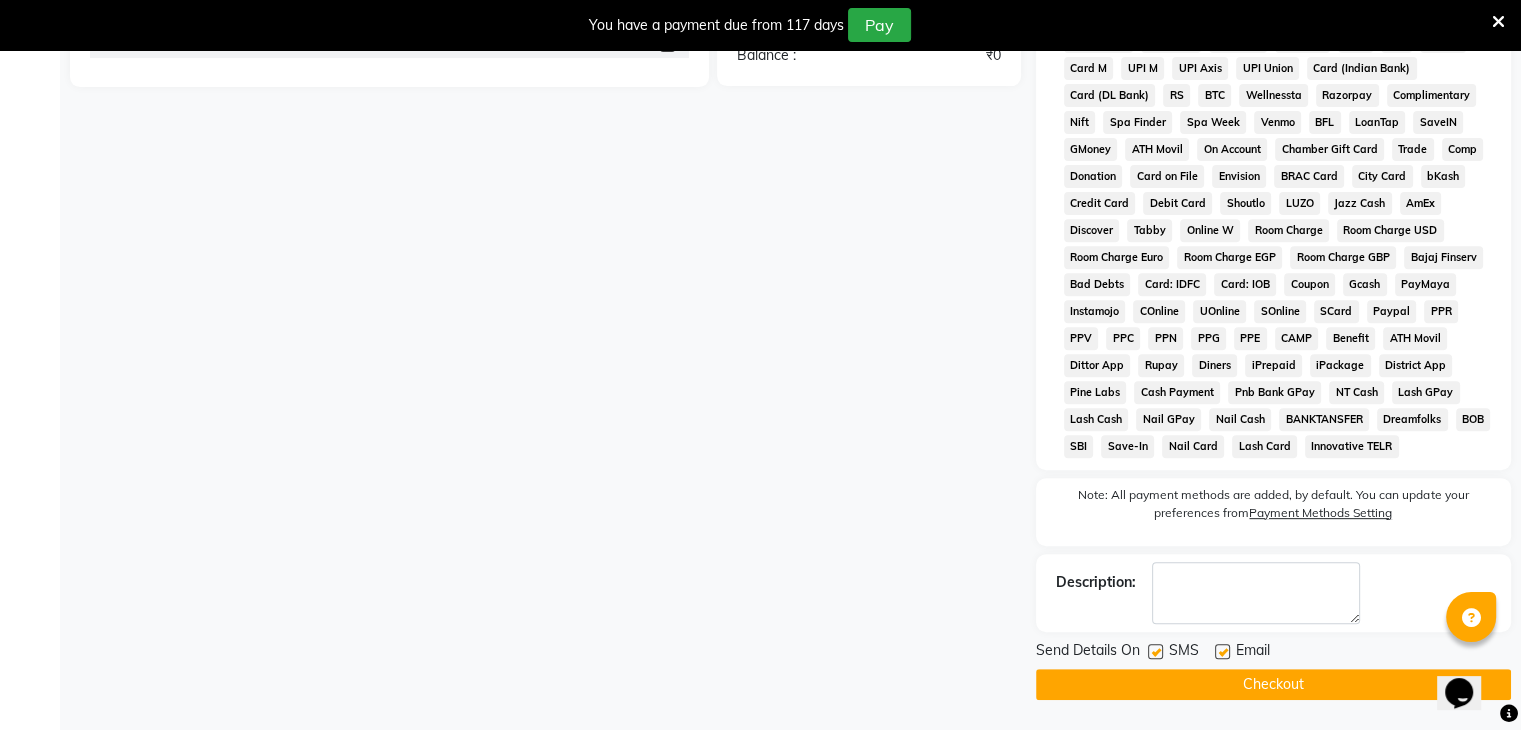 click on "Checkout" 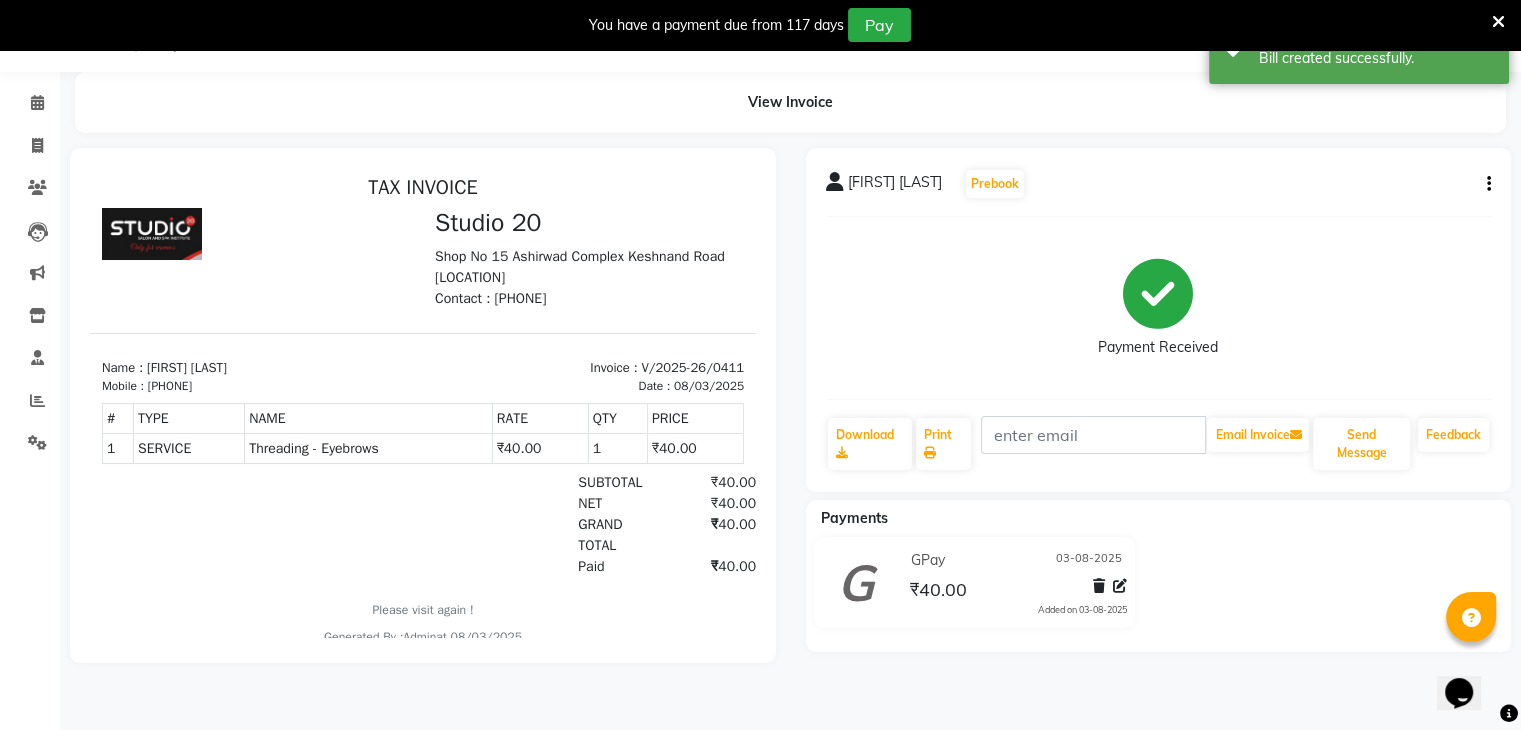 scroll, scrollTop: 0, scrollLeft: 0, axis: both 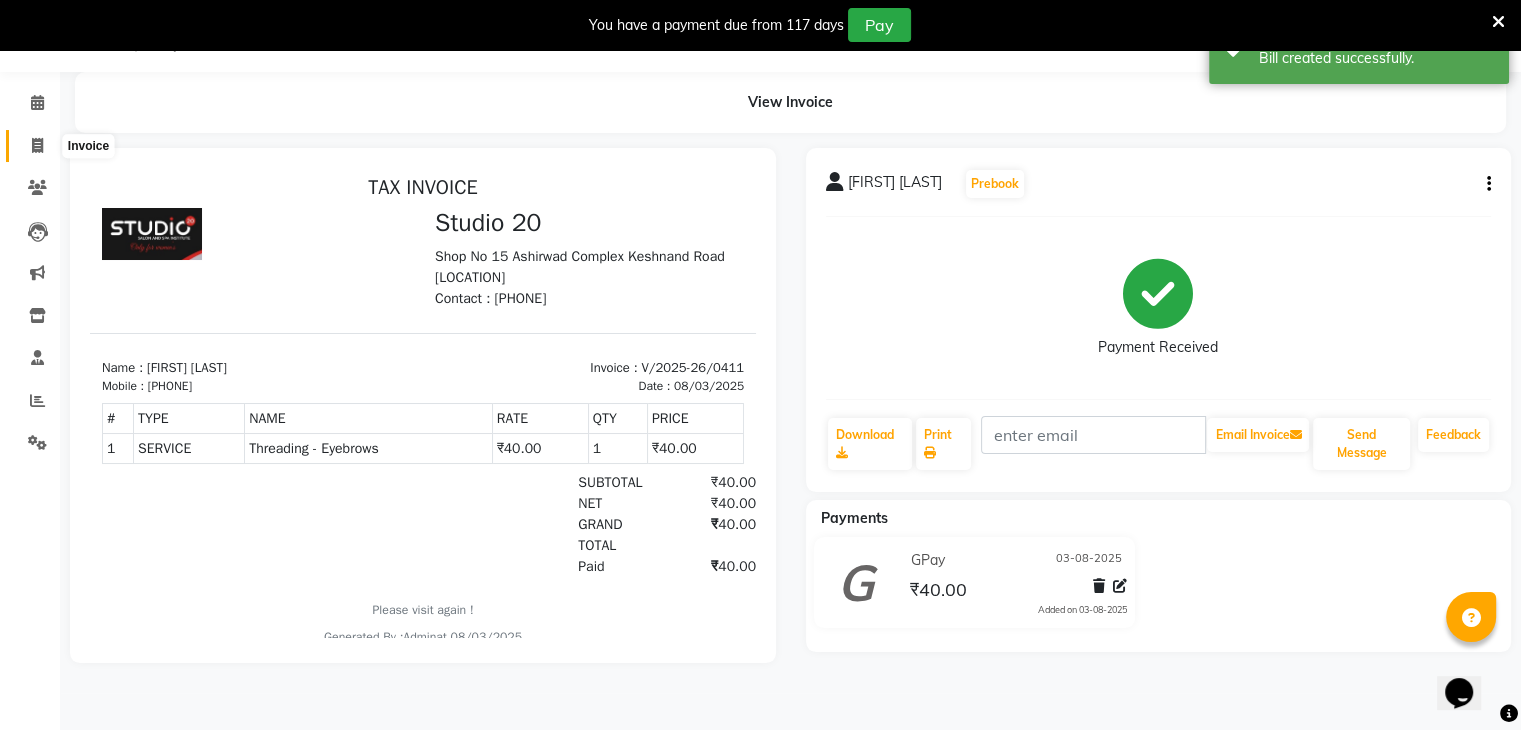 click 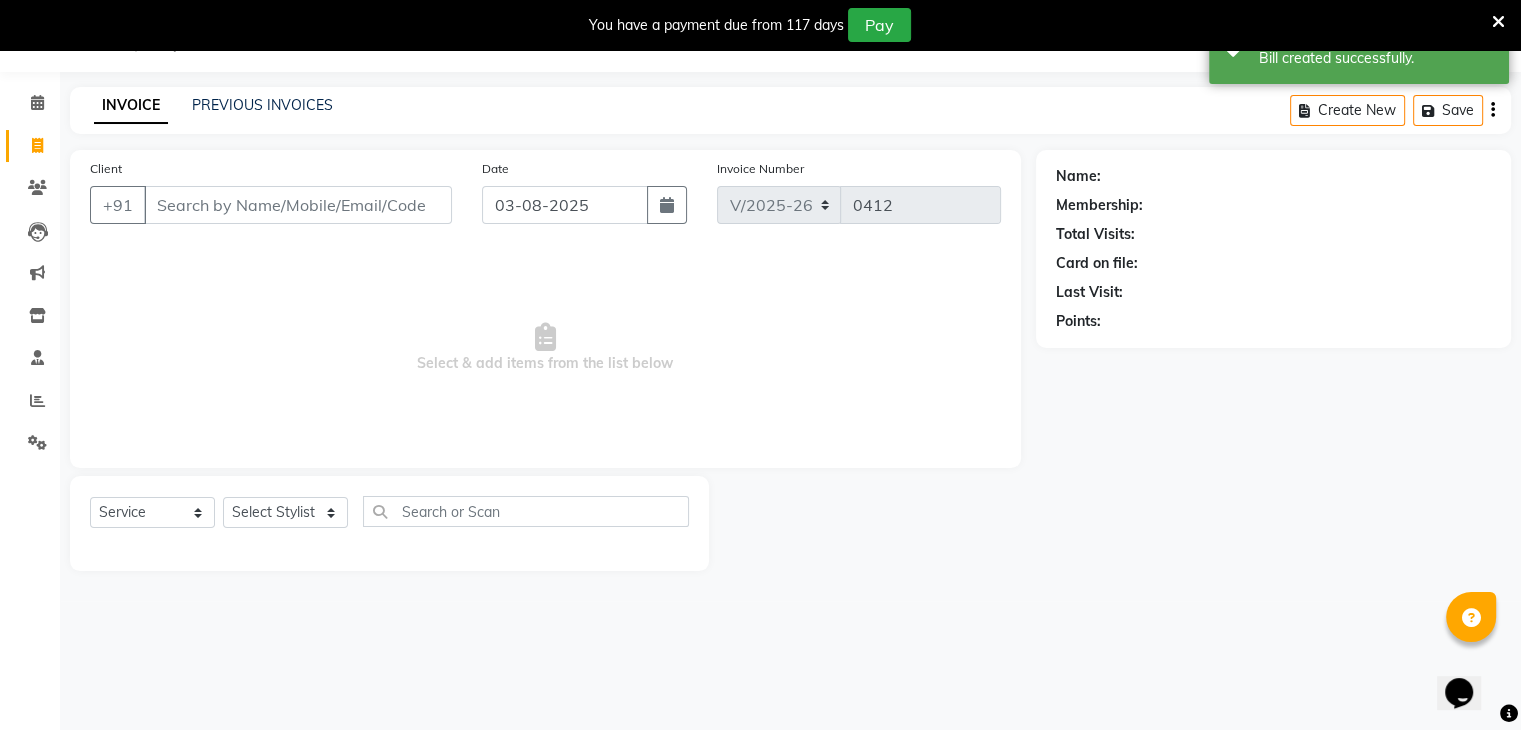 click on "Client" at bounding box center (298, 205) 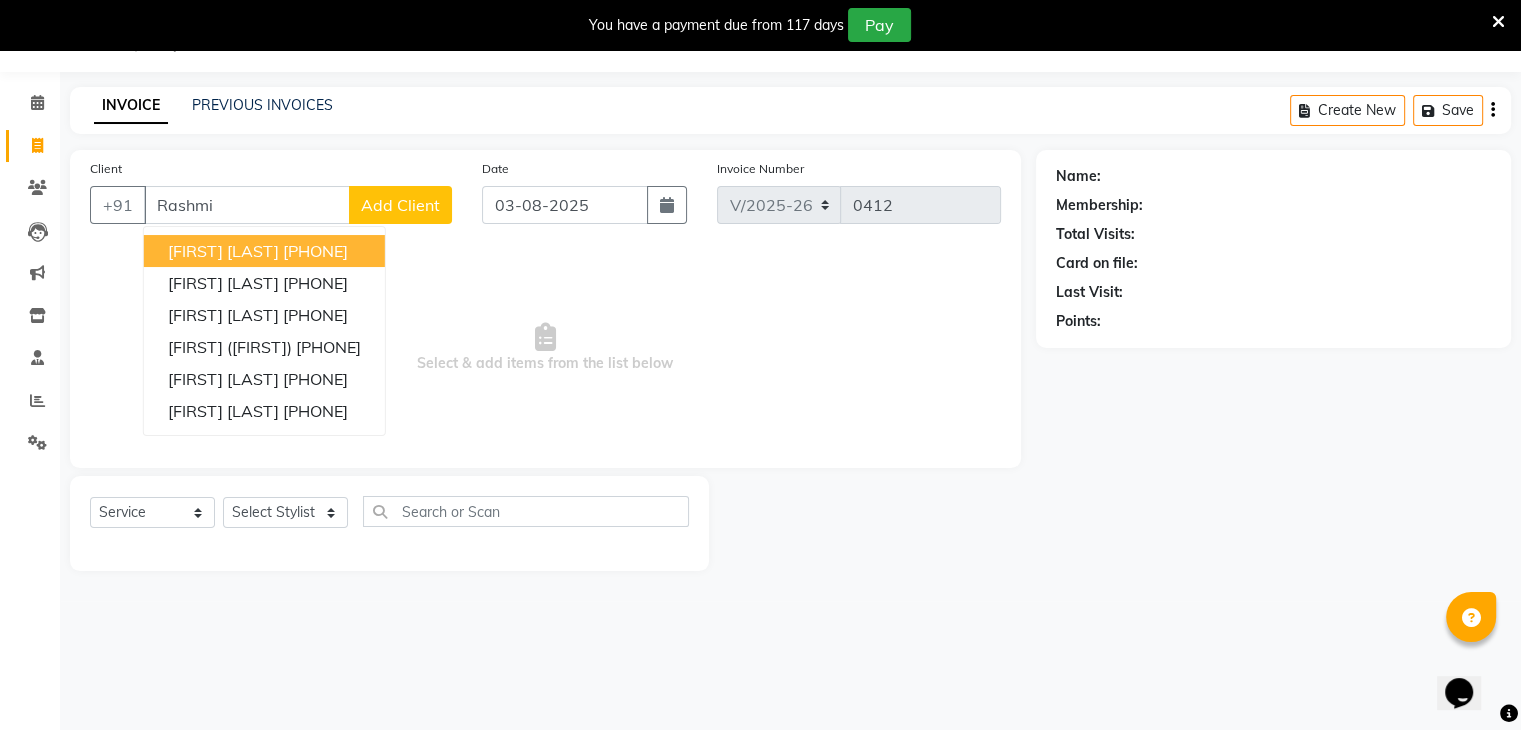 click on "[FIRST] [LAST]" at bounding box center [223, 251] 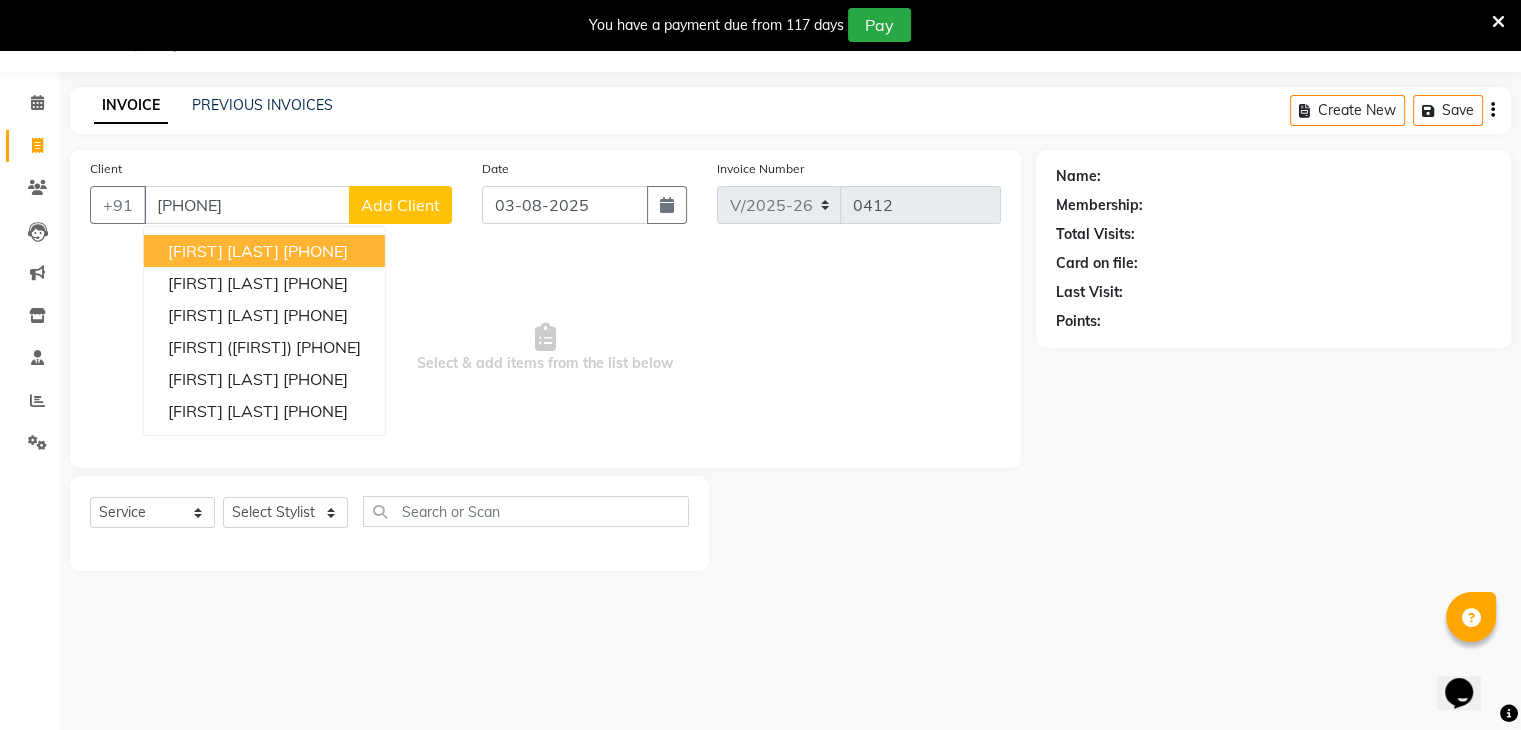 type on "[PHONE]" 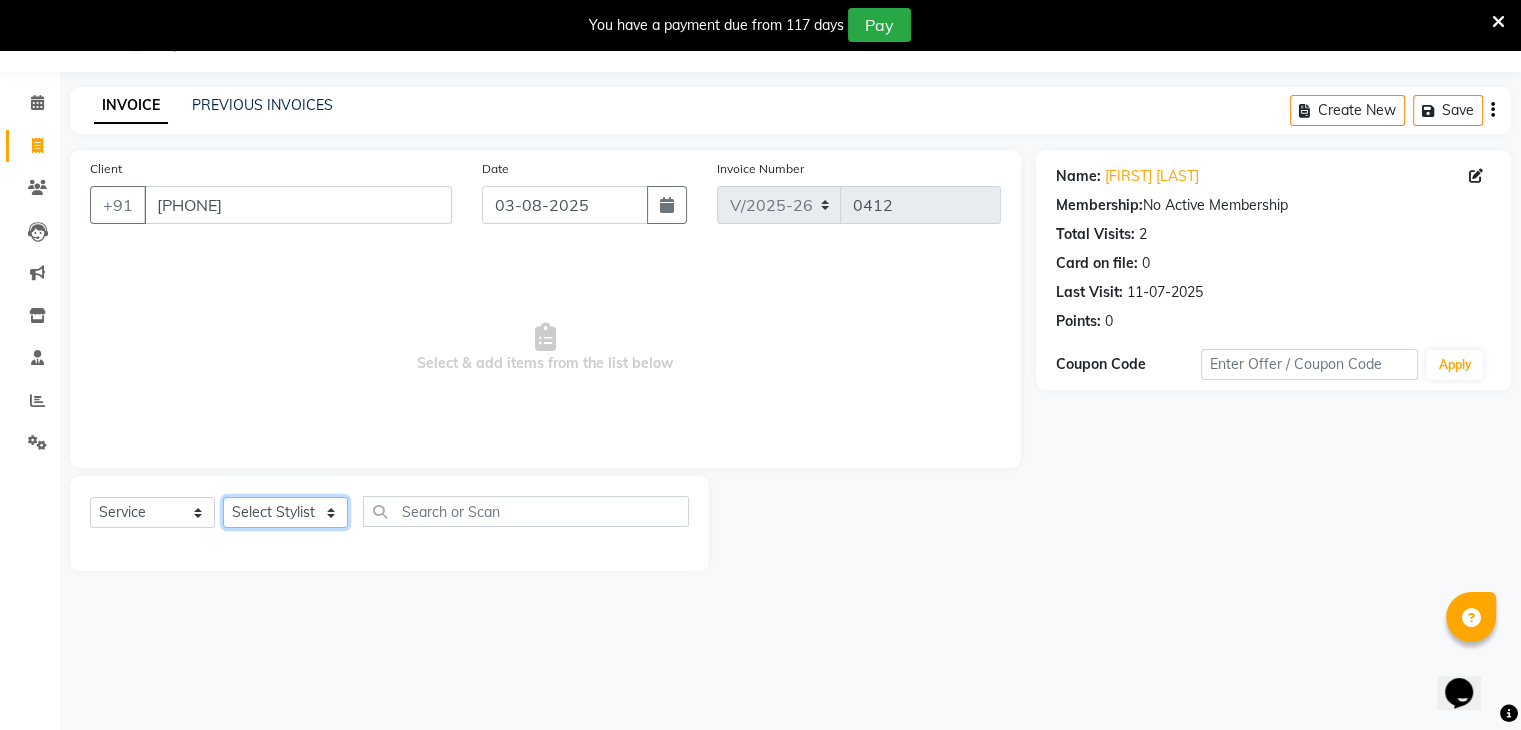 click on "Select Stylist [FIRST] [LAST] [FIRST] [LAST] [FIRST] [LAST] [FIRST] [LAST] [FIRST] [LAST] [FIRST] [LAST] [FIRST] [LAST] [FIRST] [LAST]" 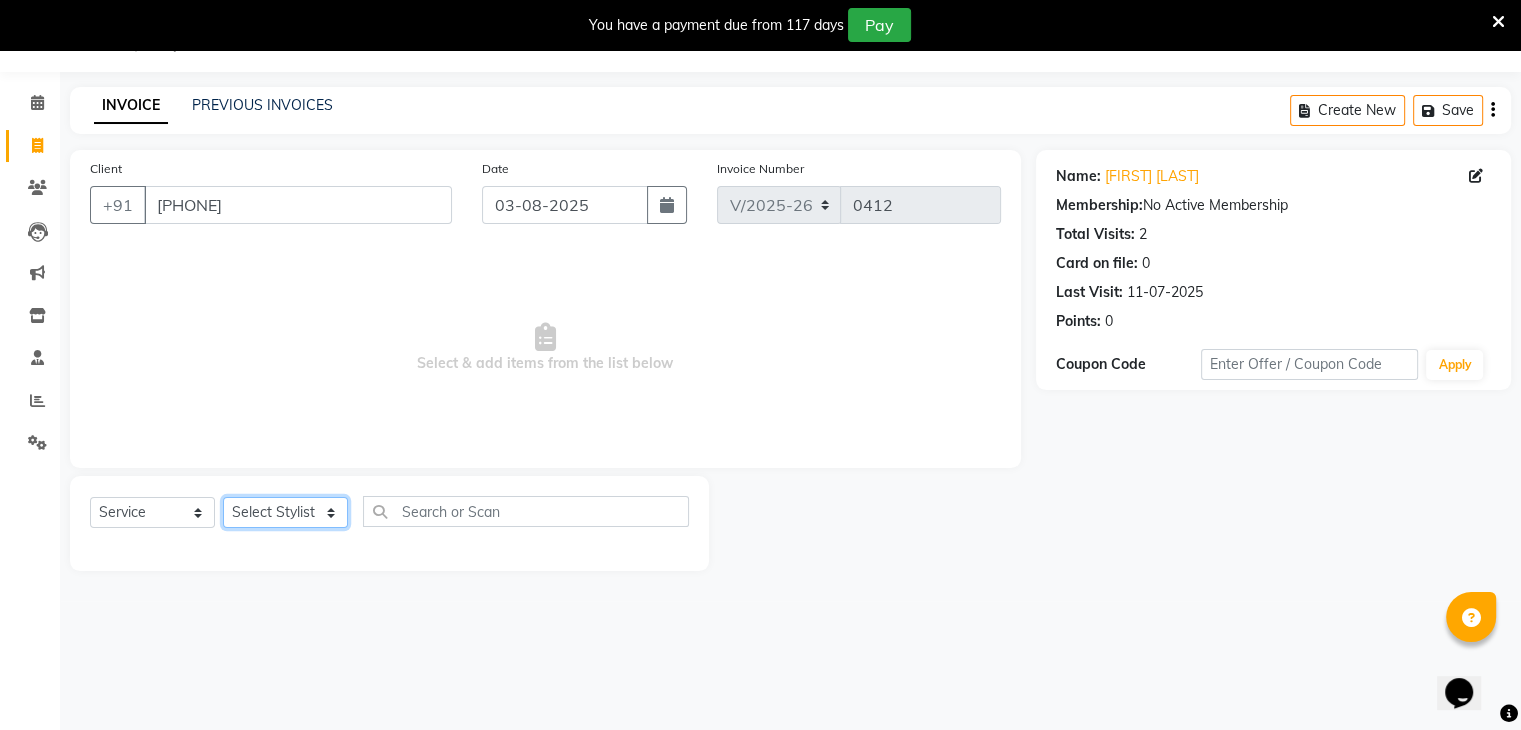 select on "65859" 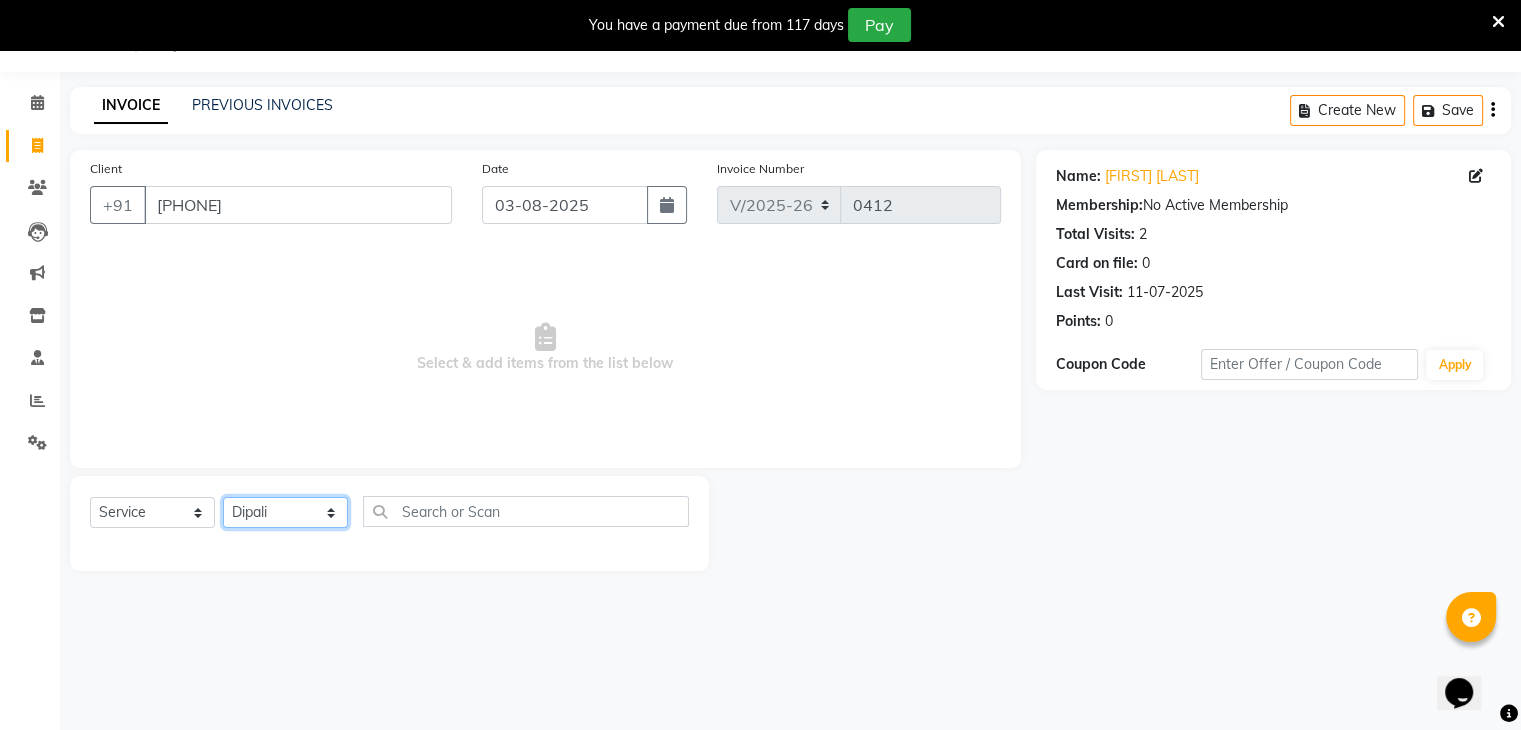 click on "Select Stylist [FIRST] [LAST] [FIRST] [LAST] [FIRST] [LAST] [FIRST] [LAST] [FIRST] [LAST] [FIRST] [LAST] [FIRST] [LAST] [FIRST] [LAST]" 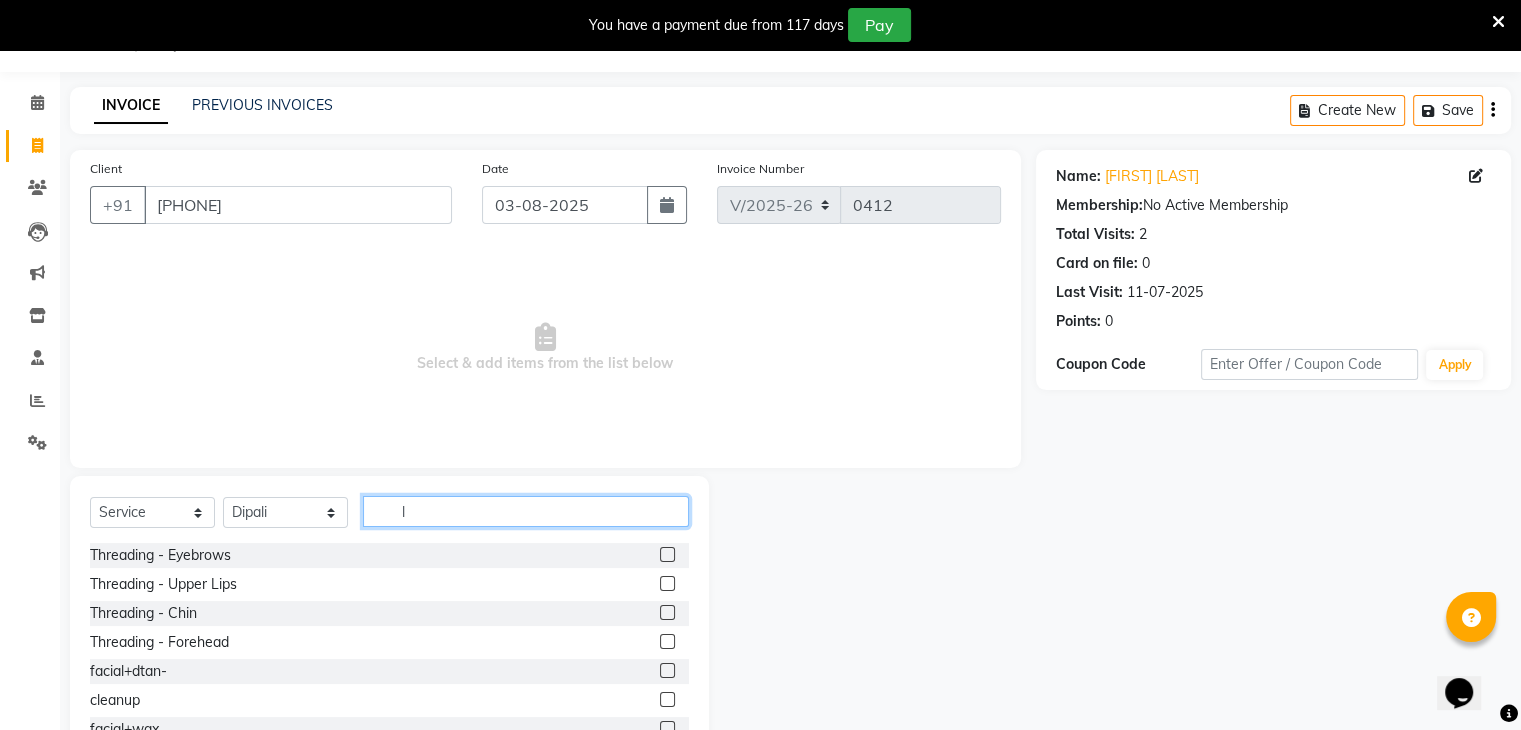 click on "l" 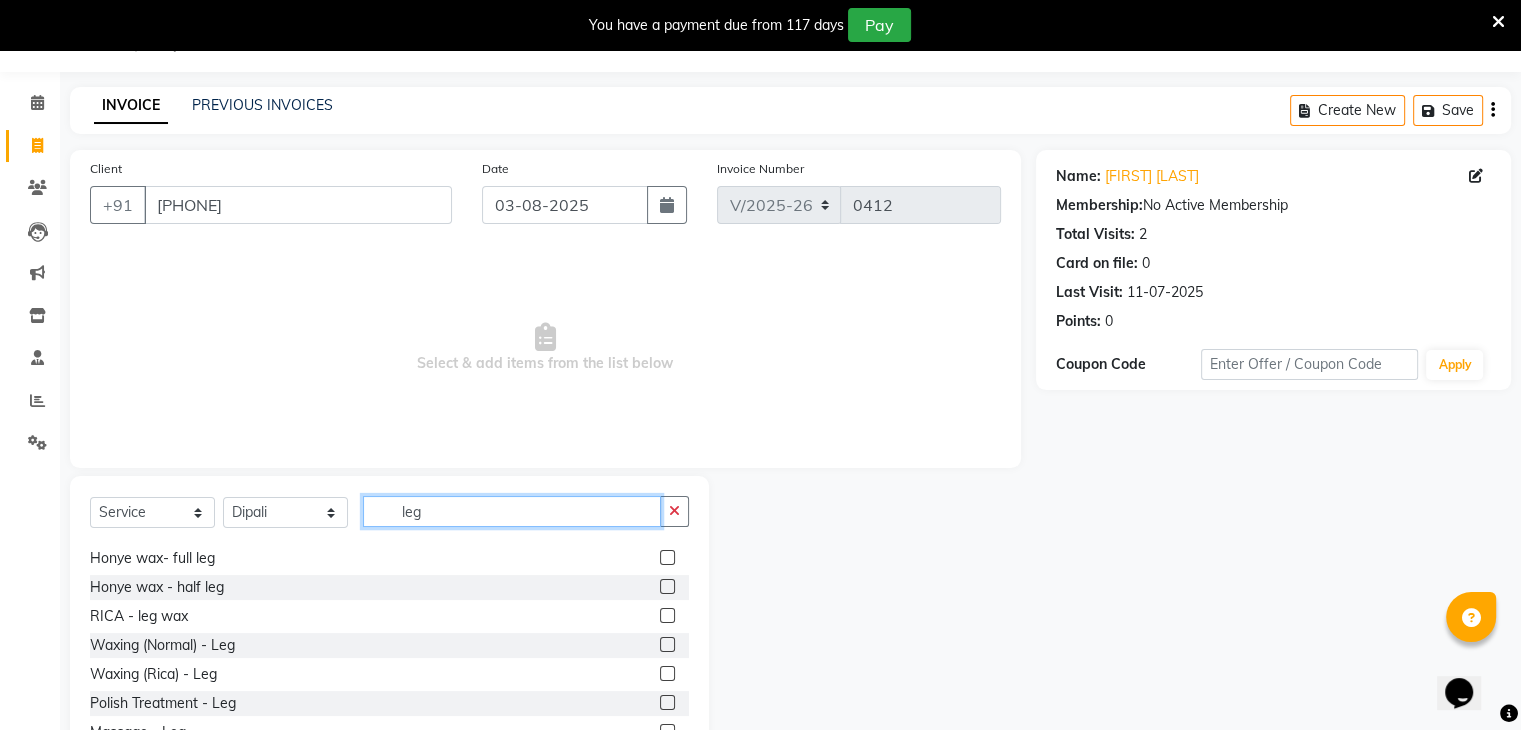 scroll, scrollTop: 148, scrollLeft: 0, axis: vertical 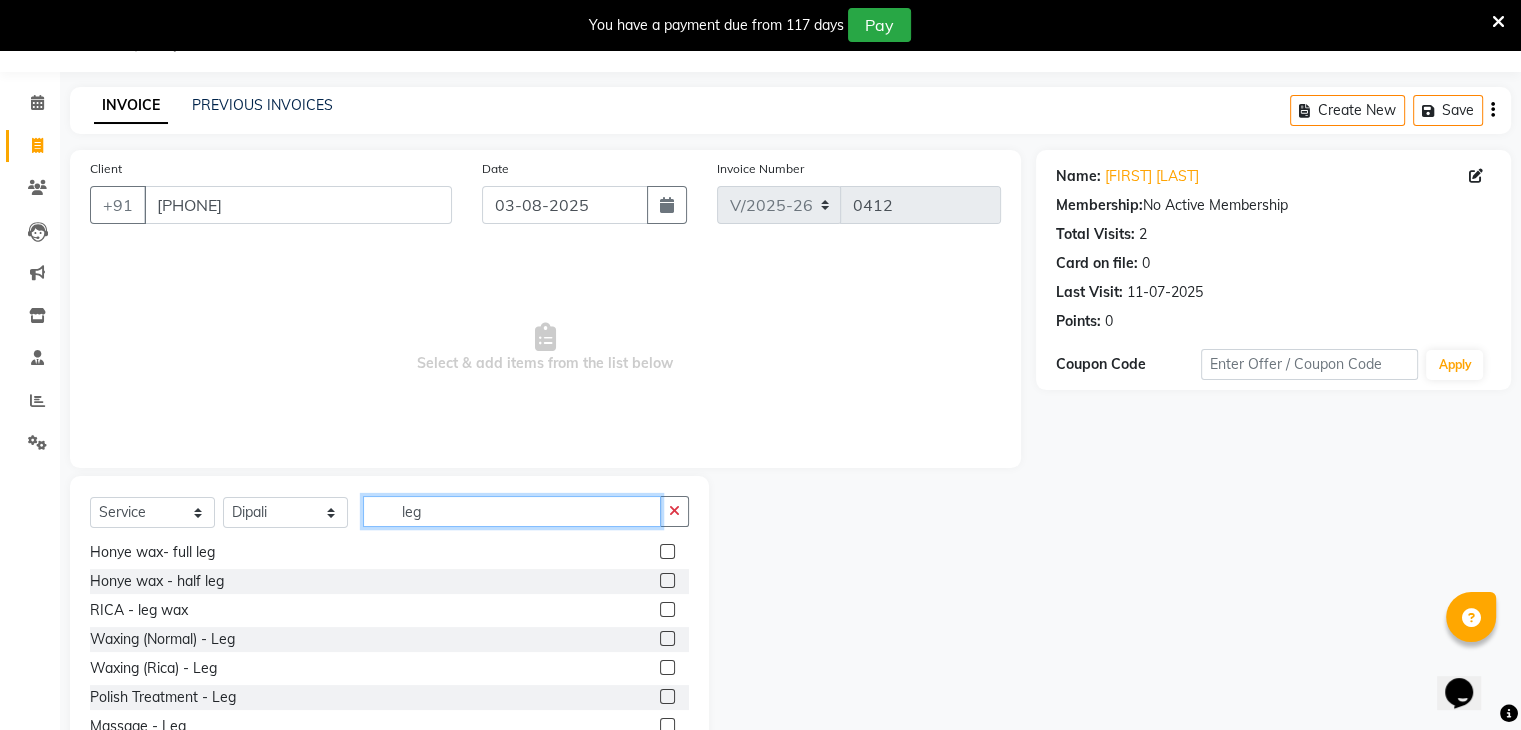 type on "leg" 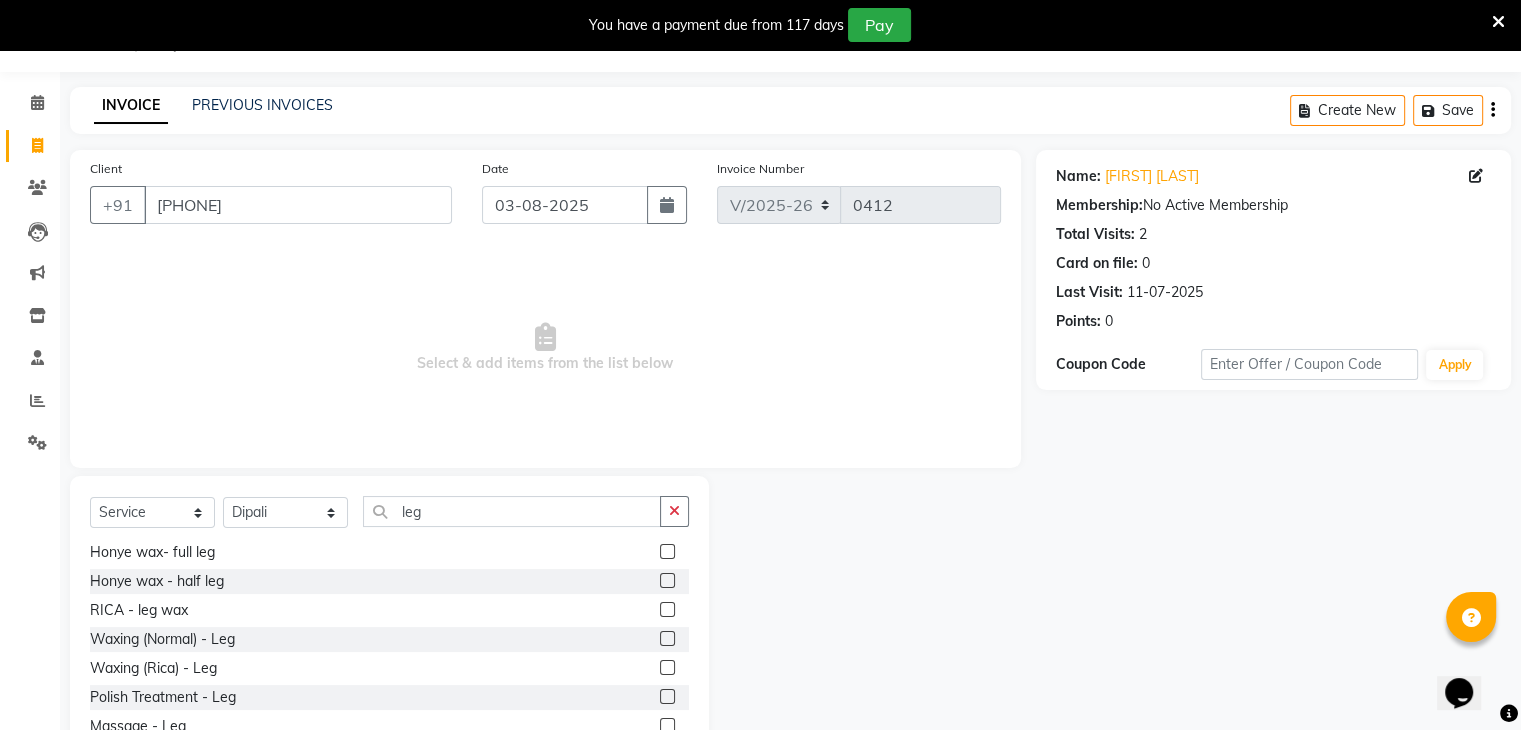 click 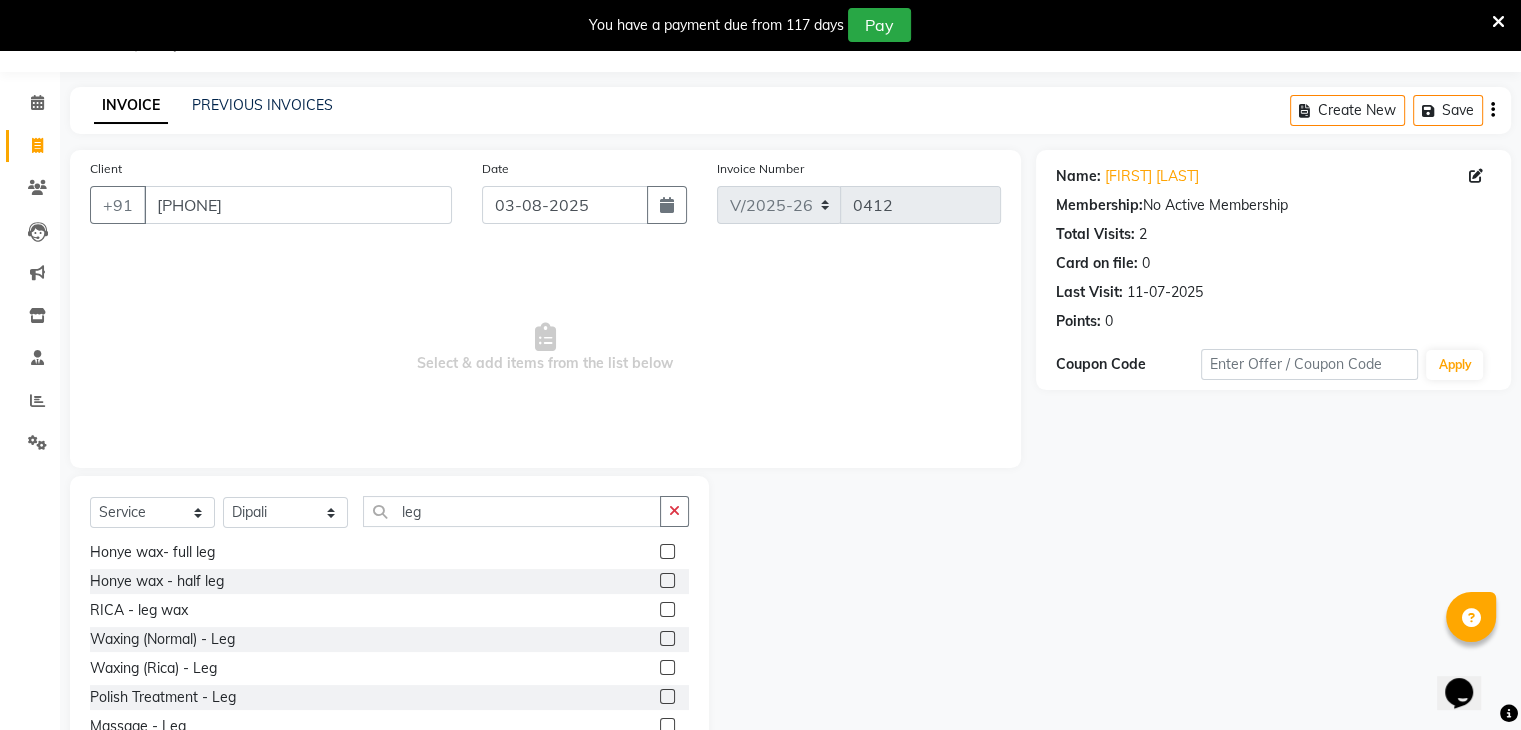 click at bounding box center [666, 639] 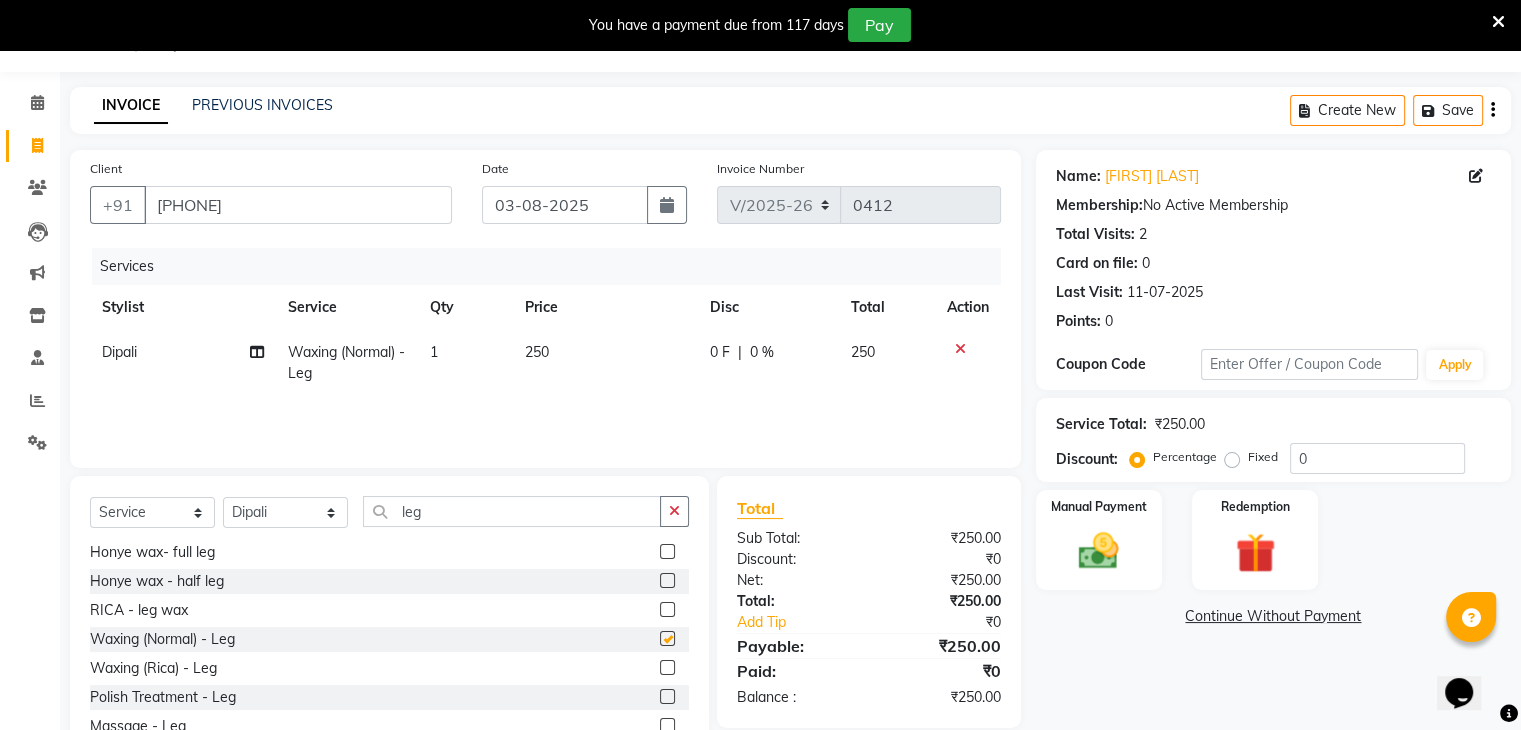 checkbox on "false" 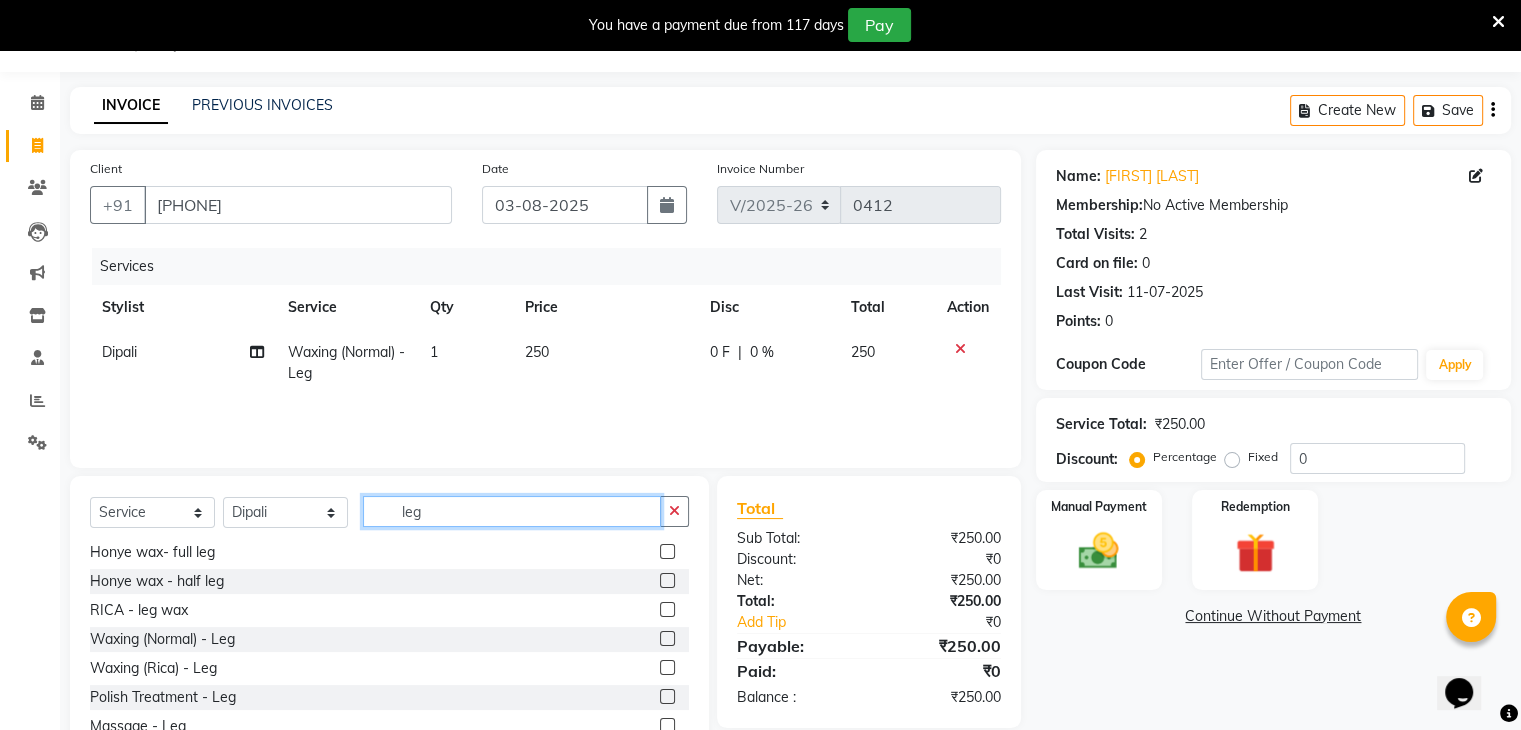 click on "leg" 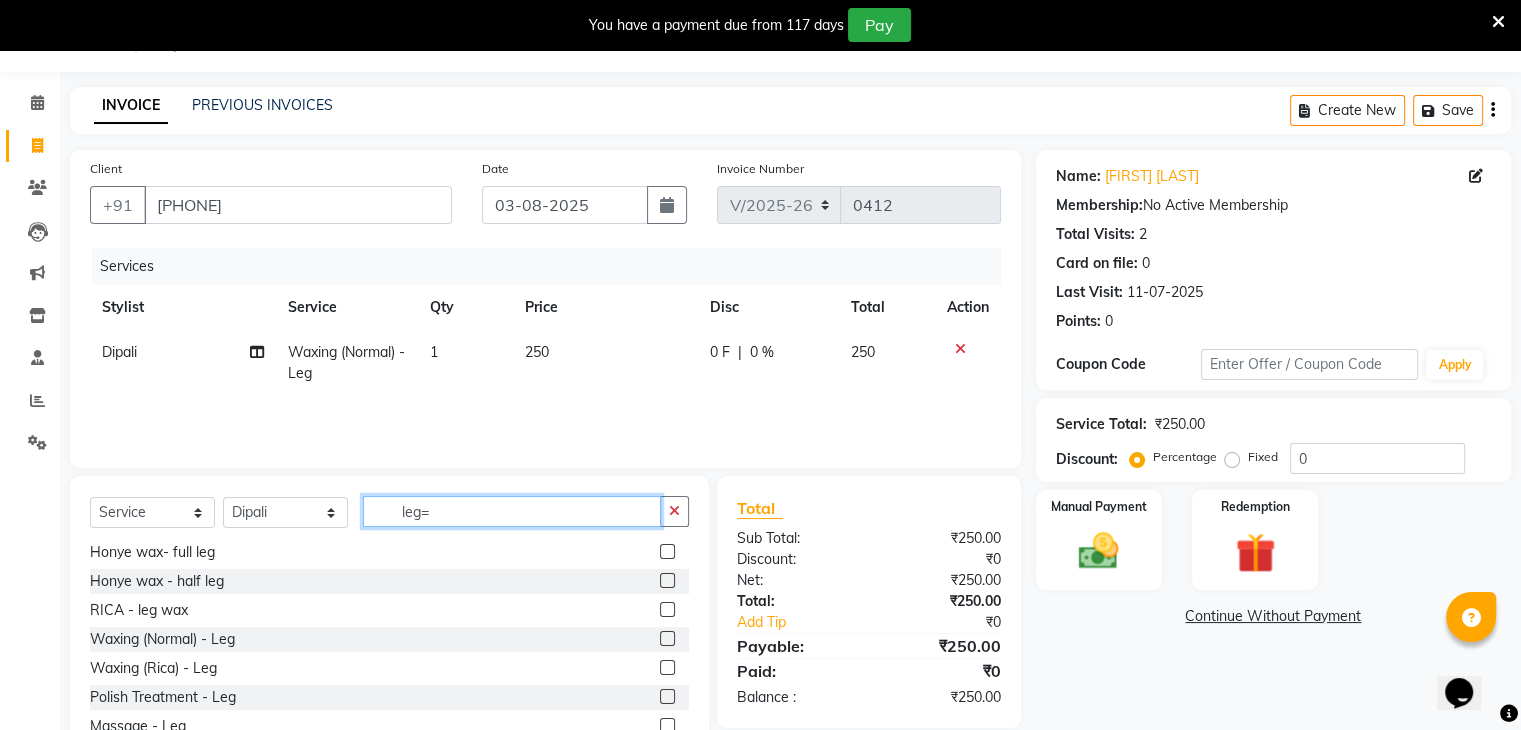 scroll, scrollTop: 0, scrollLeft: 0, axis: both 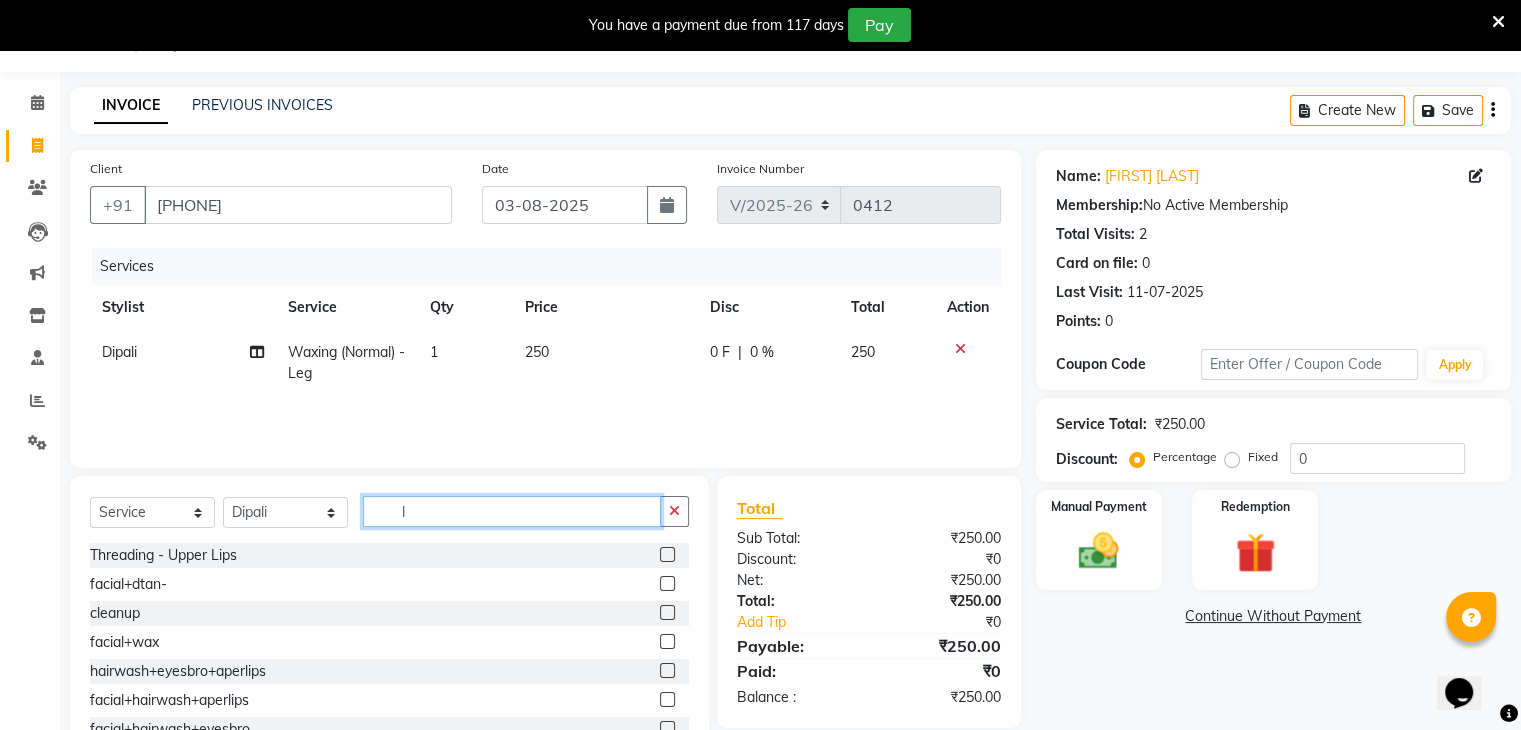 type on "l" 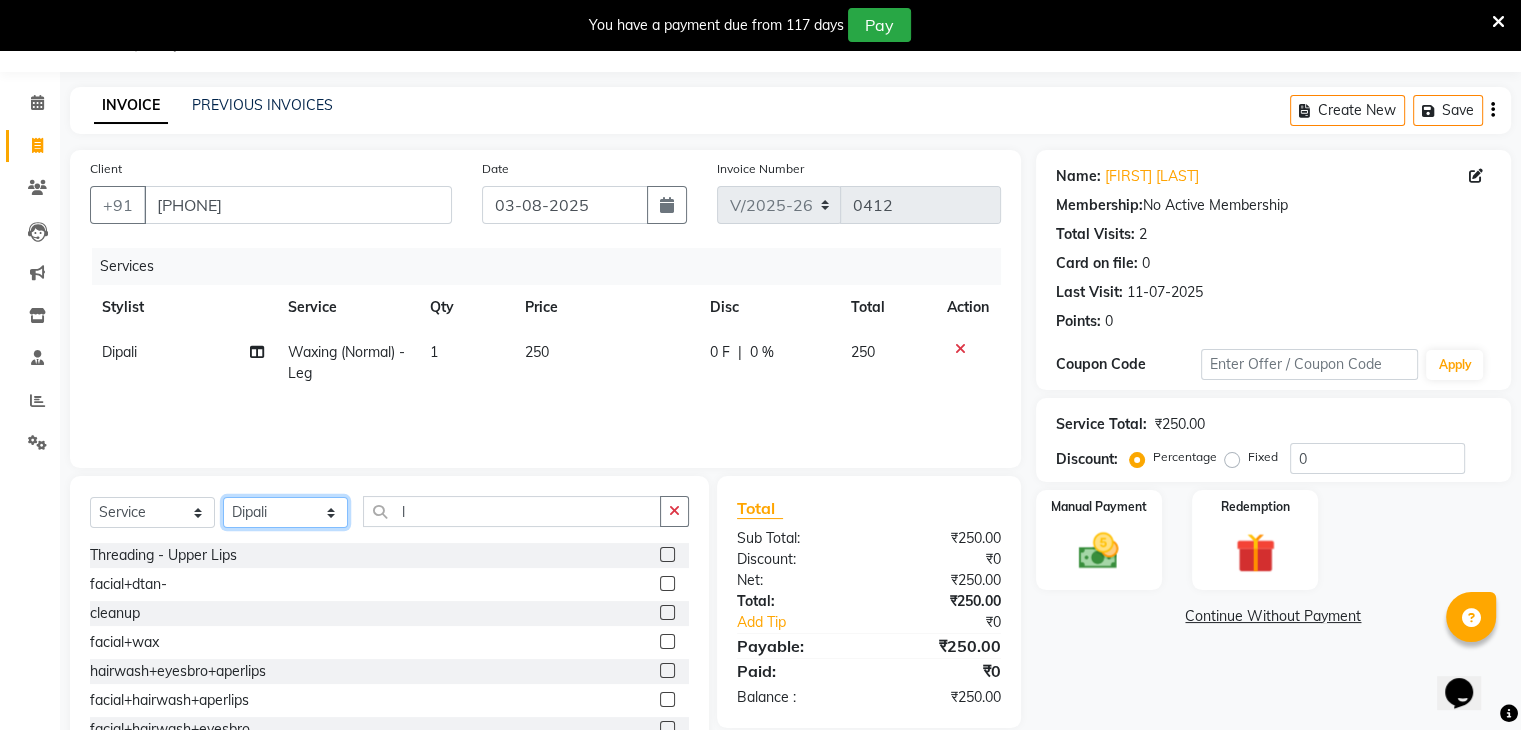 click on "Select Stylist [FIRST] [LAST] [FIRST] [LAST] [FIRST] [LAST] [FIRST] [LAST] [FIRST] [LAST] [FIRST] [LAST] [FIRST] [LAST] [FIRST] [LAST]" 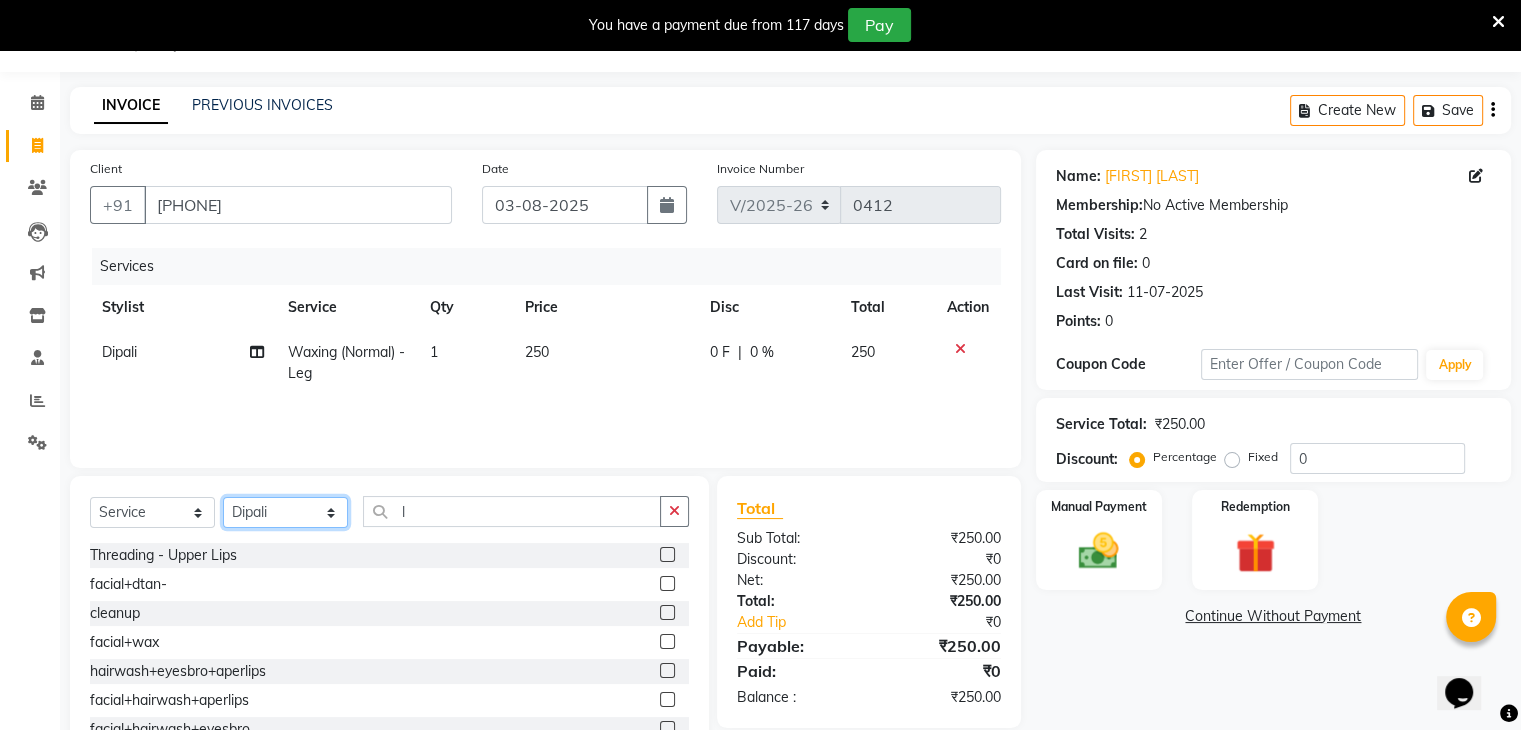 select on "81555" 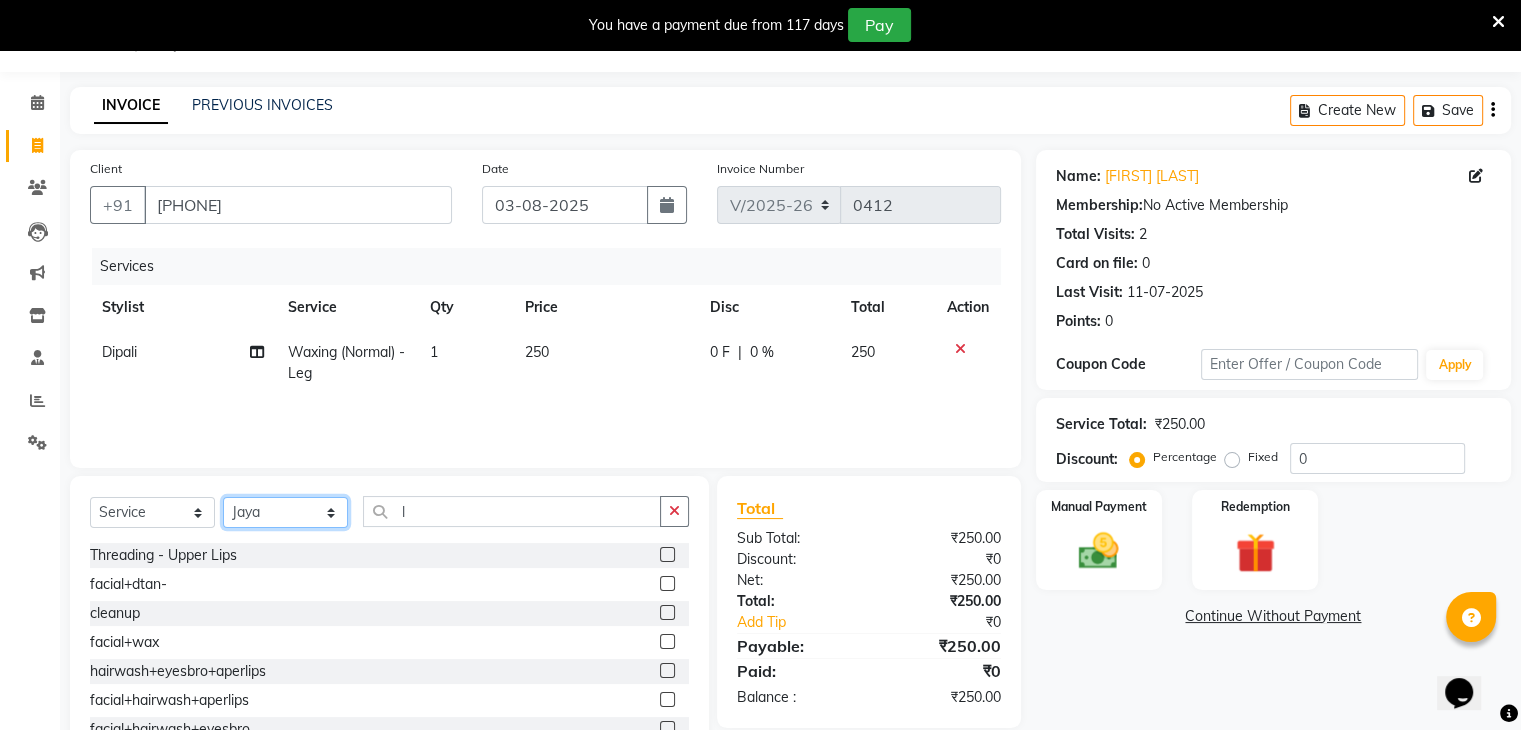click on "Select Stylist [FIRST] [LAST] [FIRST] [LAST] [FIRST] [LAST] [FIRST] [LAST] [FIRST] [LAST] [FIRST] [LAST] [FIRST] [LAST] [FIRST] [LAST]" 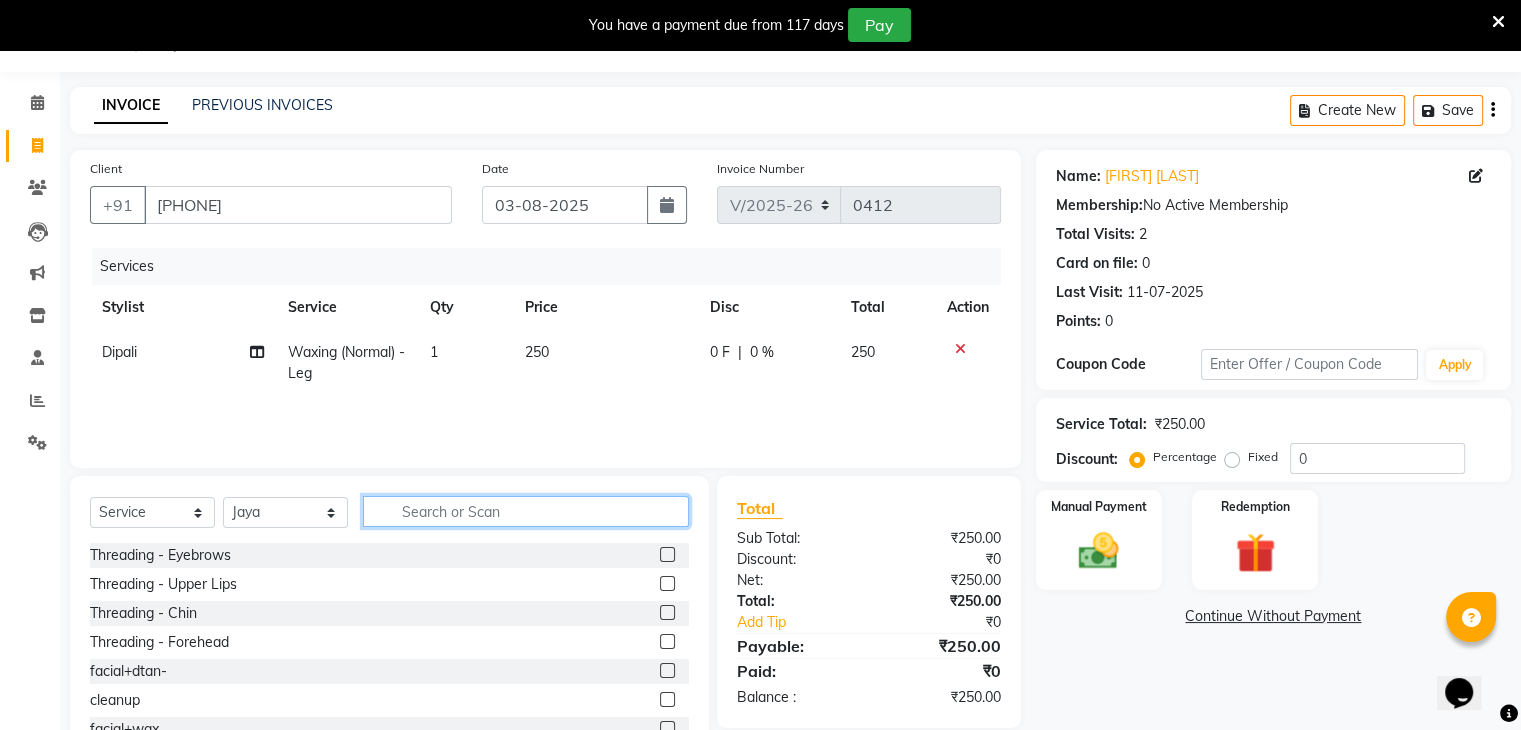 click 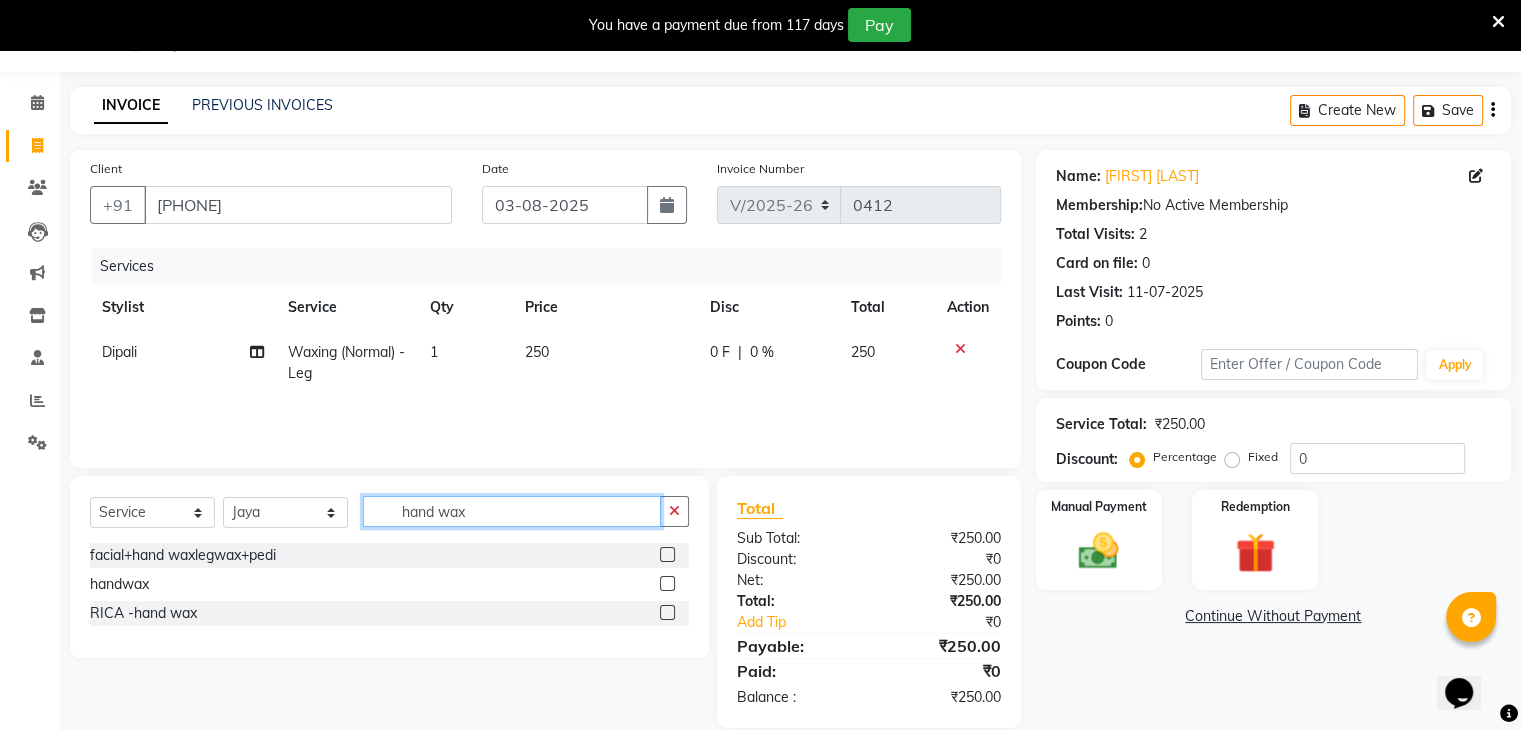 type on "hand wax" 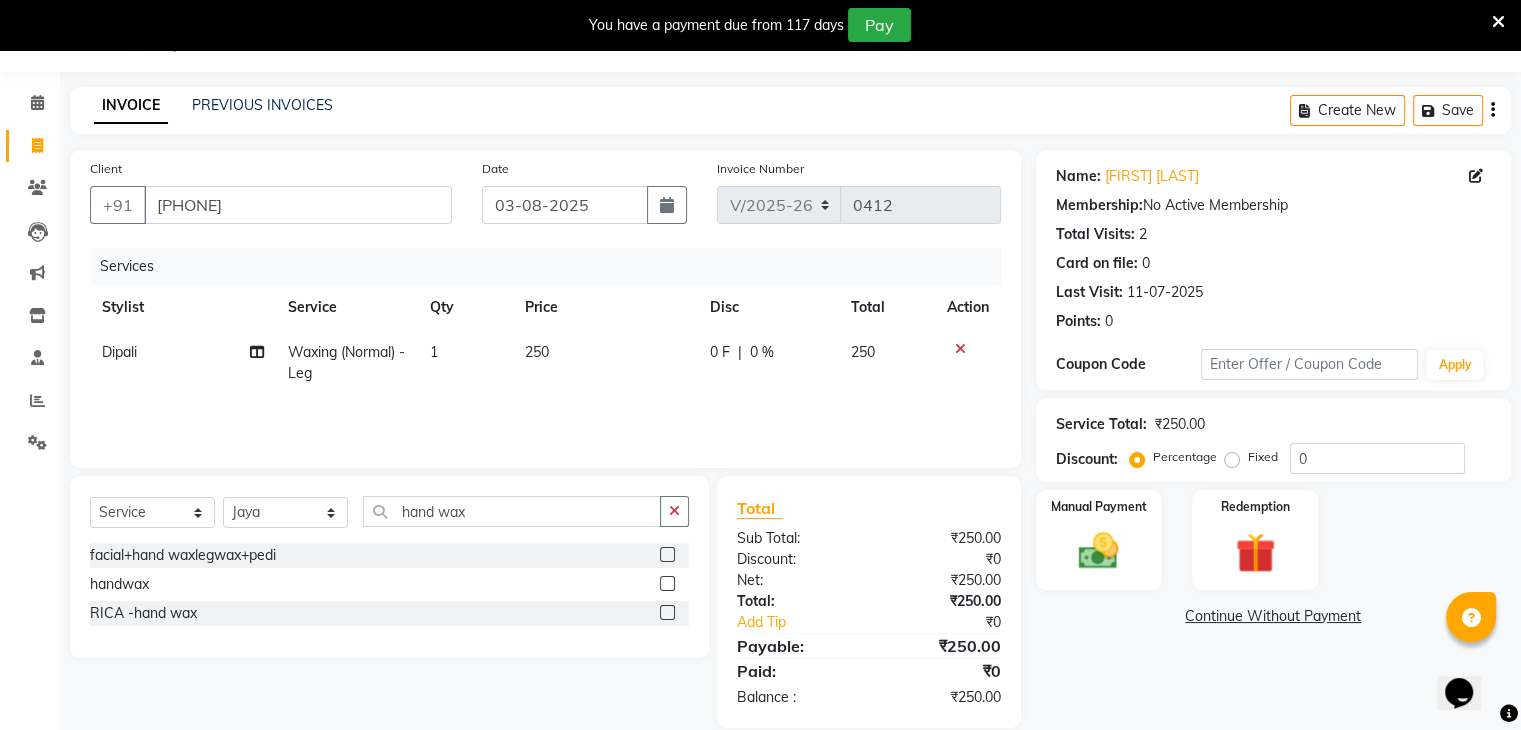 click 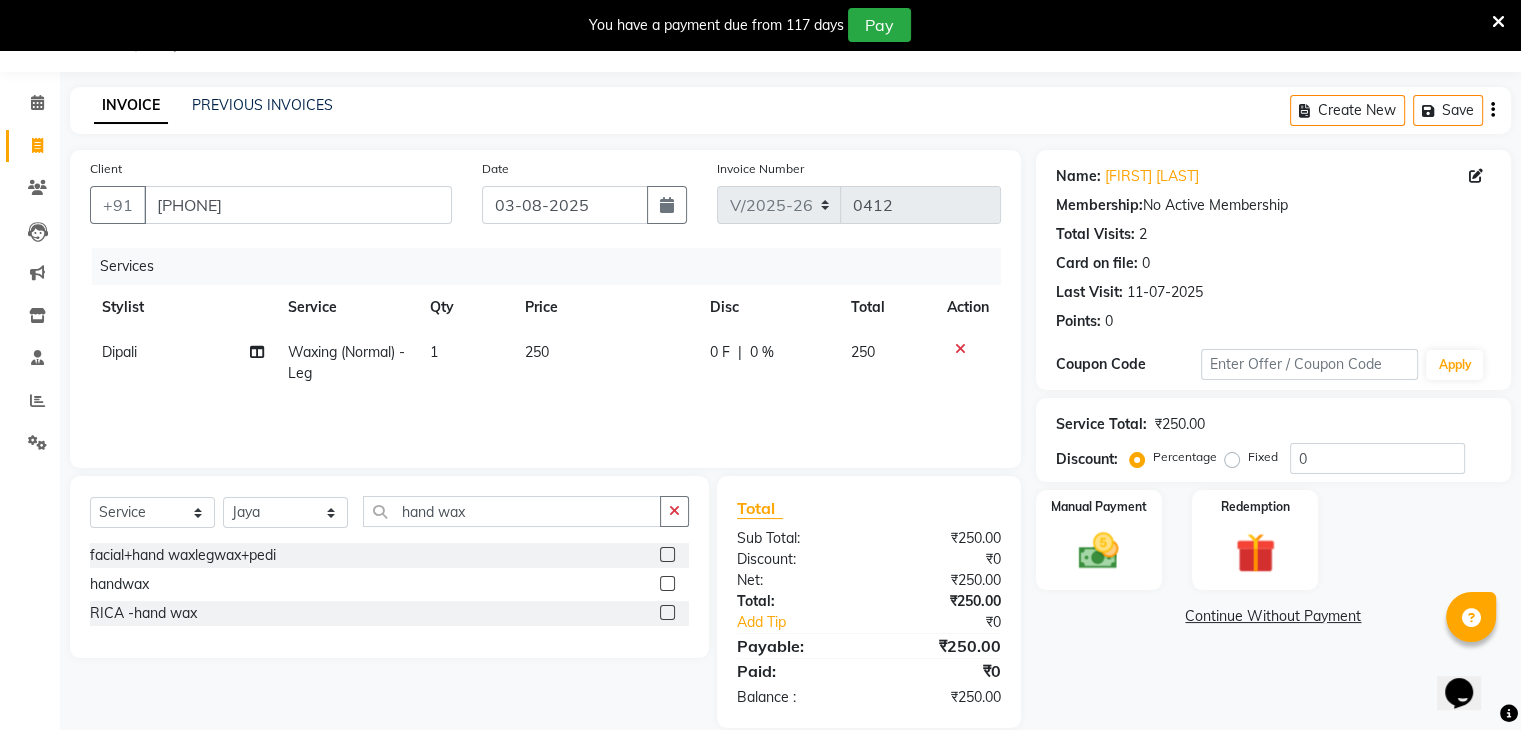 click at bounding box center [666, 584] 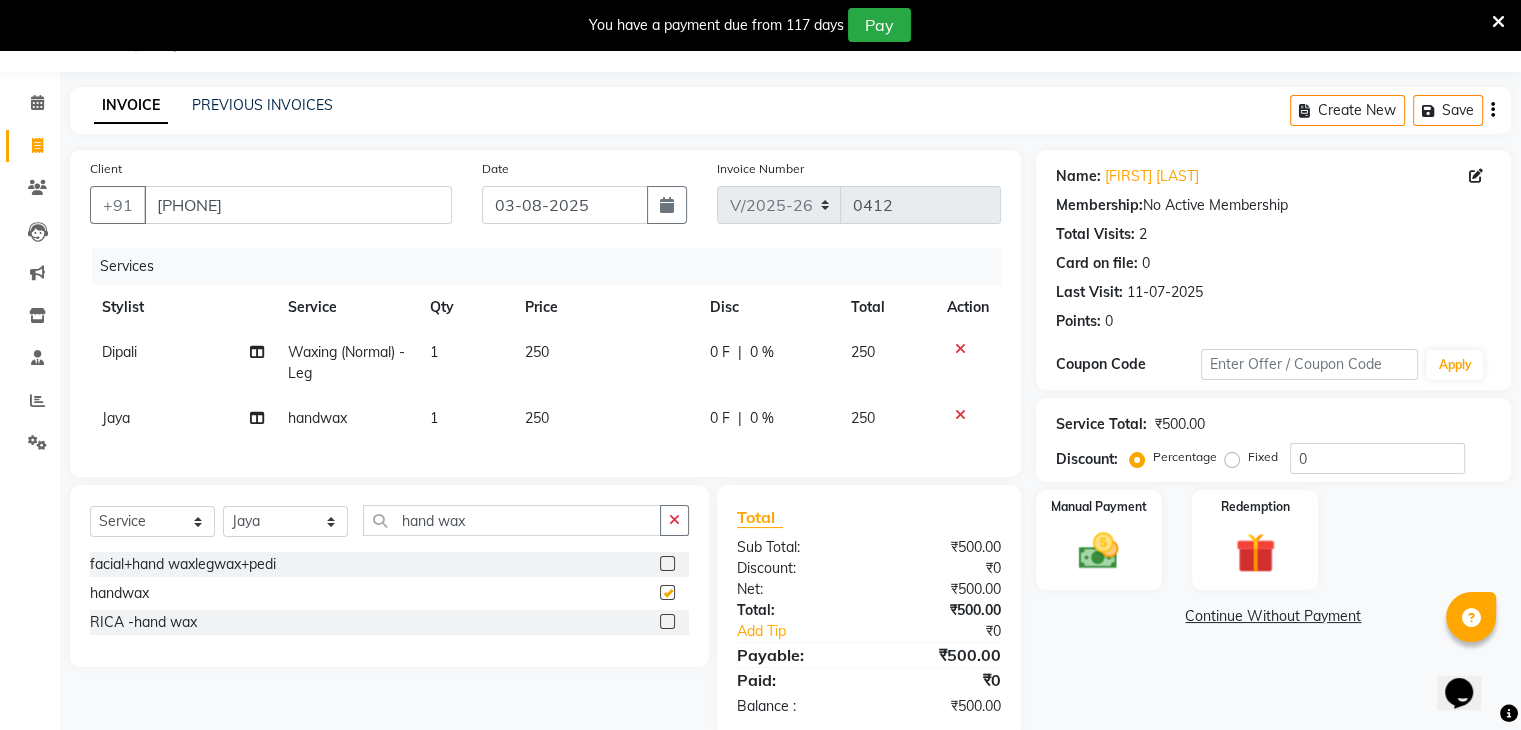 checkbox on "false" 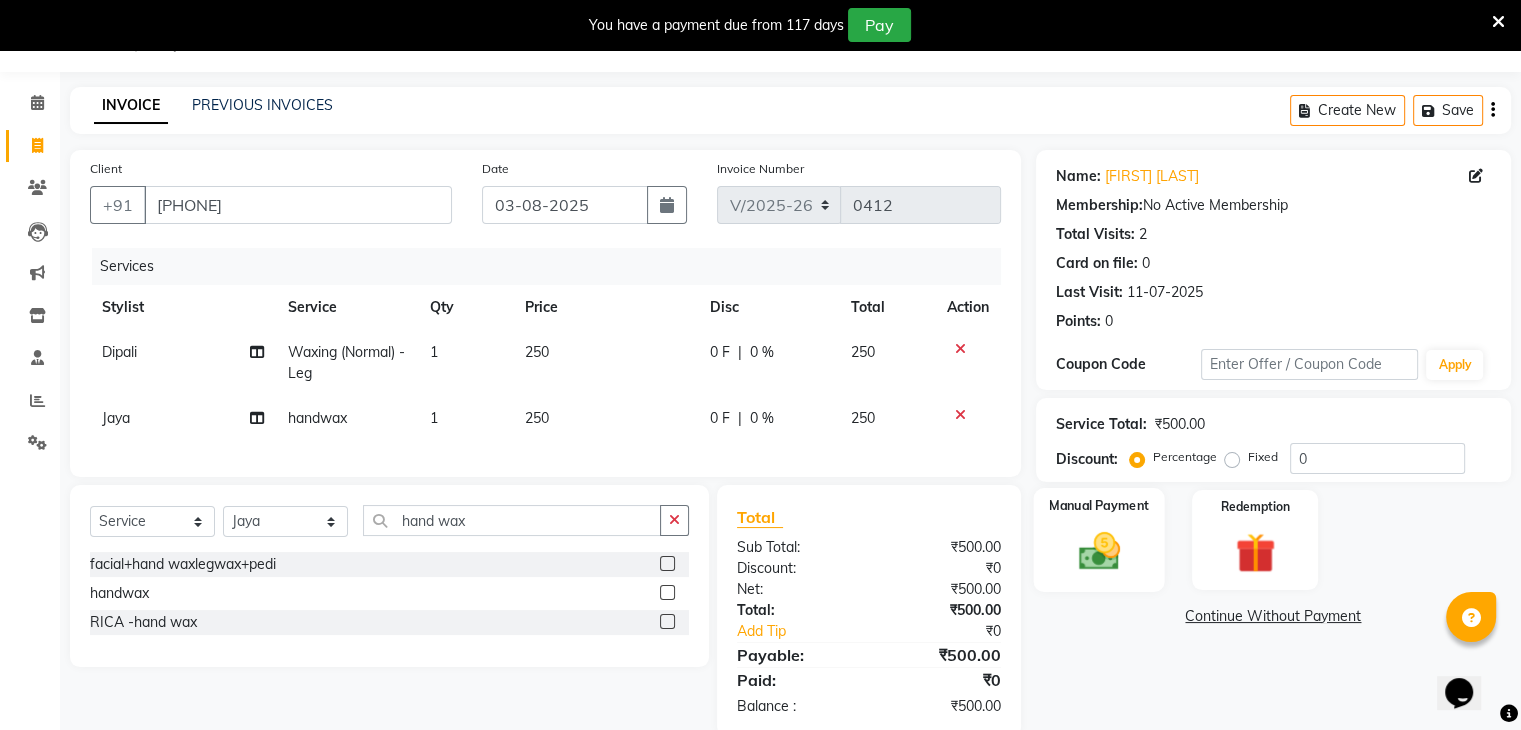 click 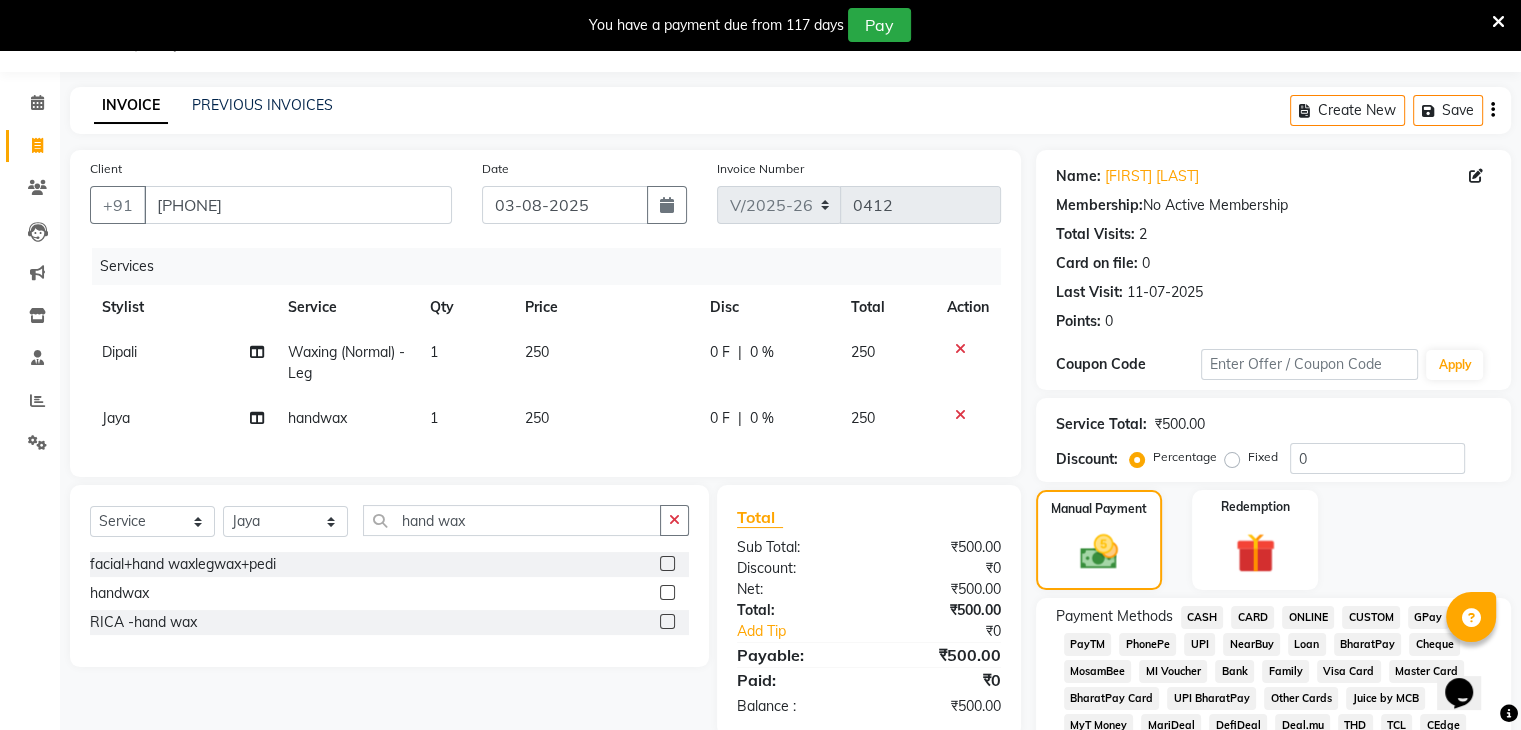 click on "GPay" 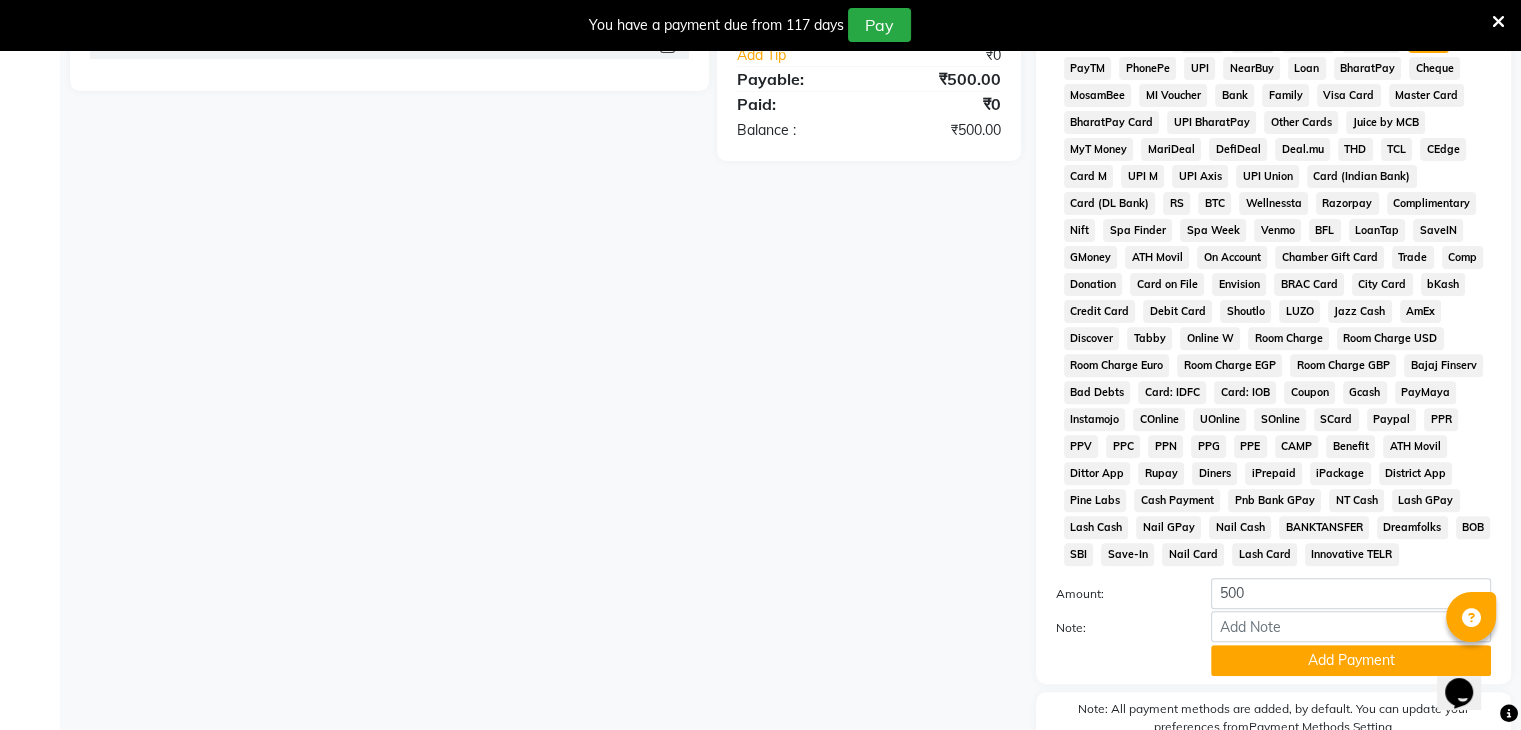scroll, scrollTop: 744, scrollLeft: 0, axis: vertical 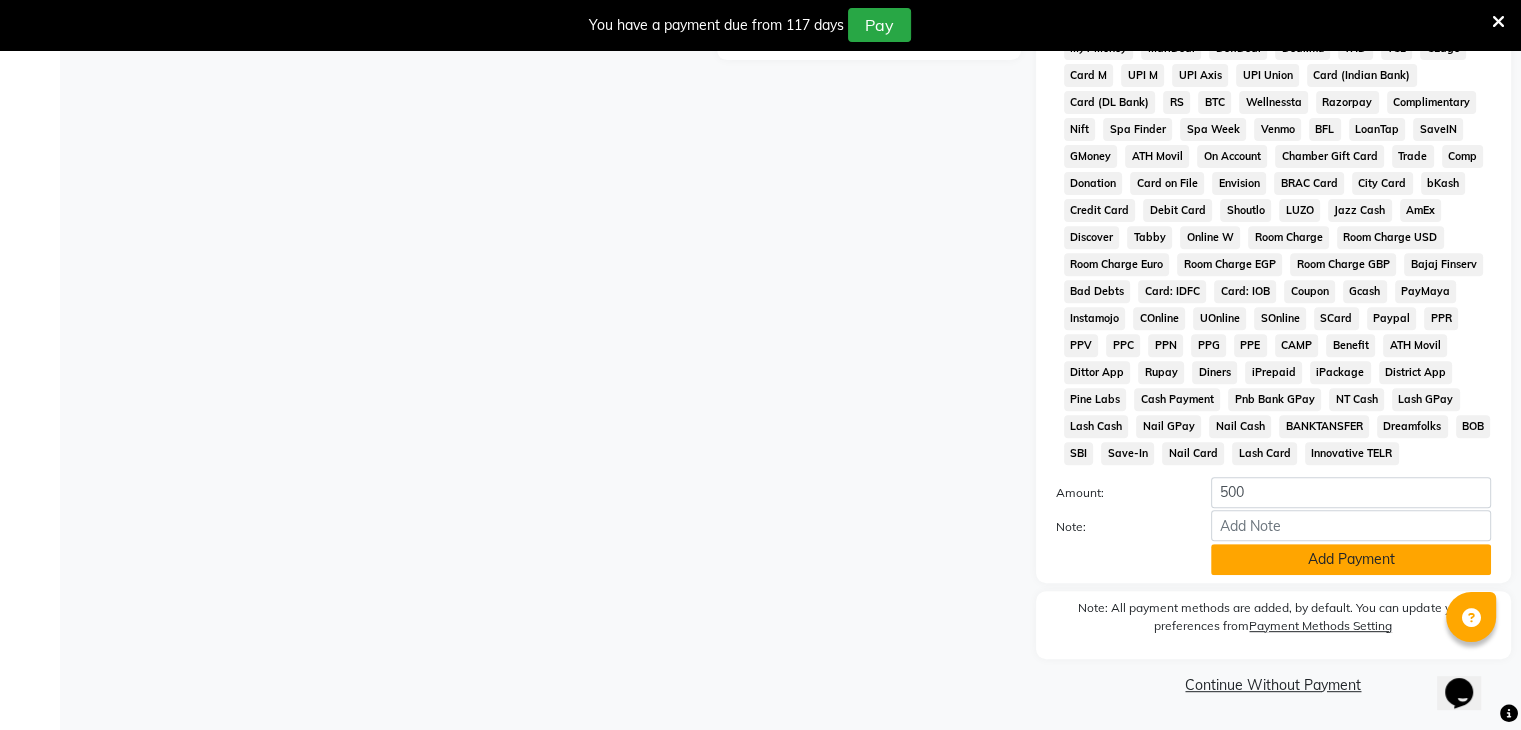 click on "Add Payment" 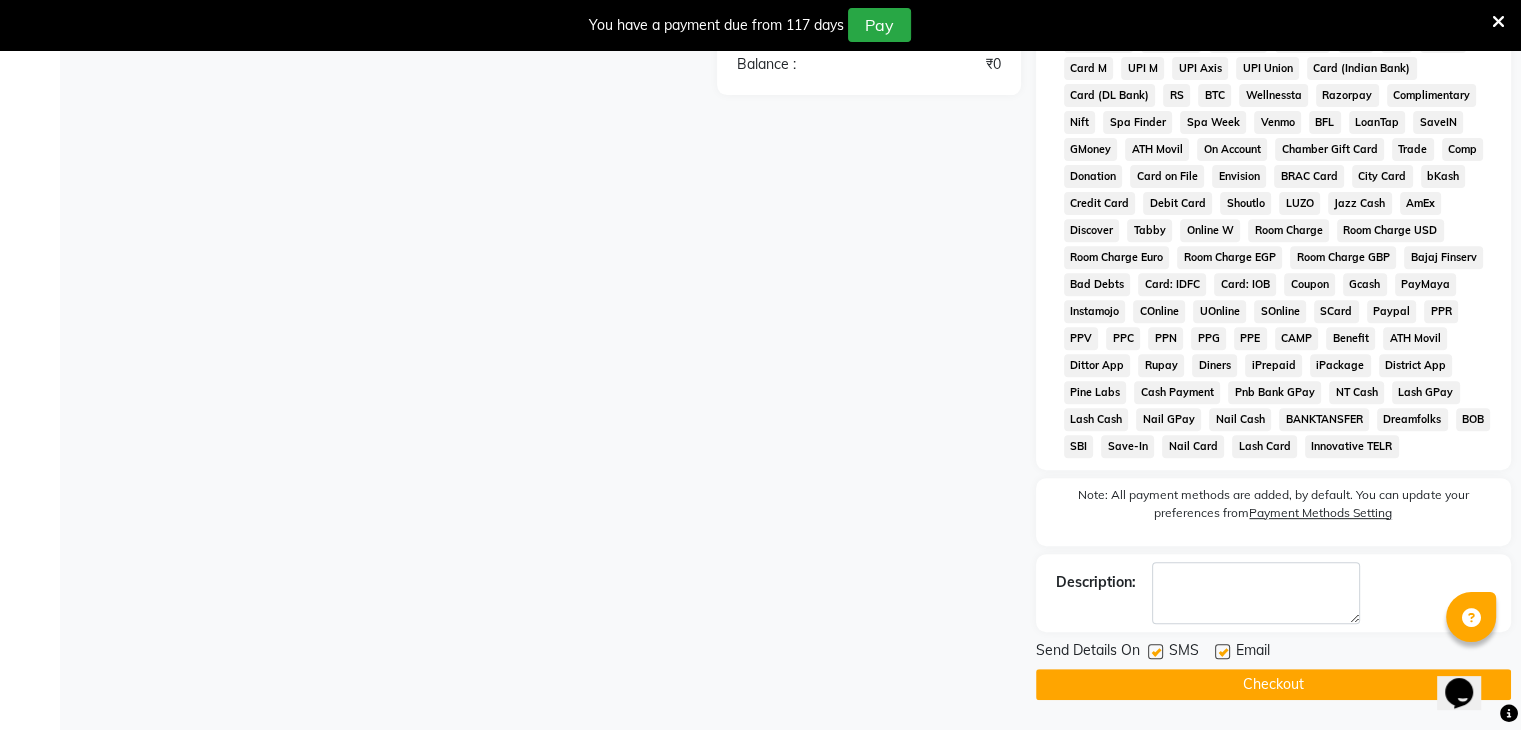 click on "Checkout" 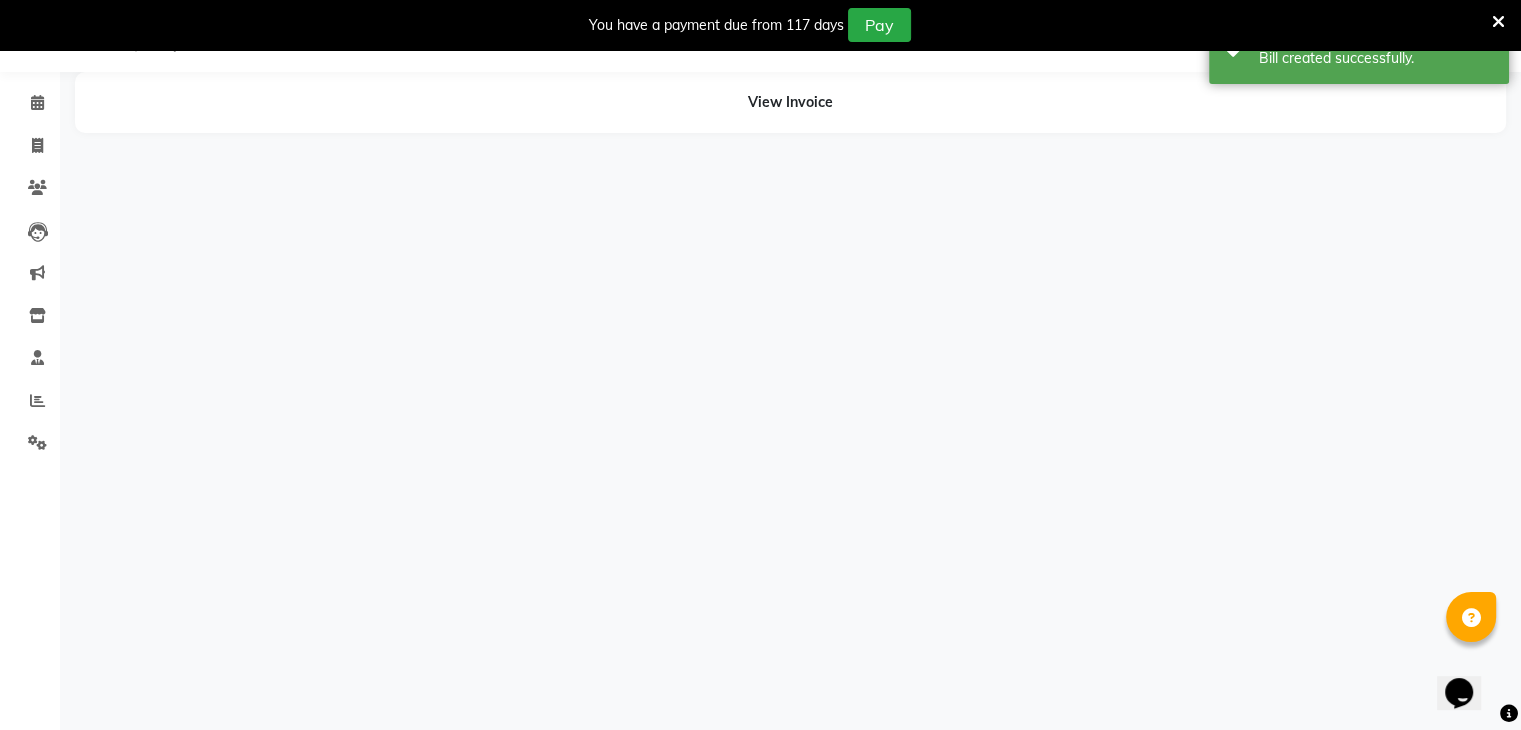 scroll, scrollTop: 50, scrollLeft: 0, axis: vertical 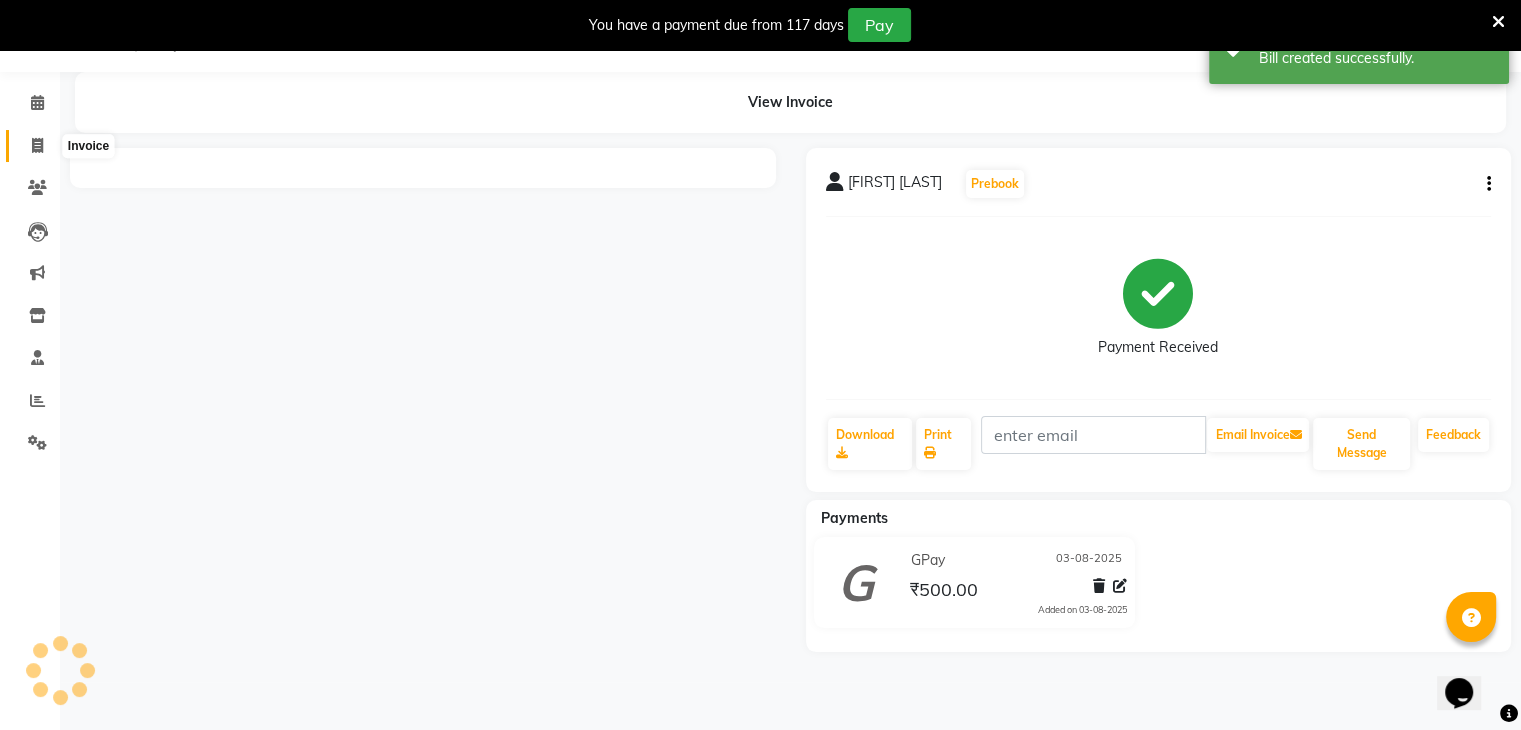 click 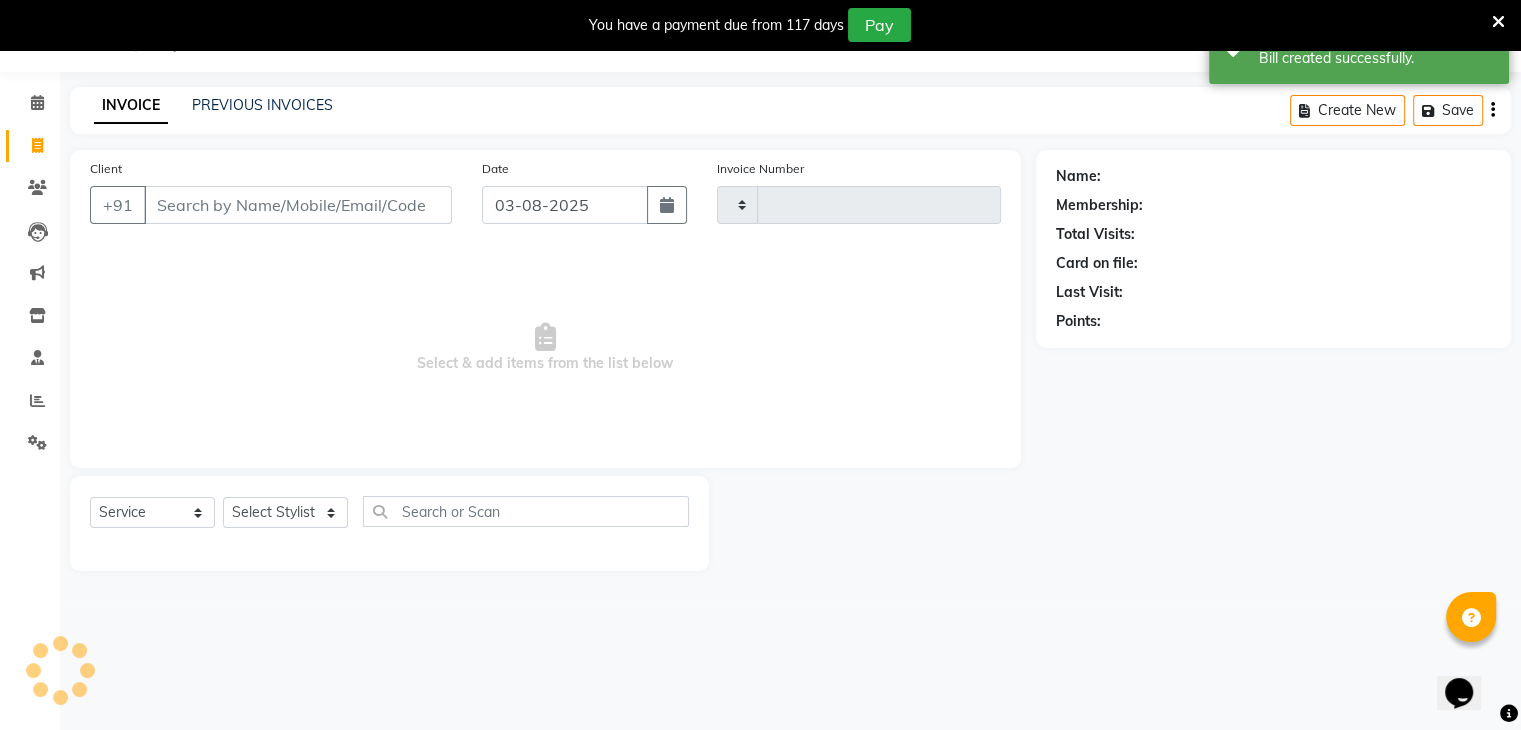type on "0413" 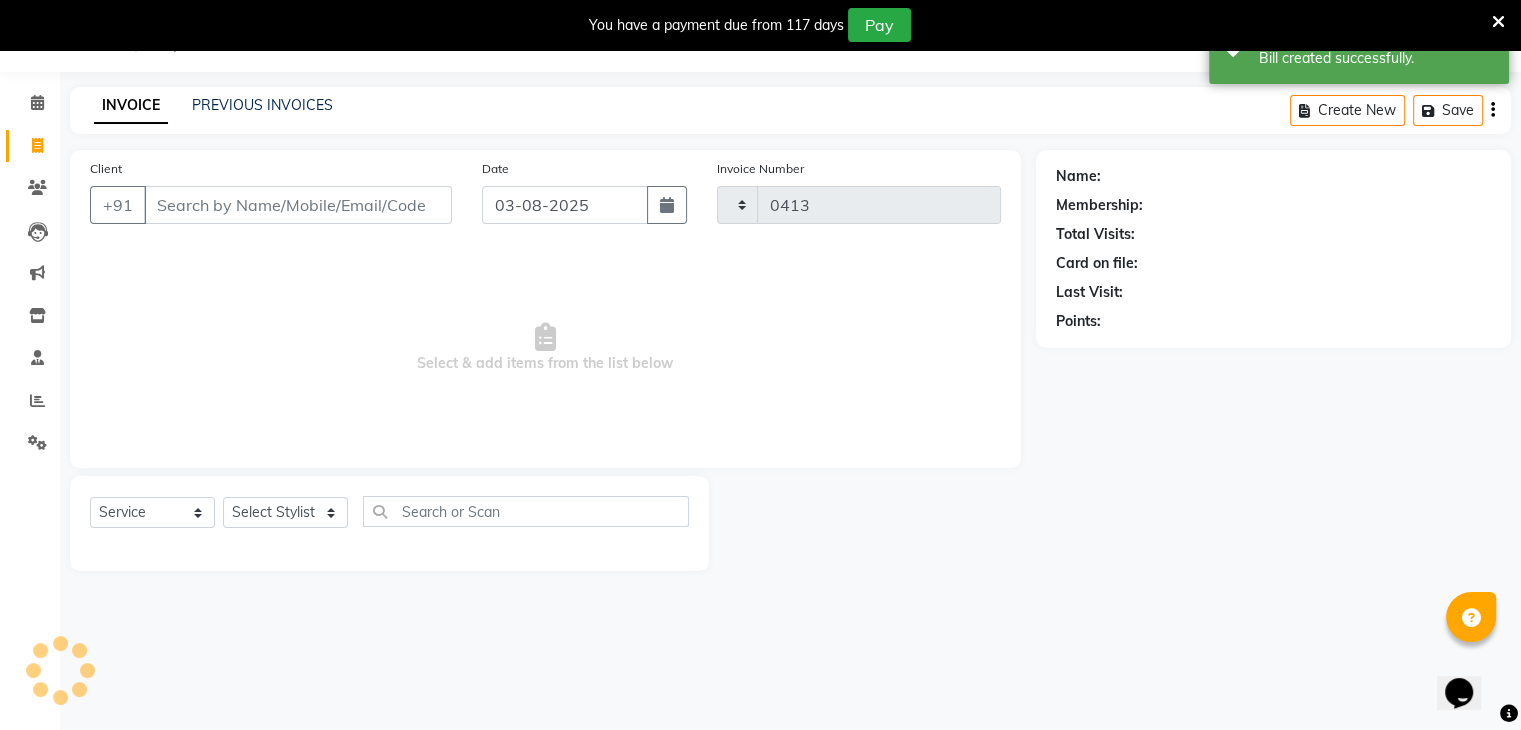 select on "638" 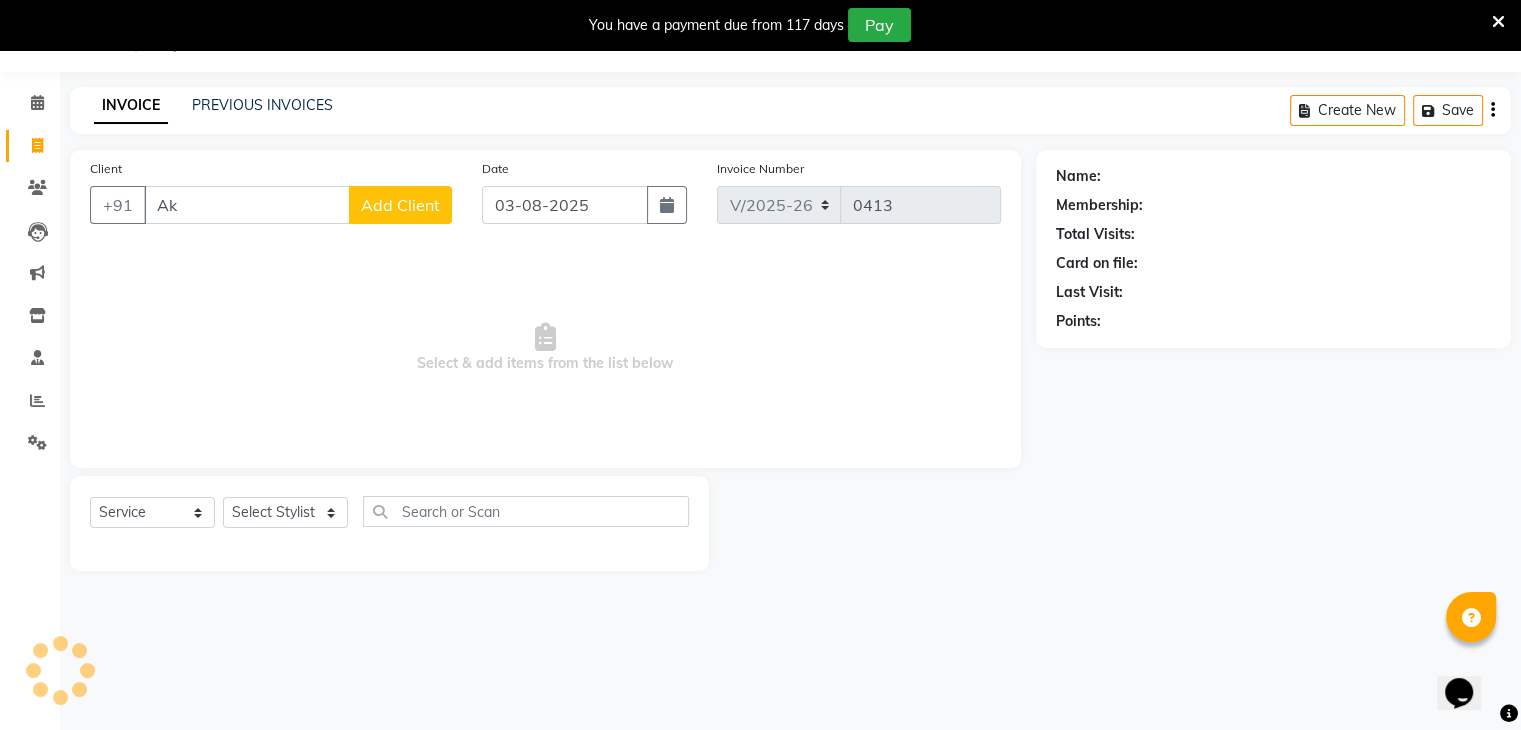 type on "A" 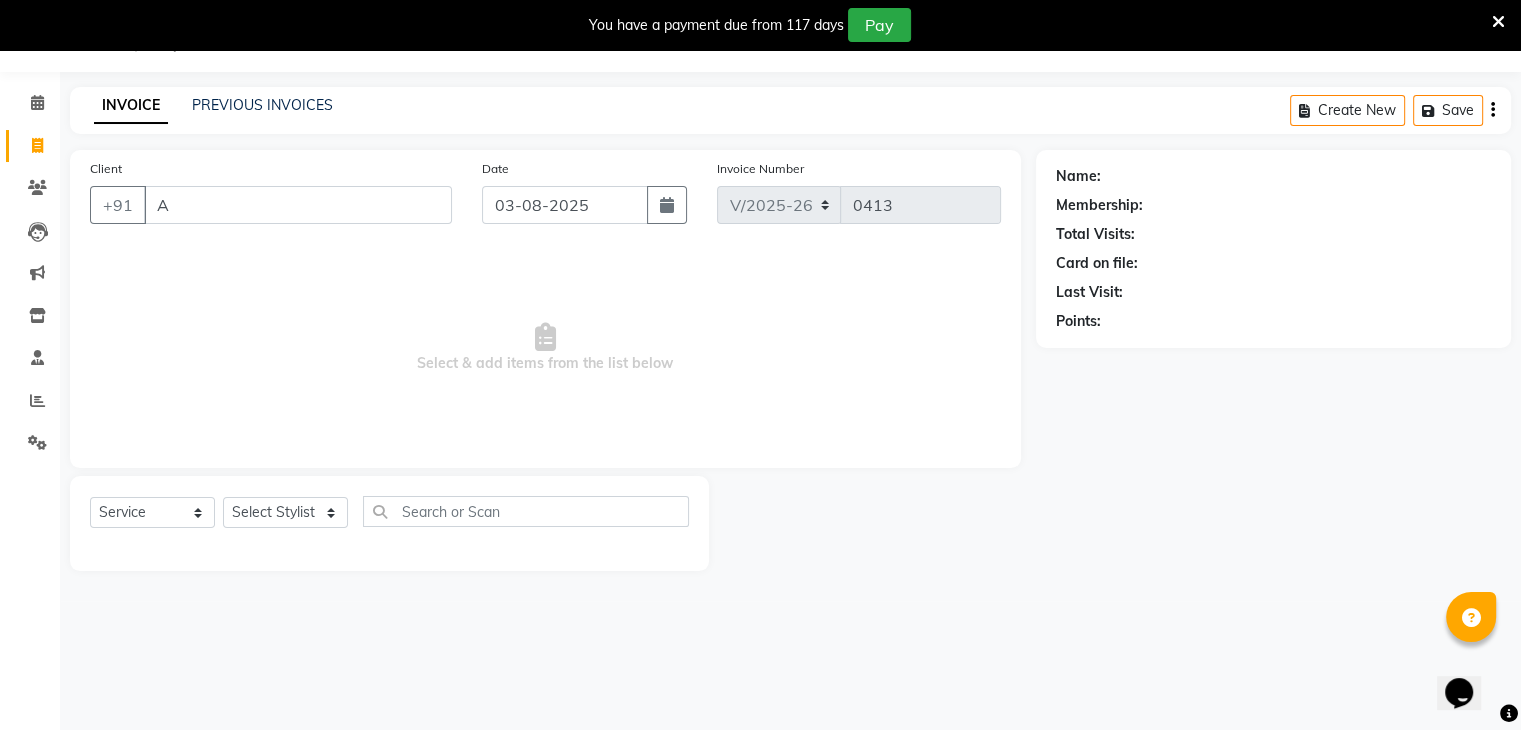 type 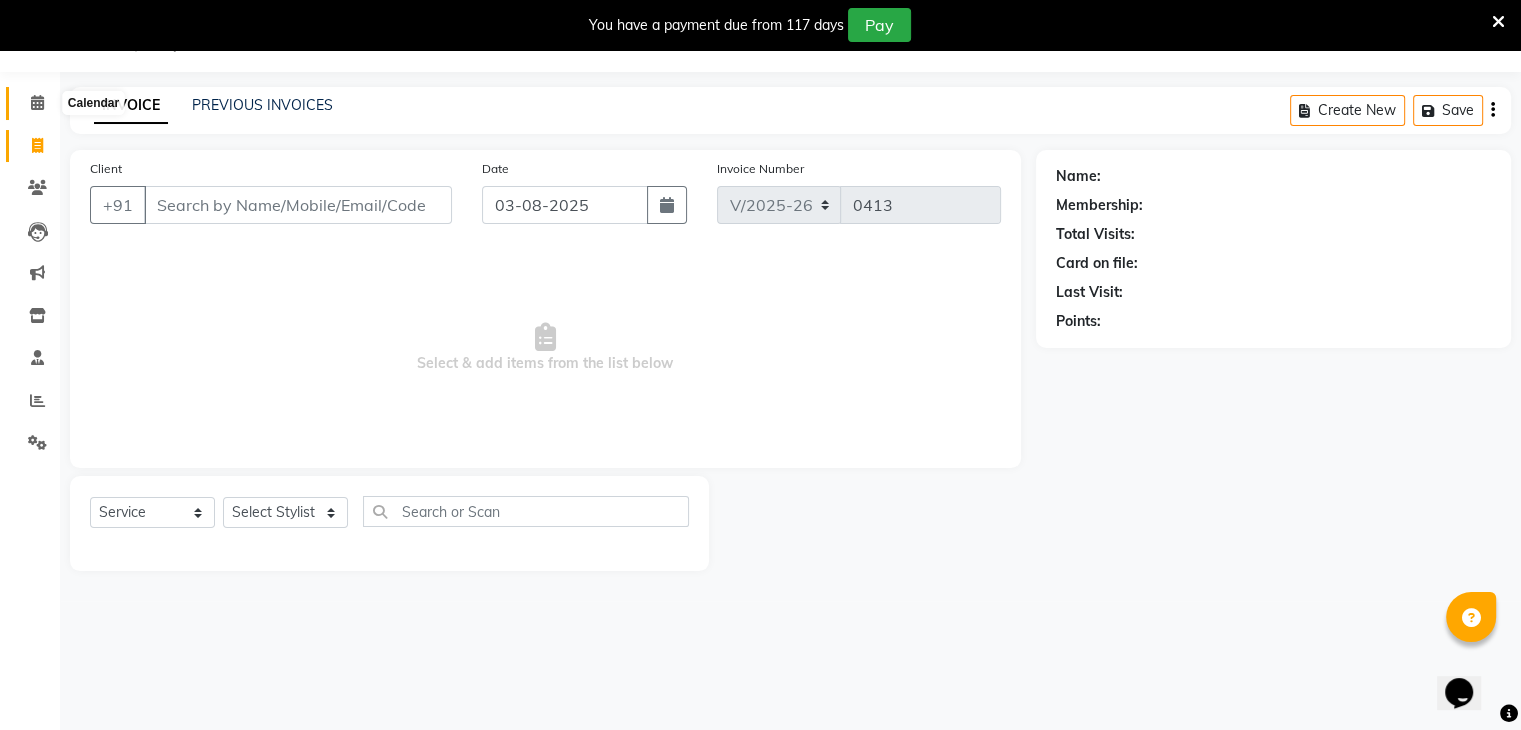 click 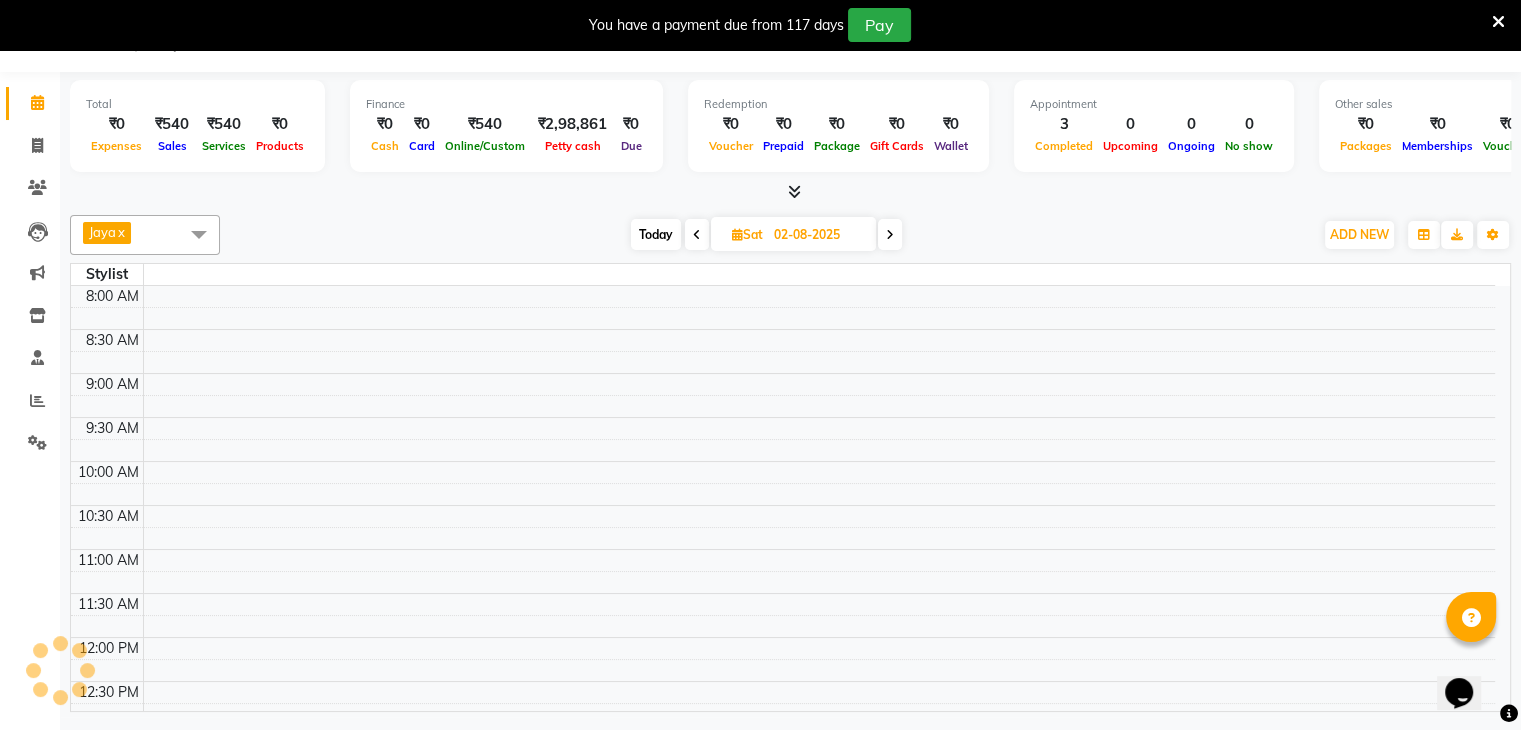 scroll, scrollTop: 0, scrollLeft: 0, axis: both 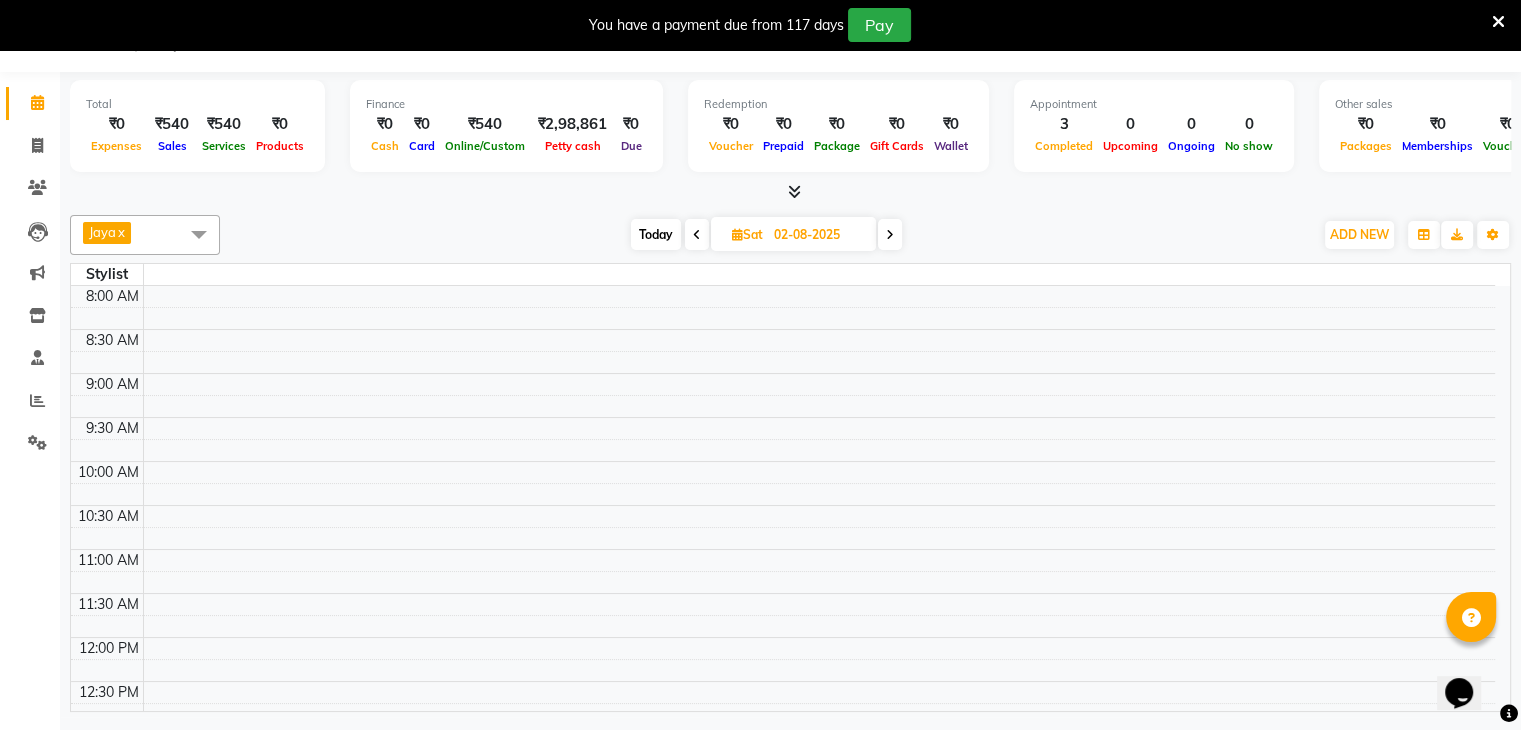 click on "02-08-2025" at bounding box center [818, 235] 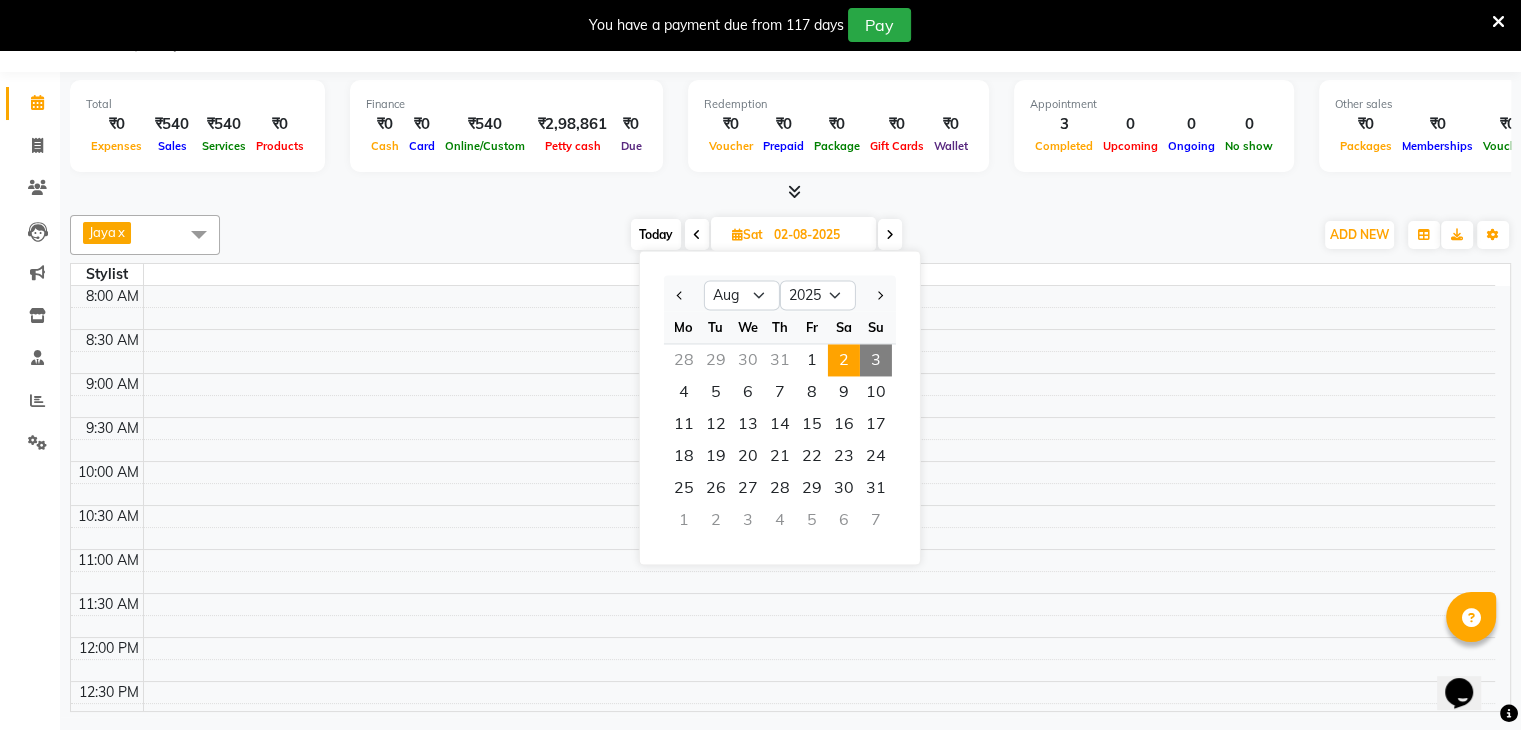 click on "3" at bounding box center [876, 360] 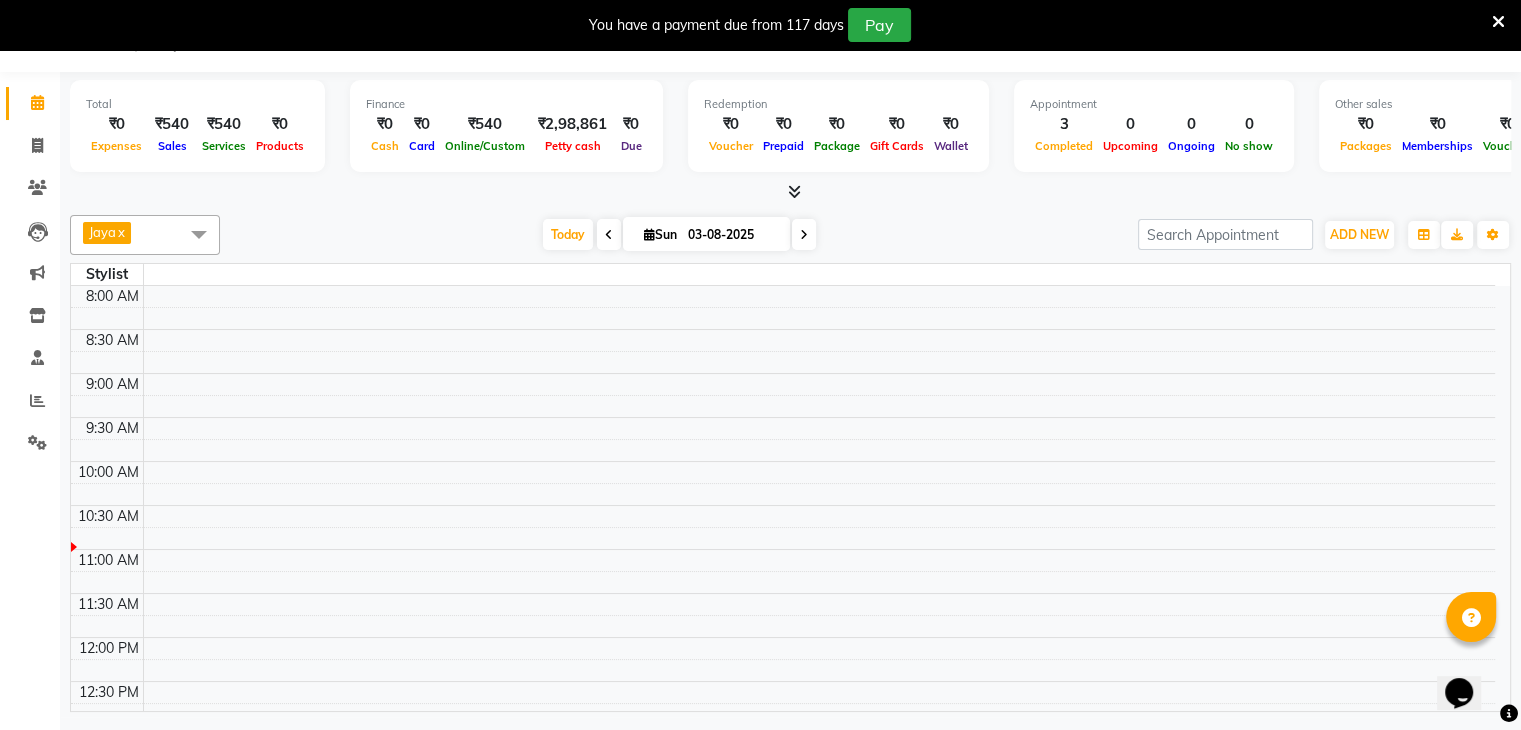 scroll, scrollTop: 263, scrollLeft: 0, axis: vertical 